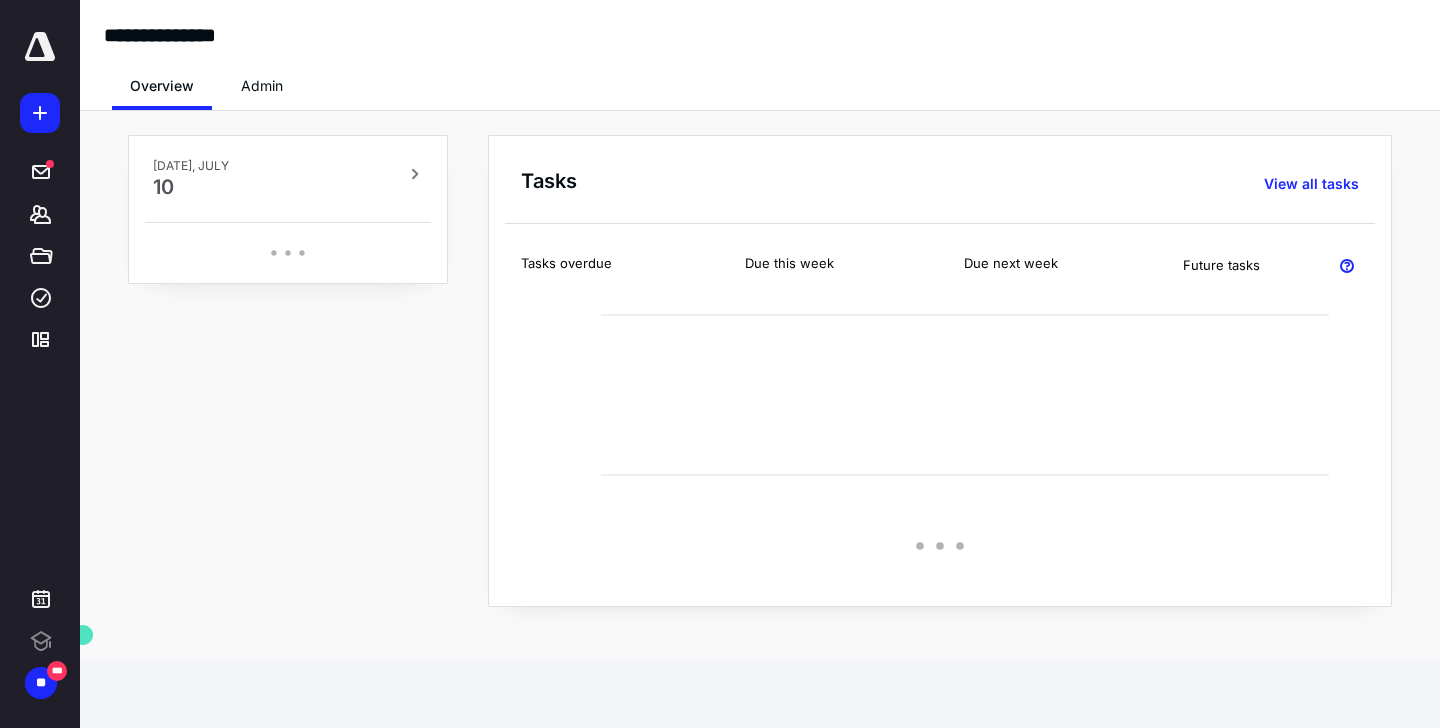 scroll, scrollTop: 0, scrollLeft: 0, axis: both 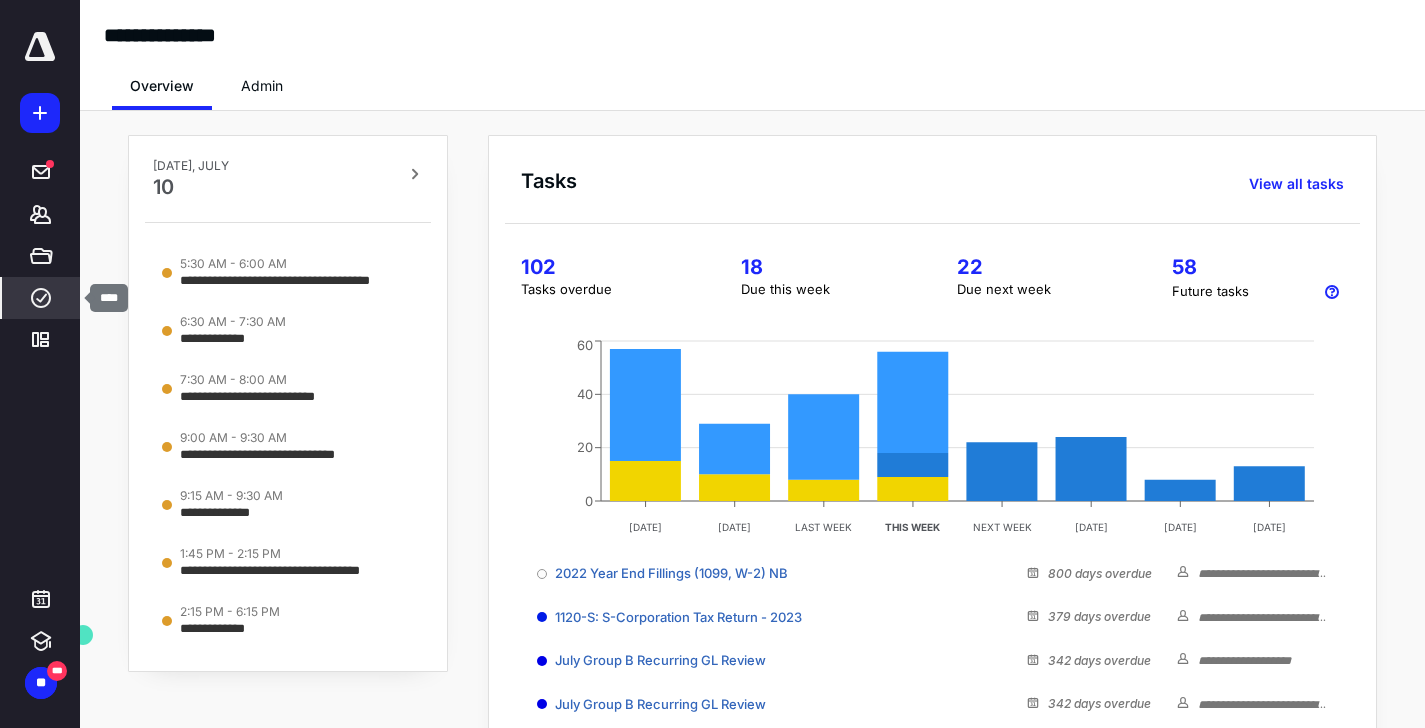 click 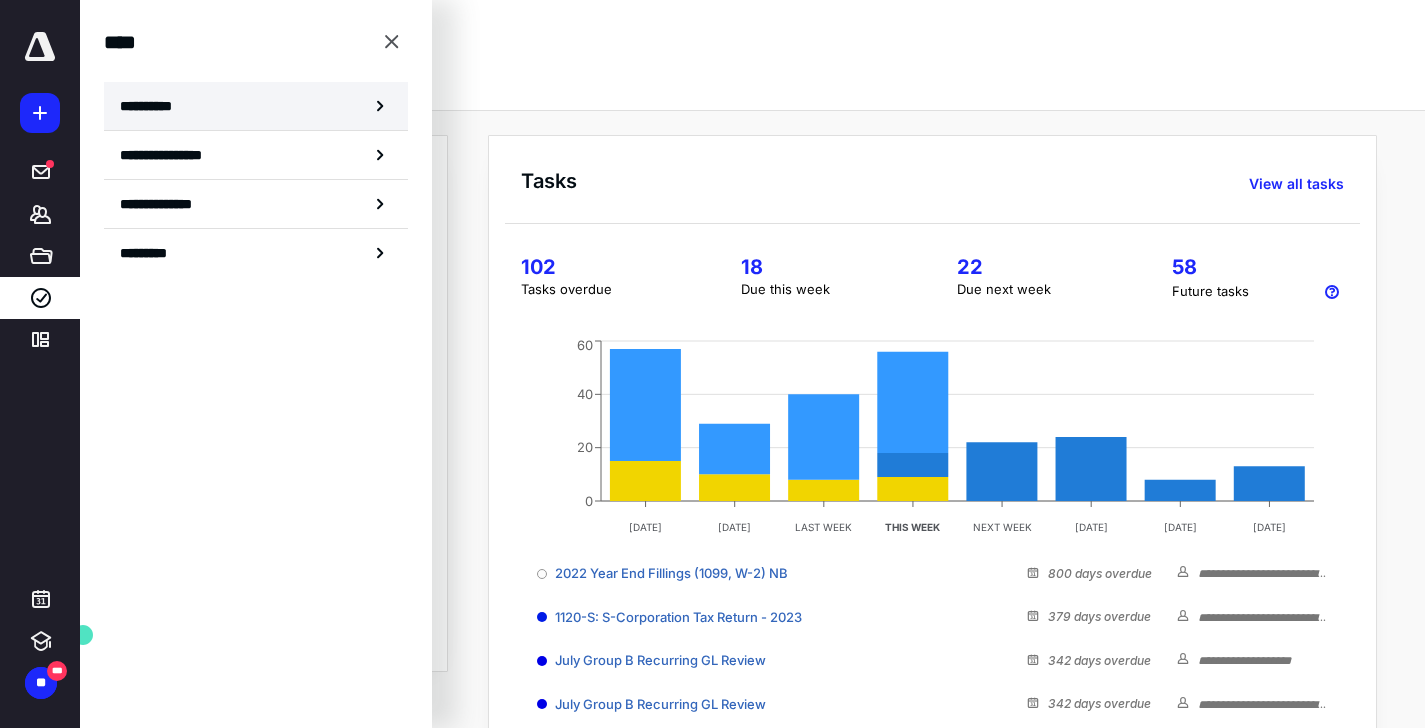 click on "**********" at bounding box center [256, 106] 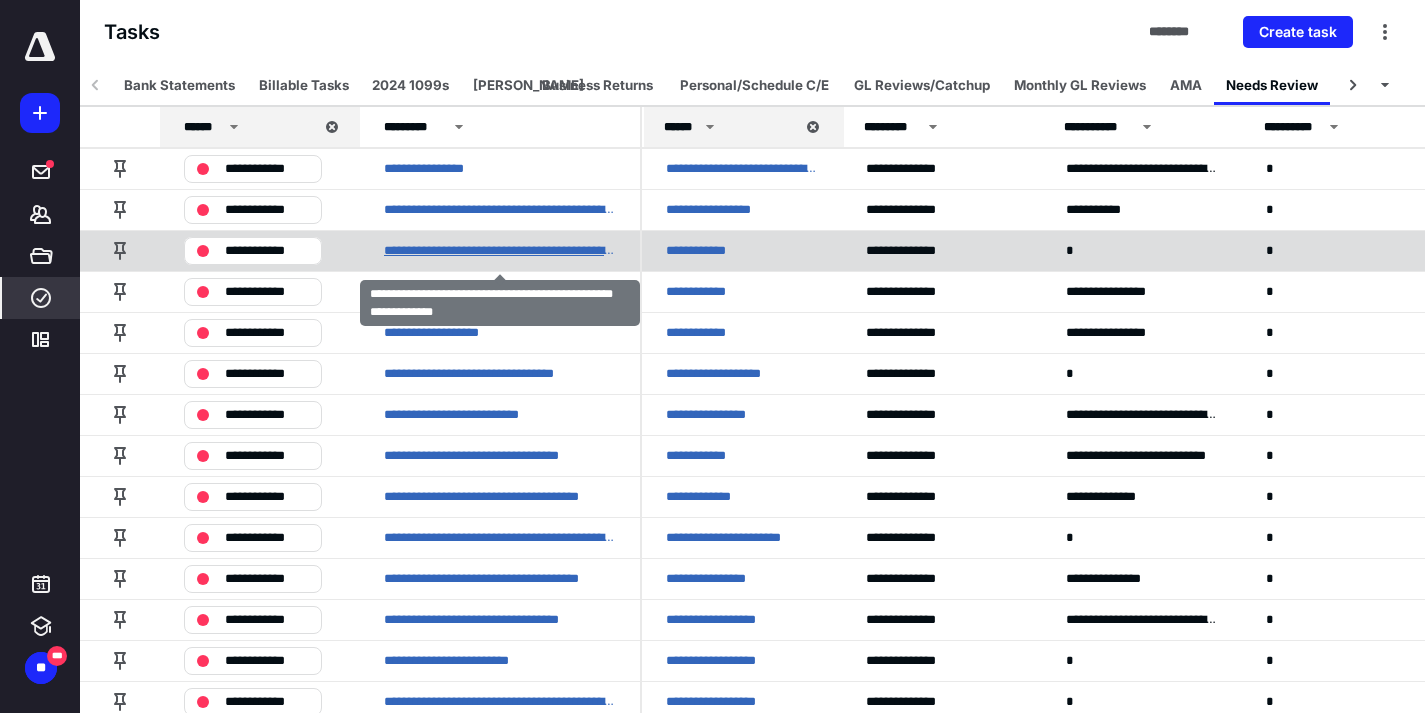click on "**********" at bounding box center (500, 251) 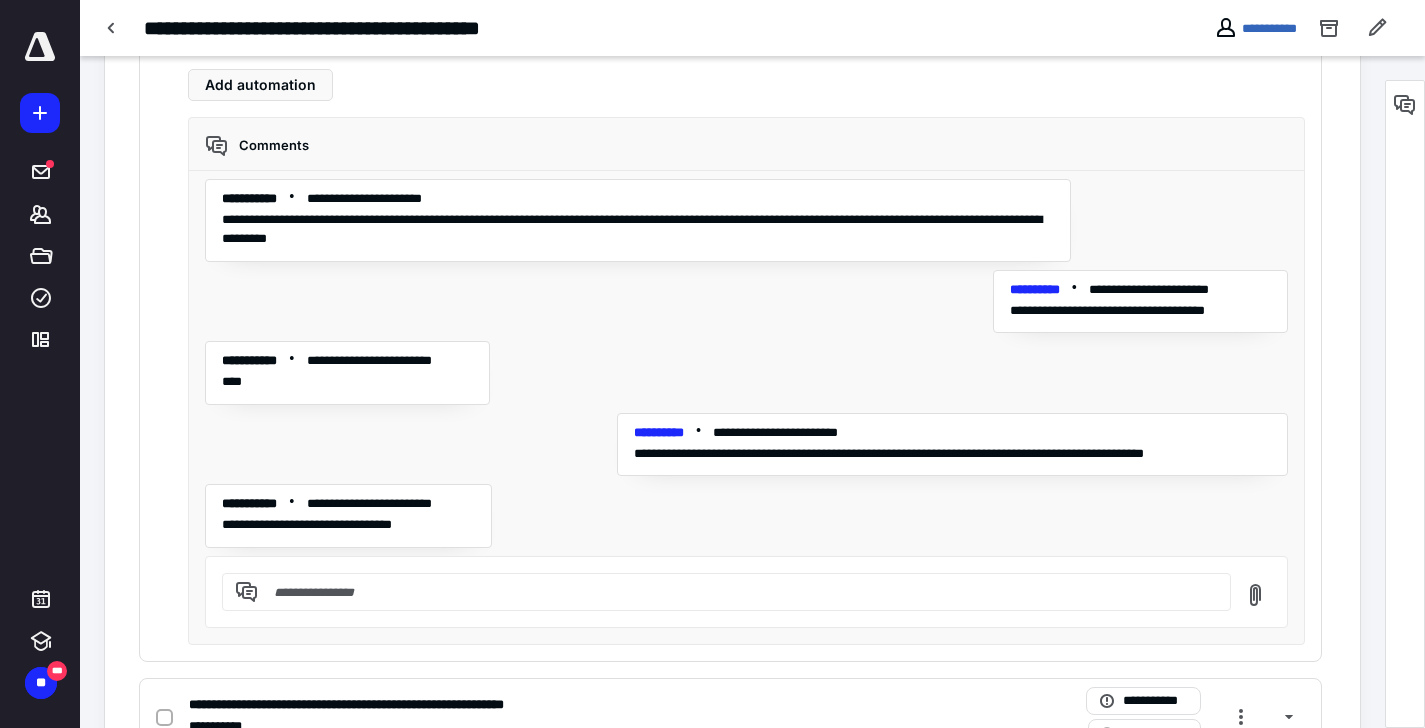 scroll, scrollTop: 1523, scrollLeft: 0, axis: vertical 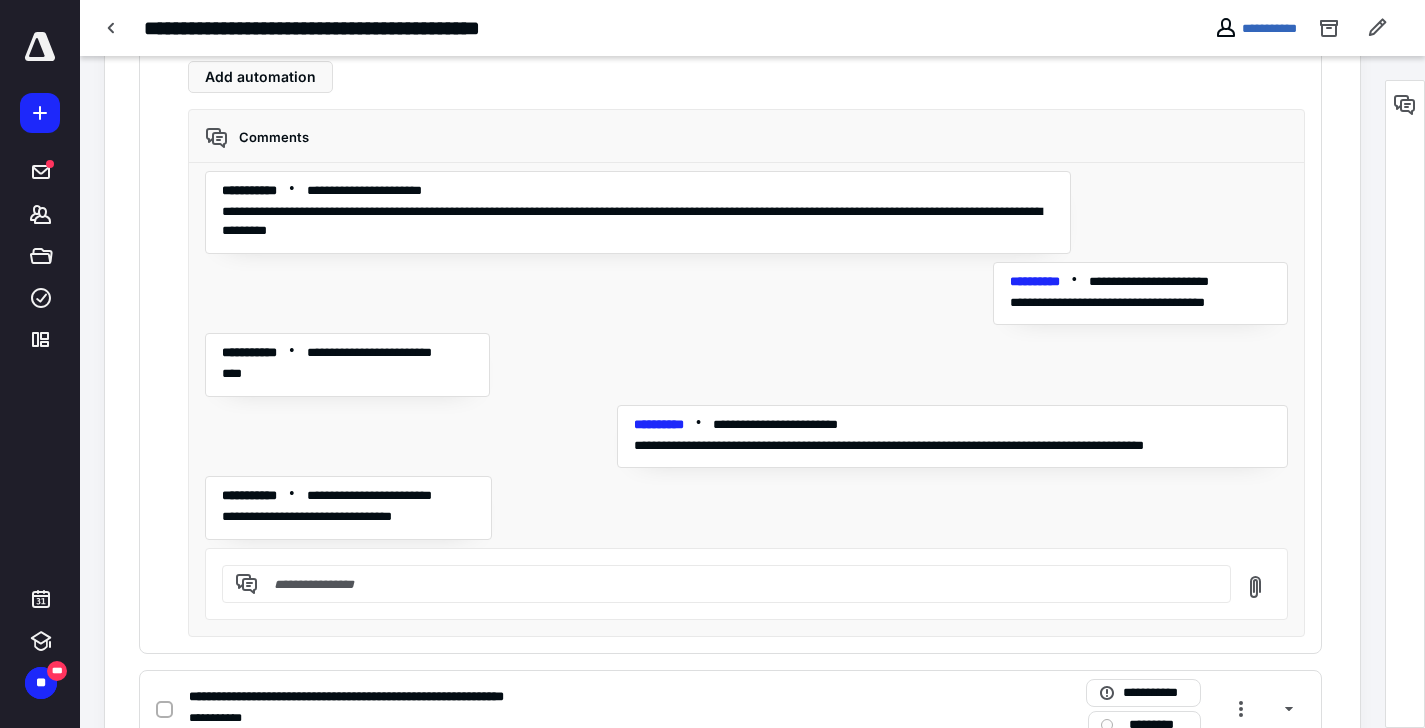 click at bounding box center [738, 584] 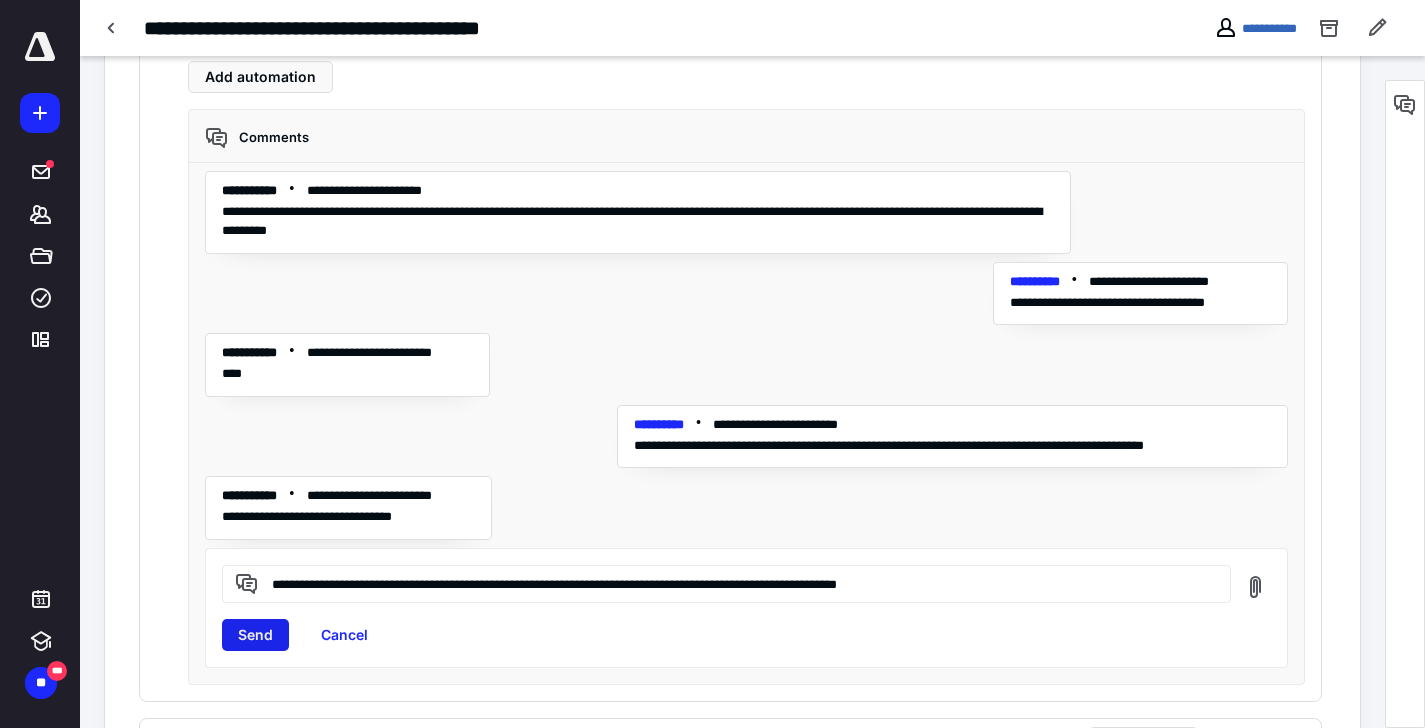 type on "**********" 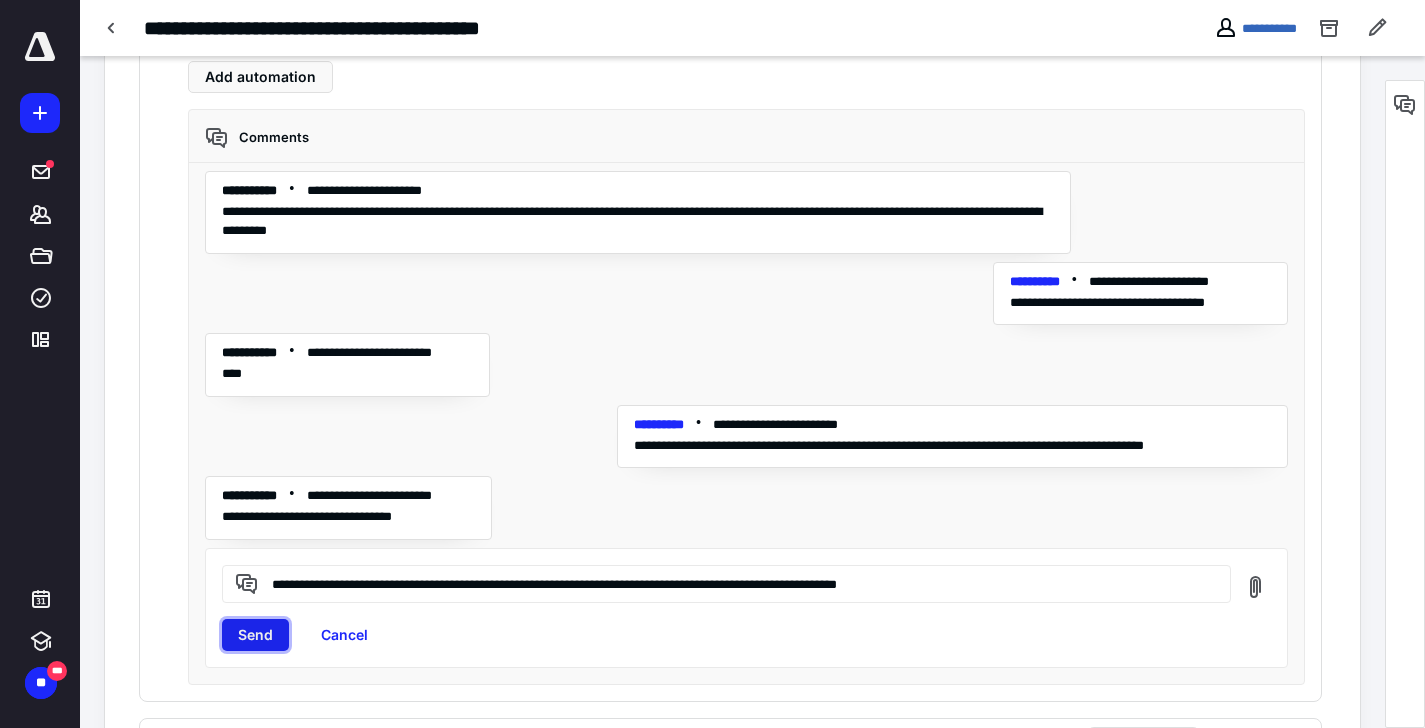 click on "Send" at bounding box center [255, 635] 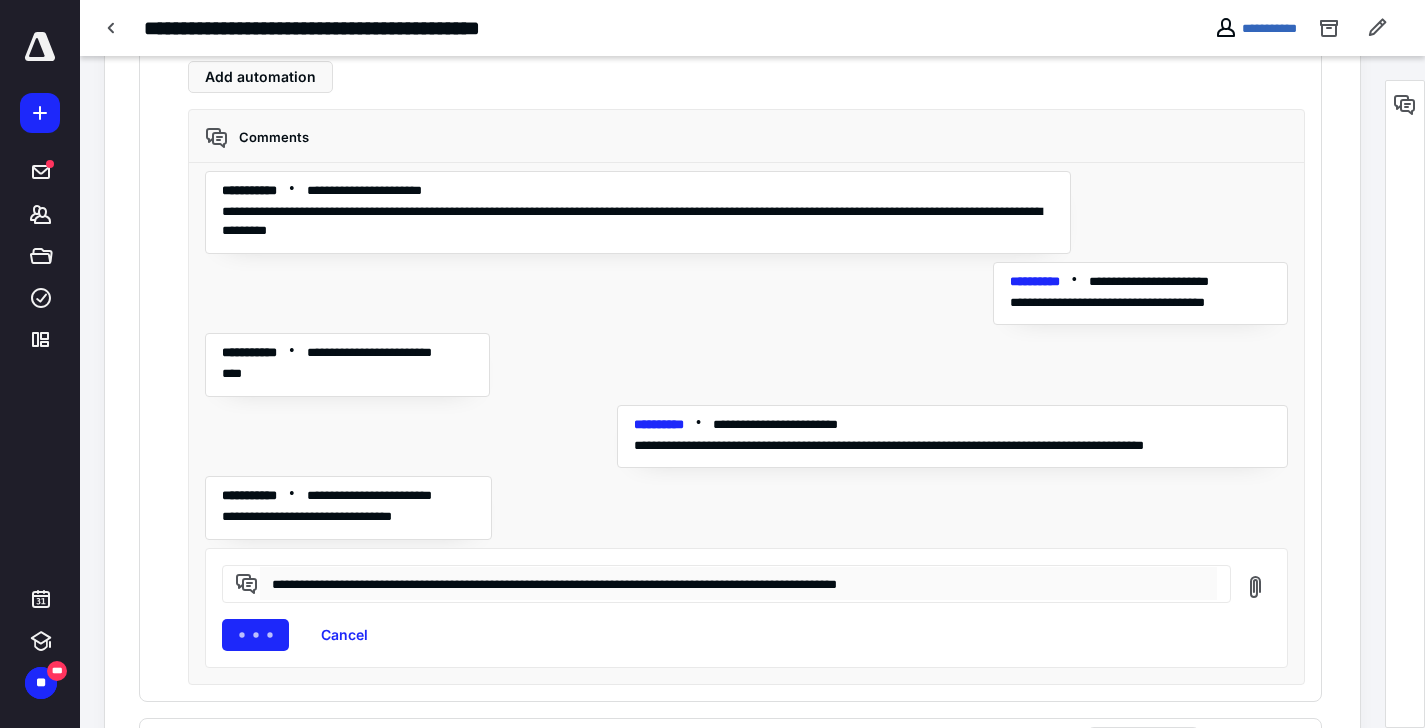 type 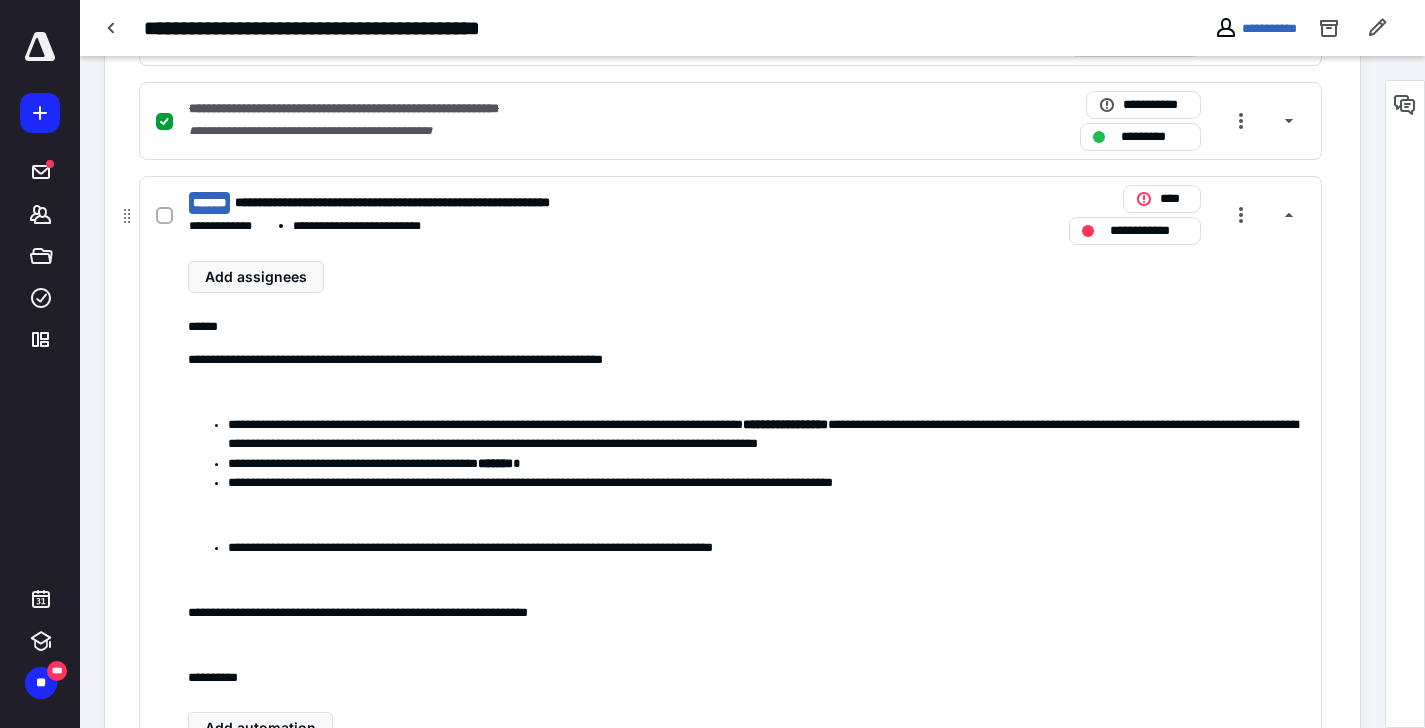 scroll, scrollTop: 858, scrollLeft: 0, axis: vertical 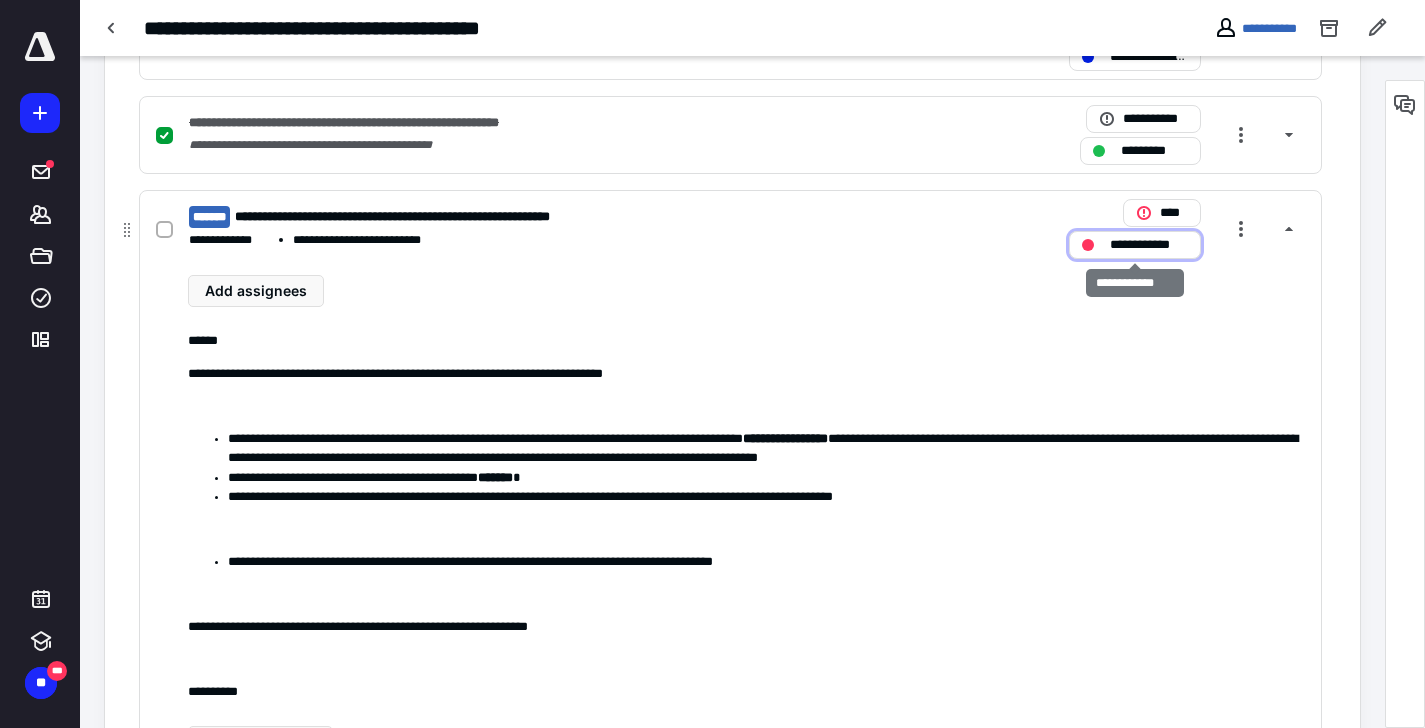 click on "**********" at bounding box center (1149, 245) 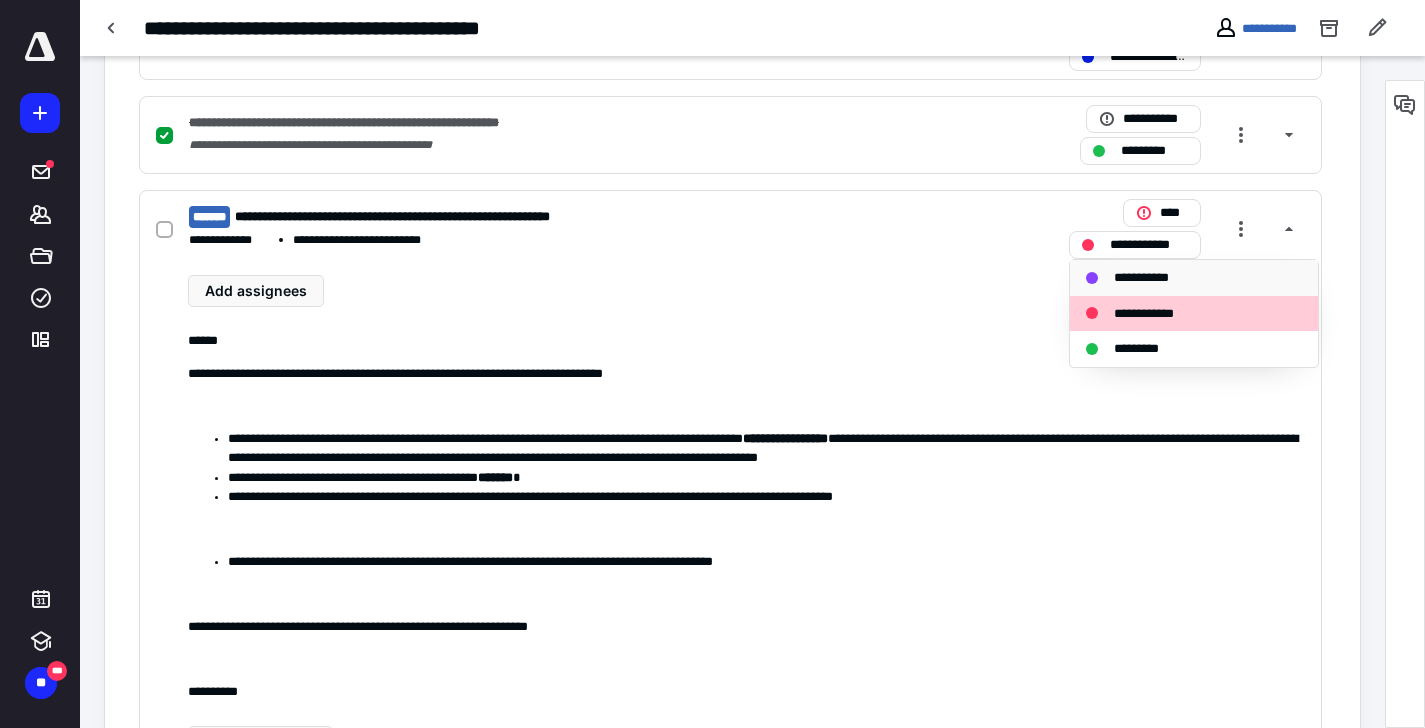click on "**********" at bounding box center (1146, 278) 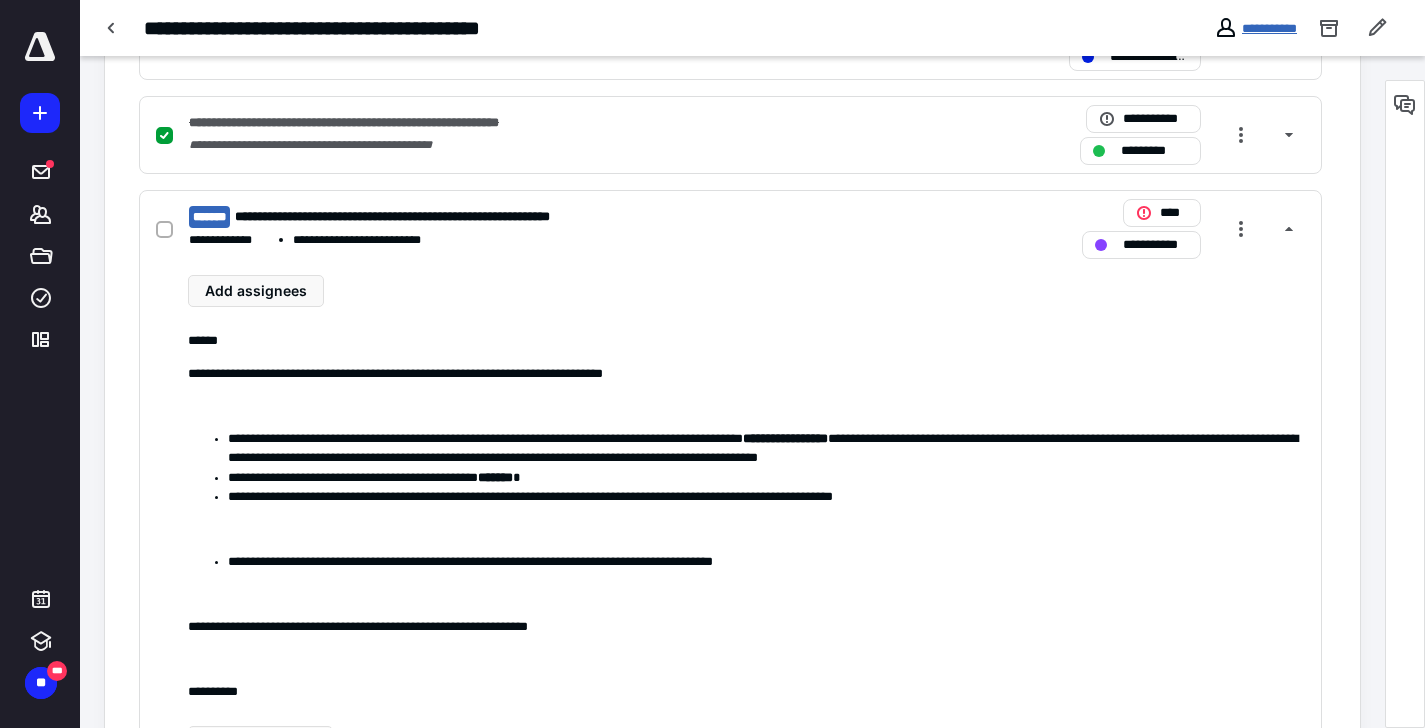 click on "**********" at bounding box center (1269, 28) 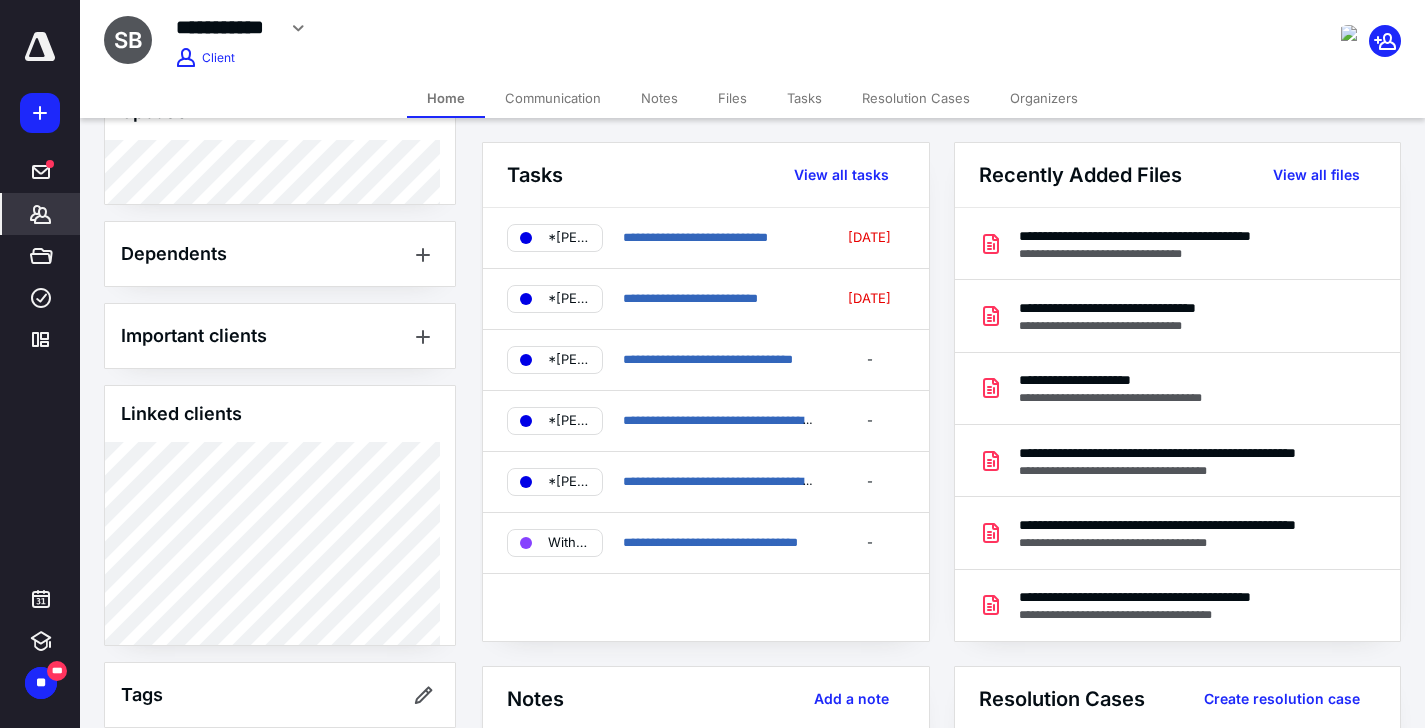 scroll, scrollTop: 781, scrollLeft: 0, axis: vertical 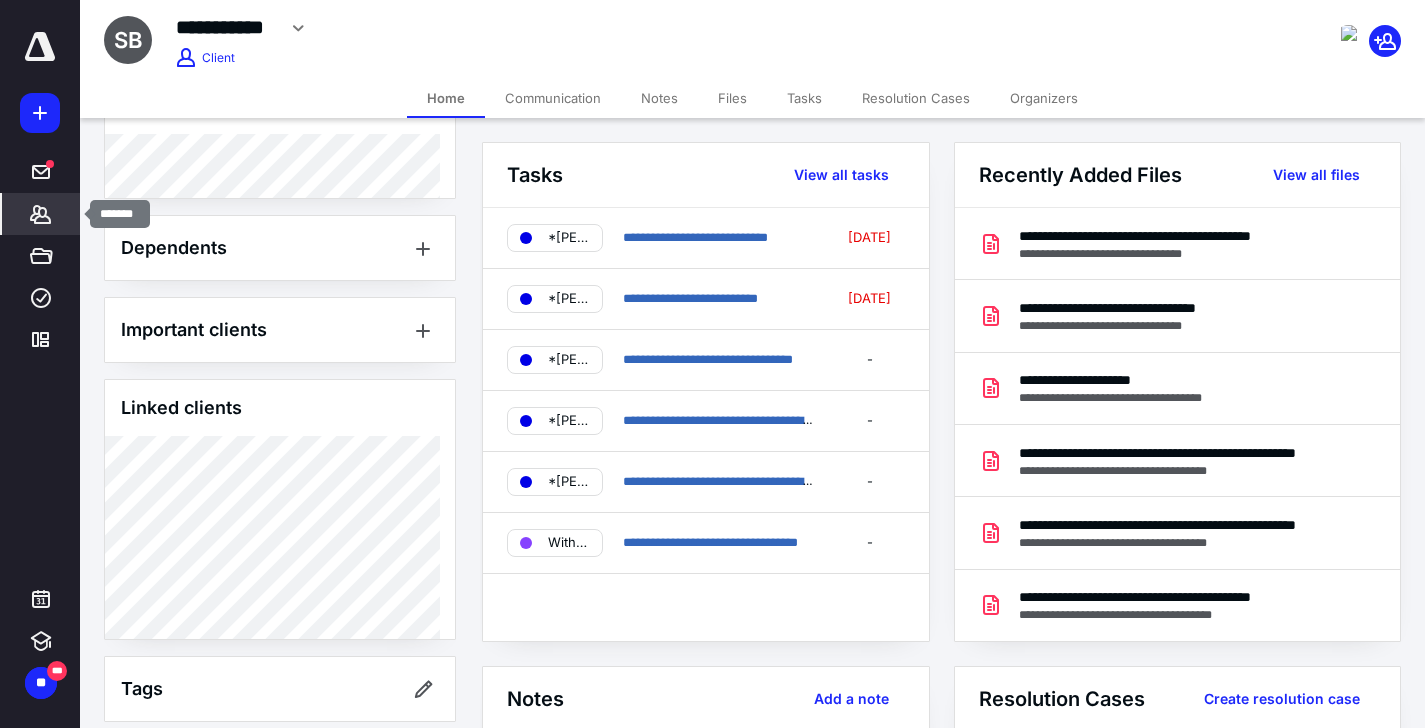 click 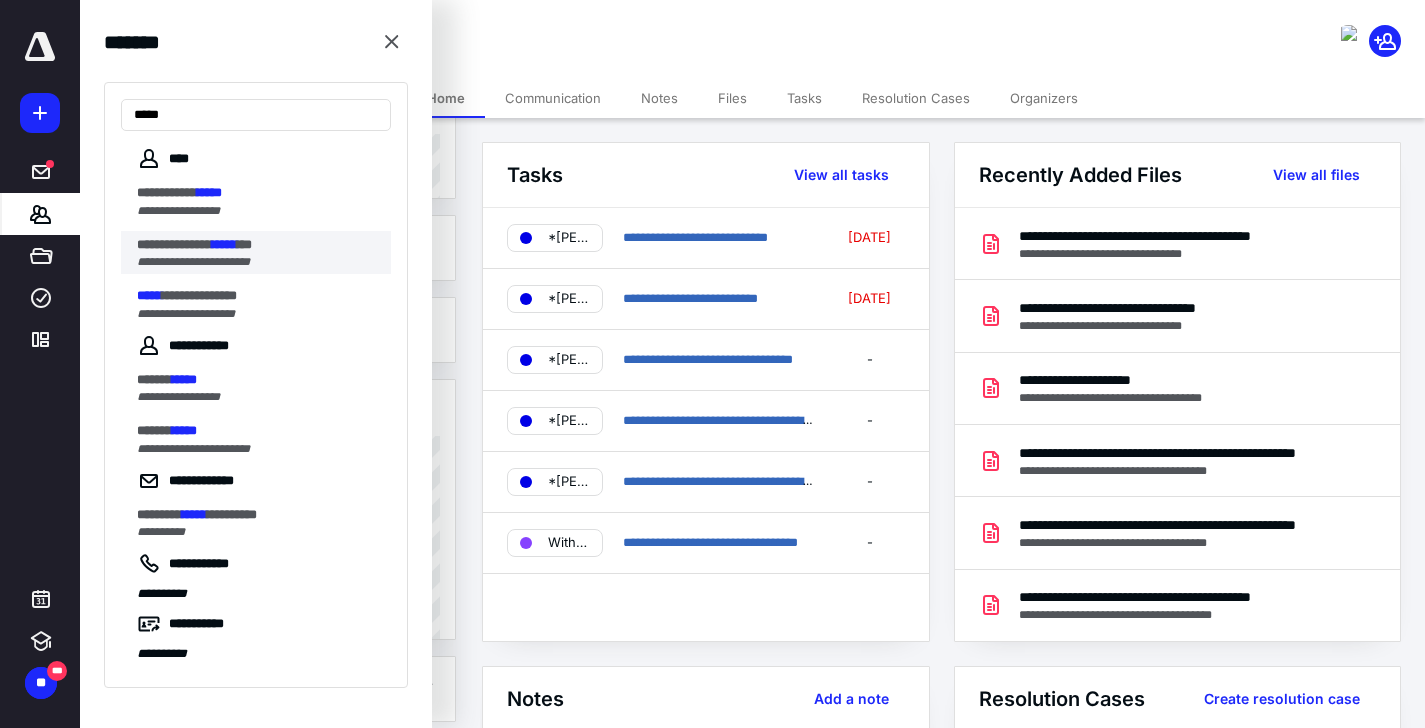 type on "*****" 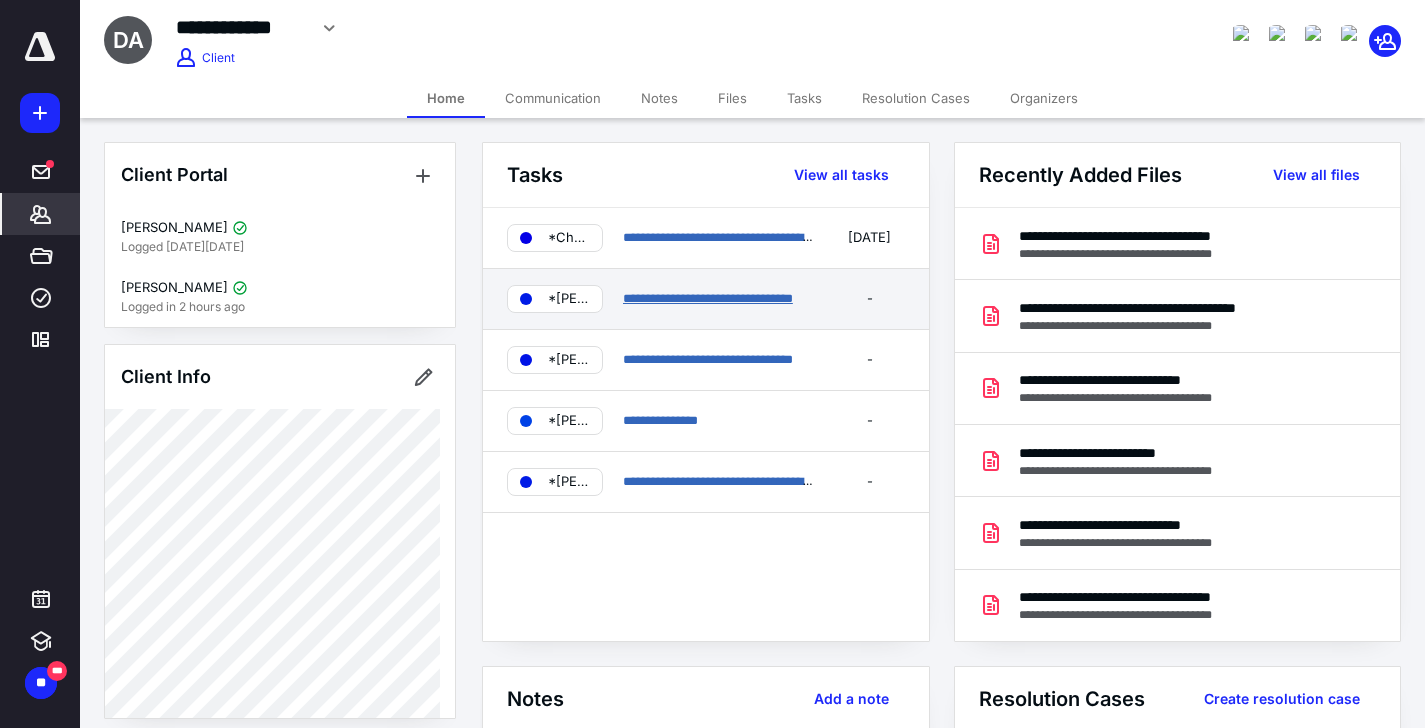 click on "**********" at bounding box center [708, 298] 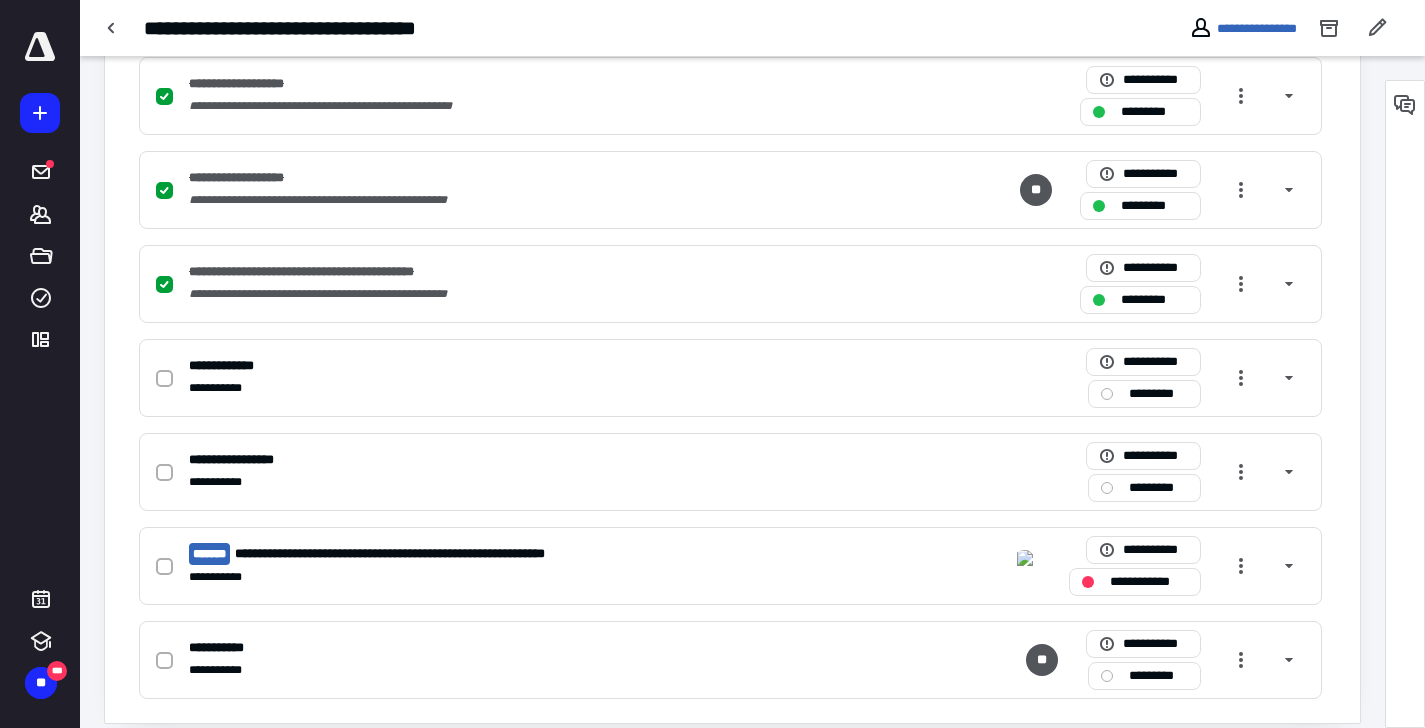 scroll, scrollTop: 1105, scrollLeft: 0, axis: vertical 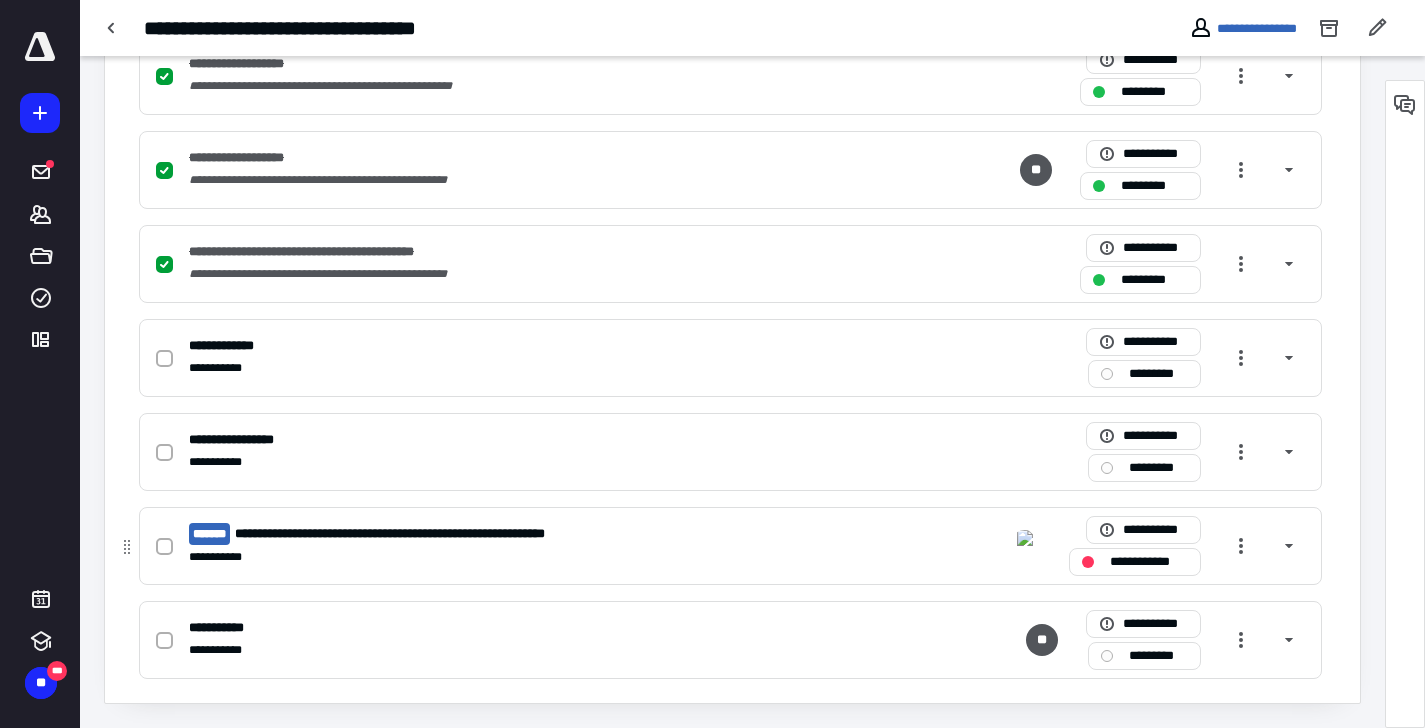 click on "**********" at bounding box center [468, 557] 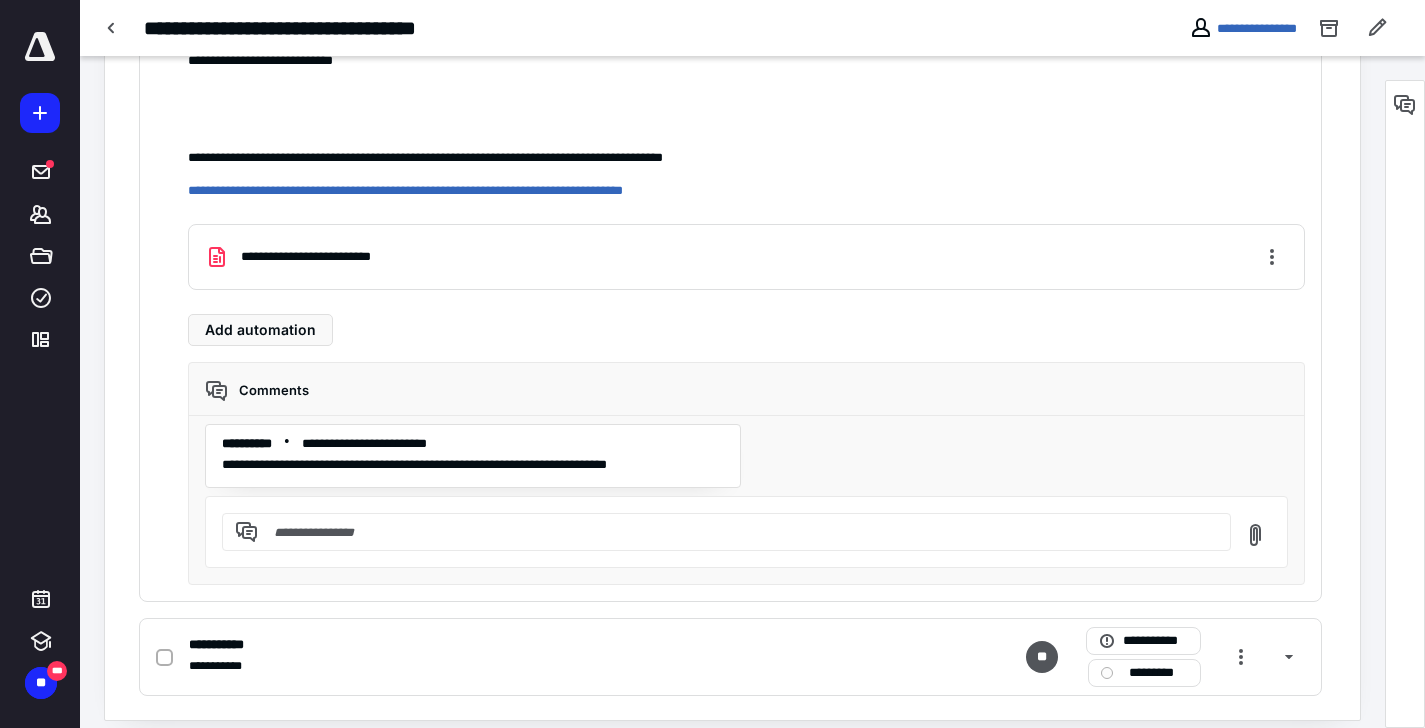 scroll, scrollTop: 2136, scrollLeft: 0, axis: vertical 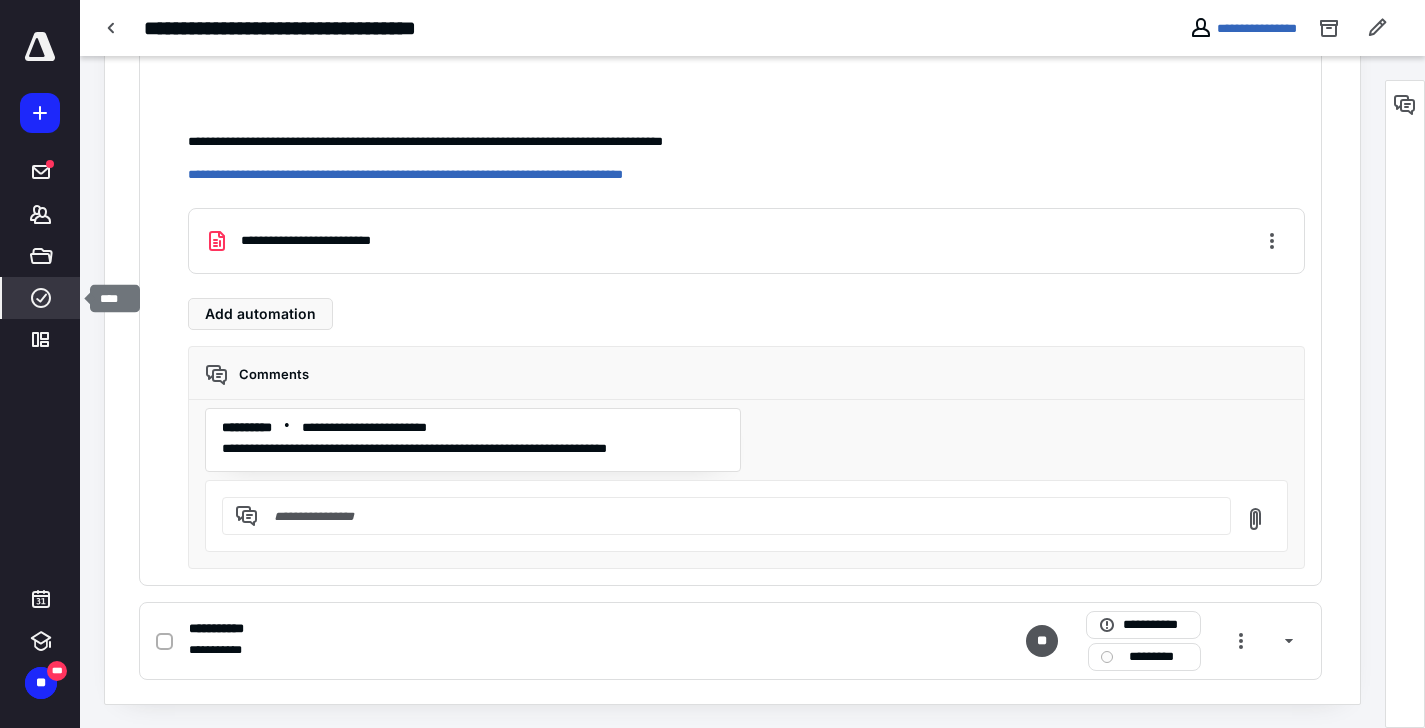 click 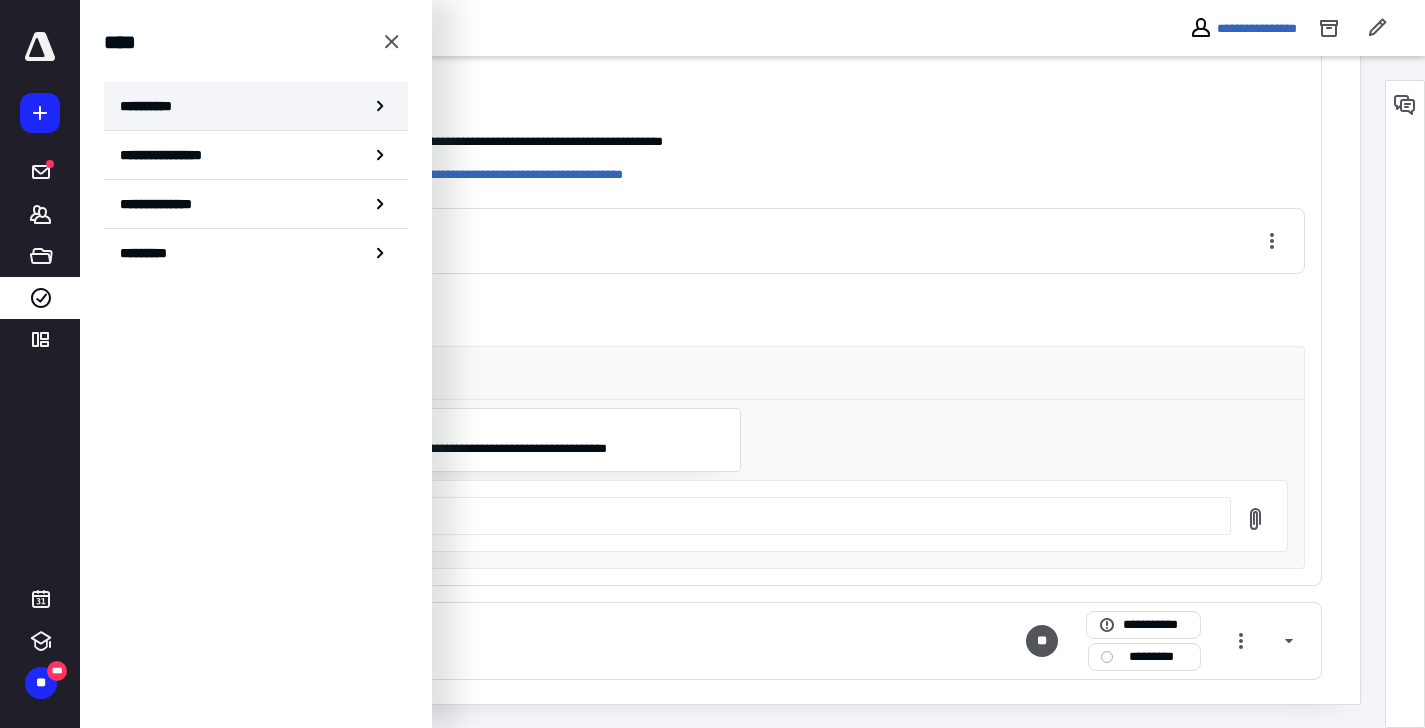click on "**********" at bounding box center [256, 106] 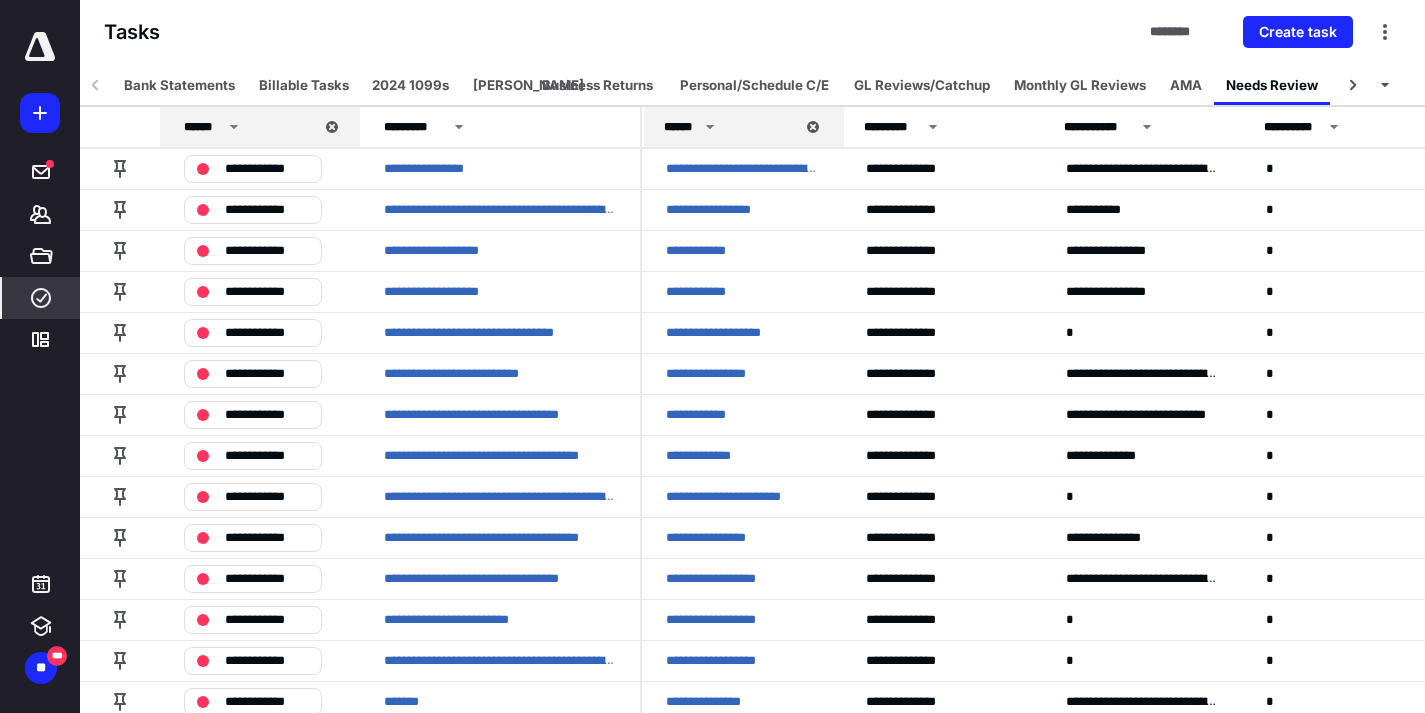 scroll, scrollTop: 25, scrollLeft: 0, axis: vertical 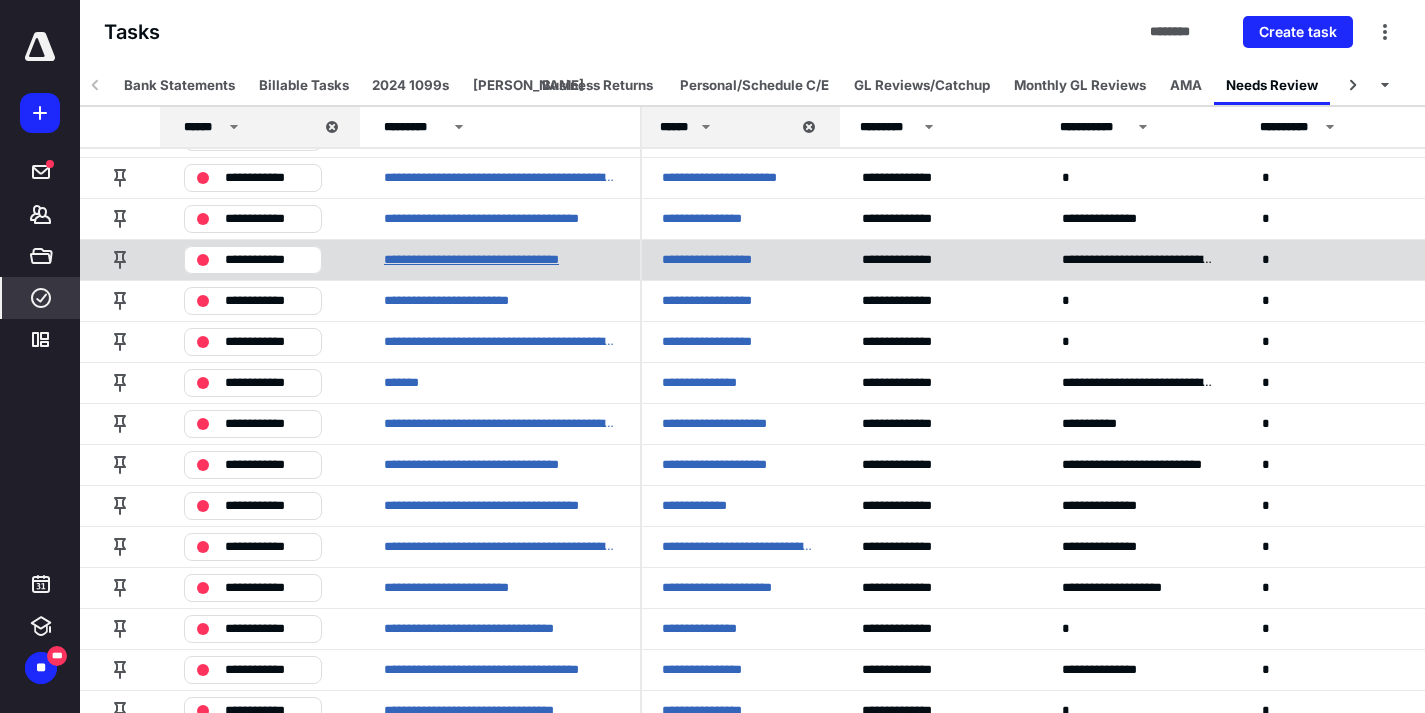 click on "**********" at bounding box center (500, 260) 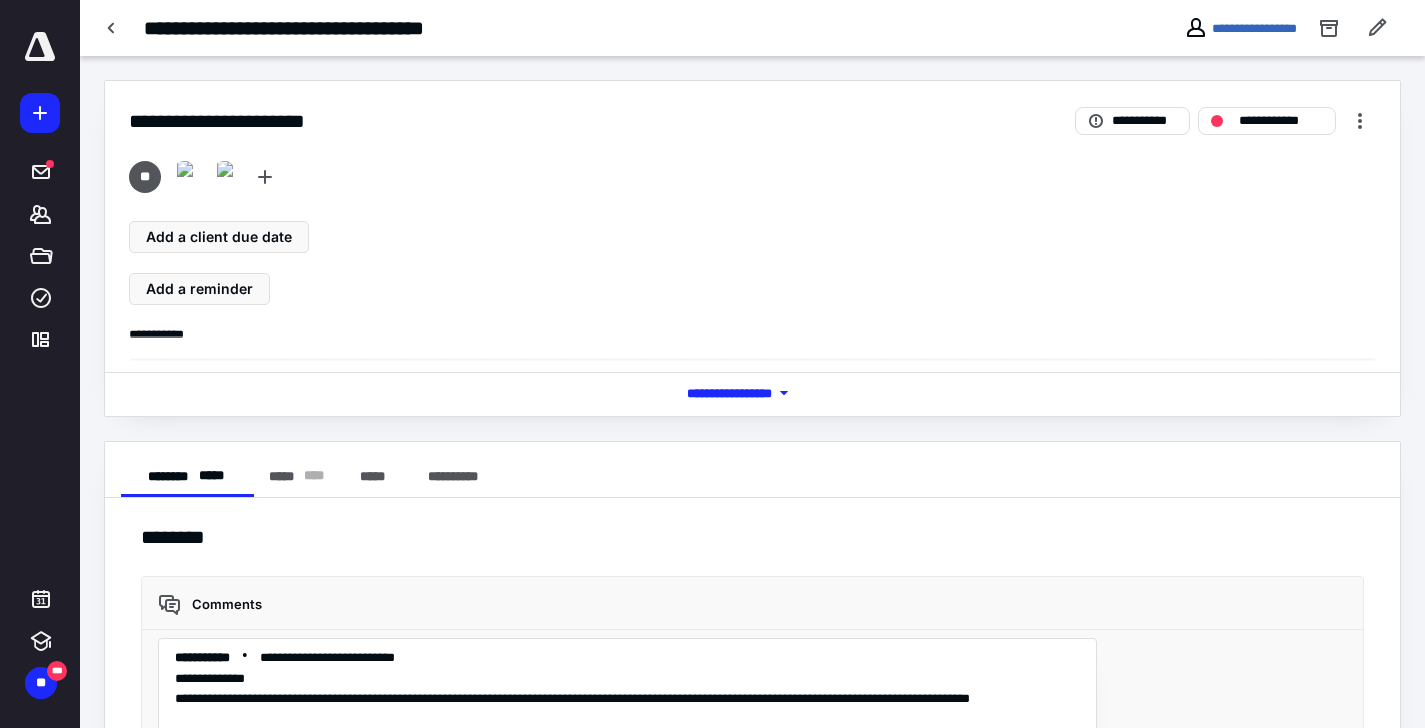 scroll, scrollTop: 148, scrollLeft: 0, axis: vertical 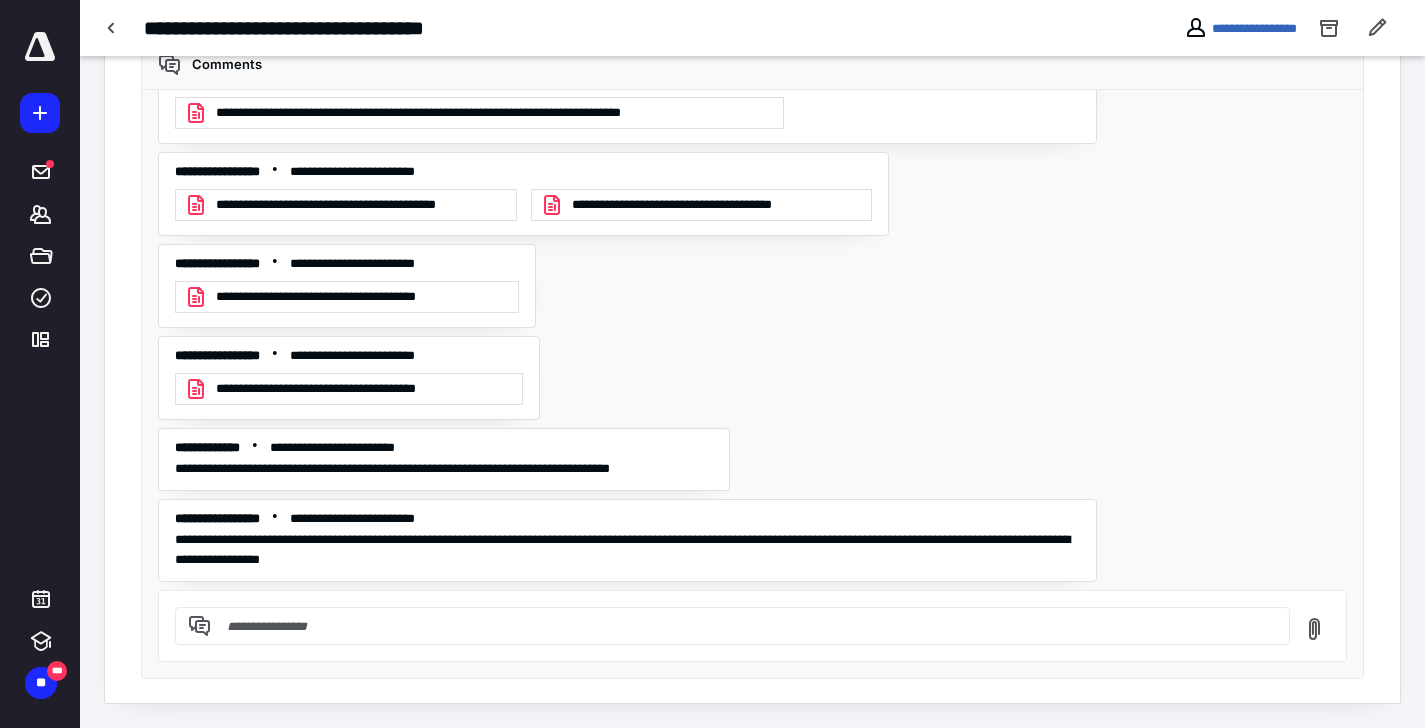 click on "**********" at bounding box center [361, 297] 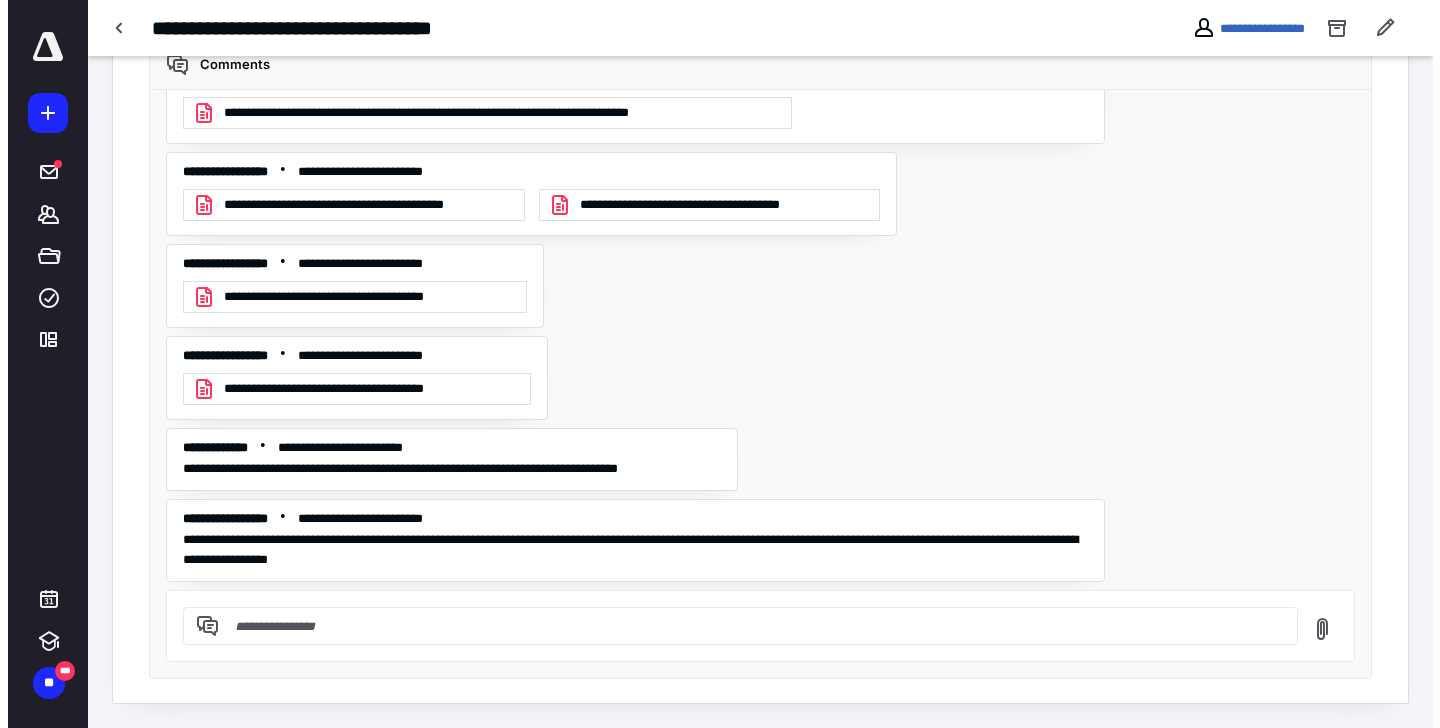 scroll, scrollTop: 14498, scrollLeft: 0, axis: vertical 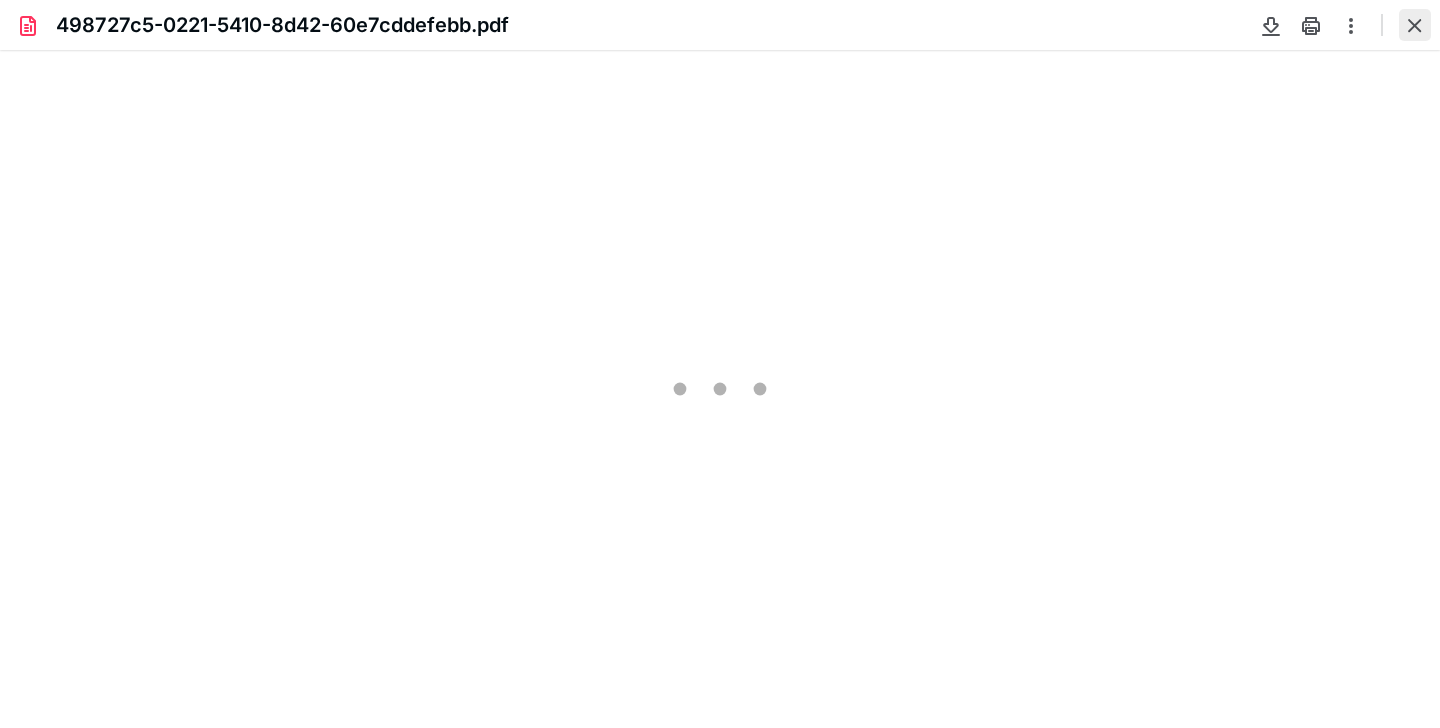 type on "237" 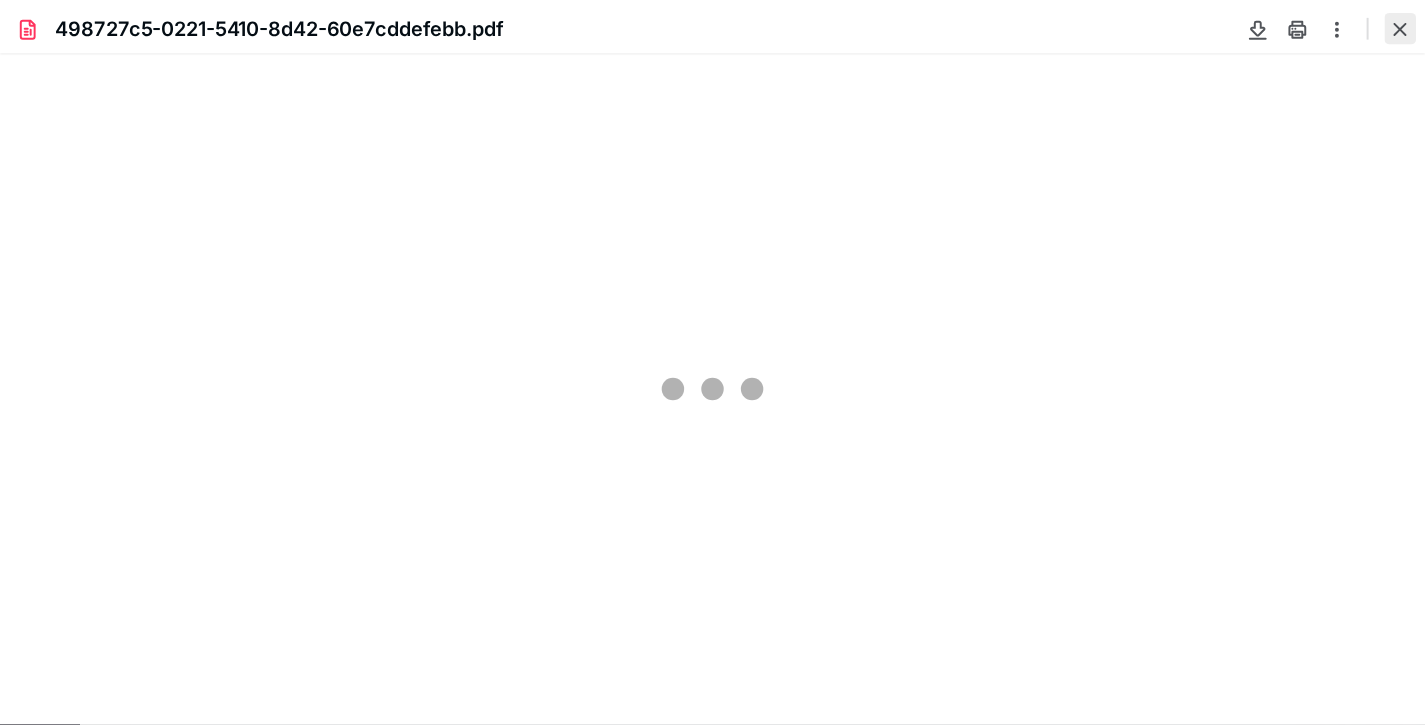 scroll, scrollTop: 85, scrollLeft: 0, axis: vertical 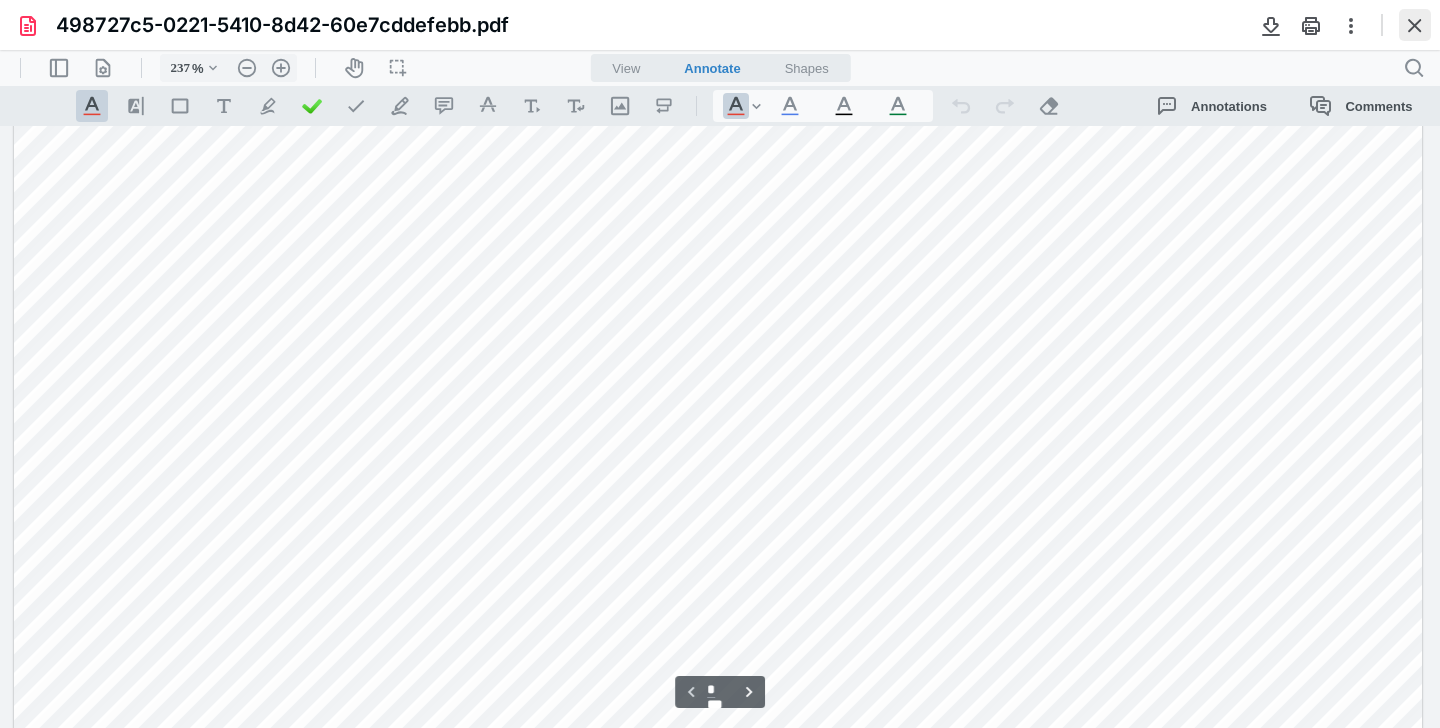 click at bounding box center (1415, 25) 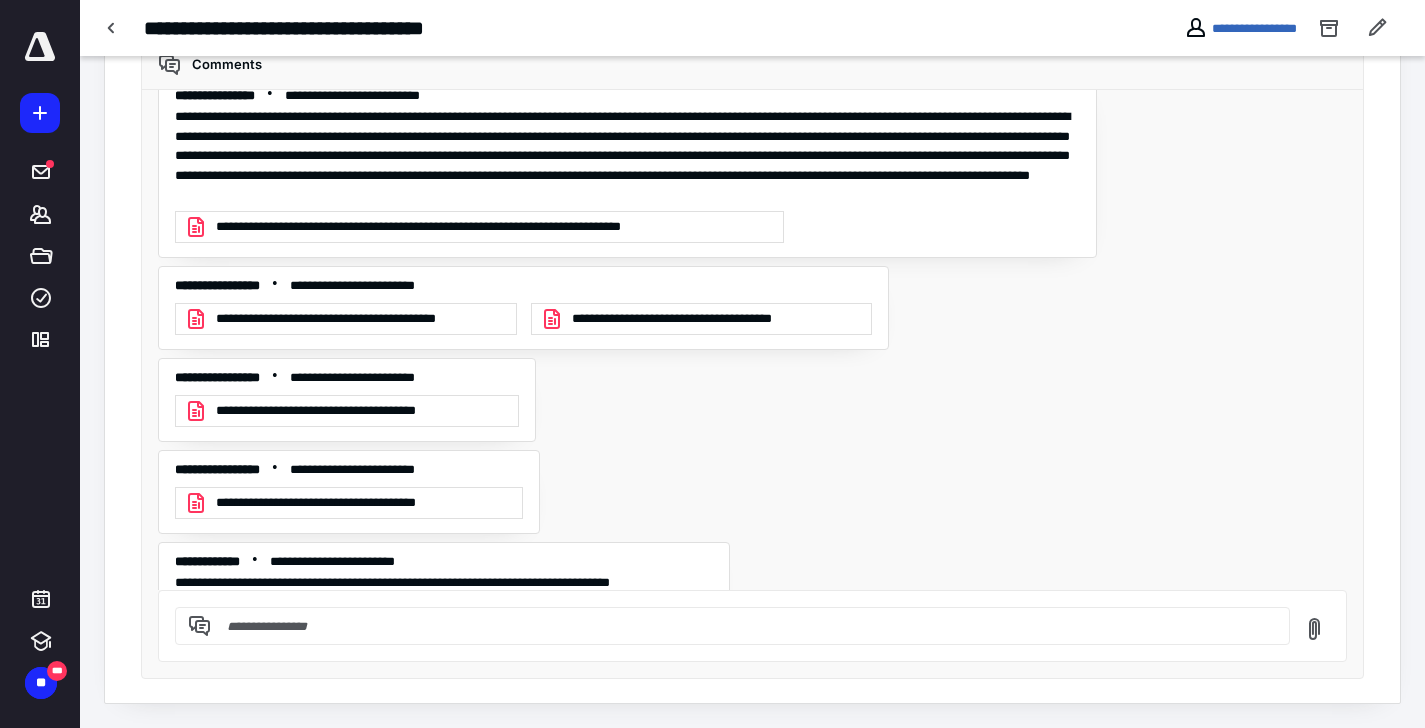 scroll, scrollTop: 14408, scrollLeft: 0, axis: vertical 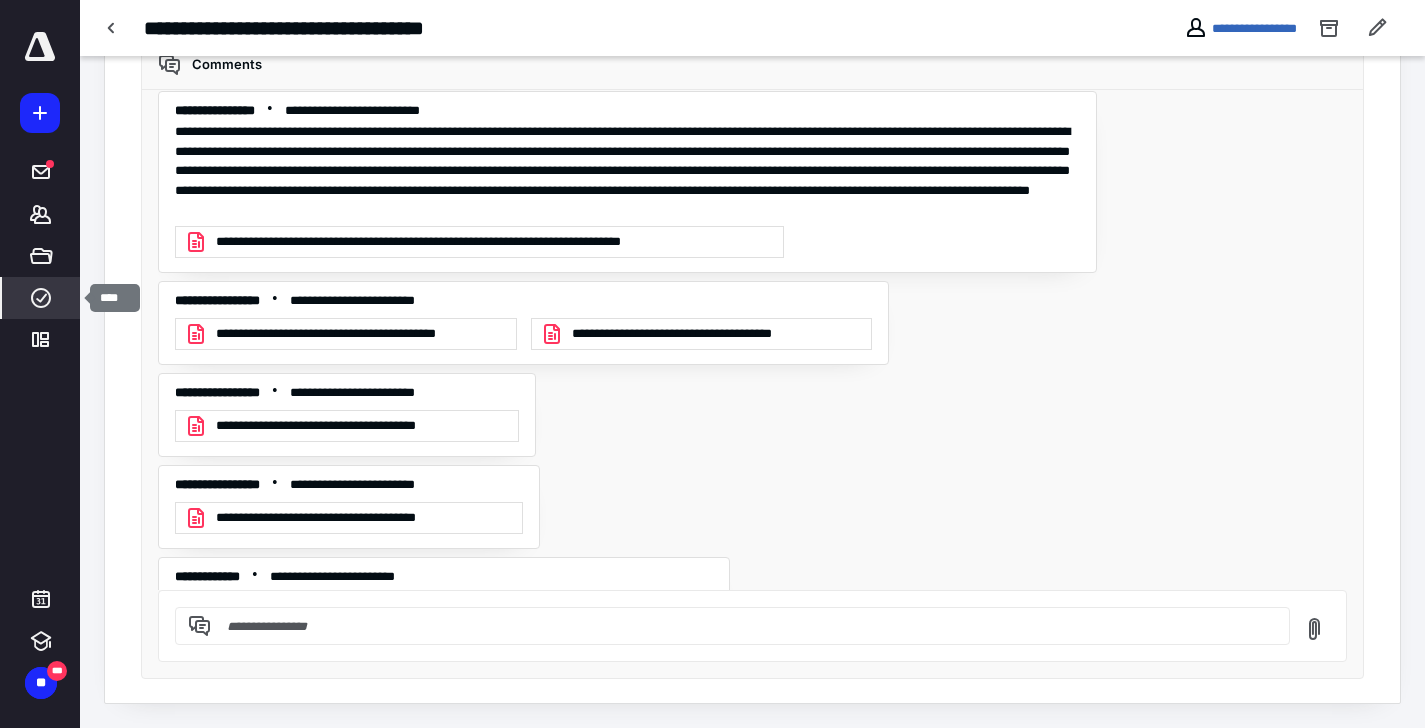 click on "****" at bounding box center (41, 298) 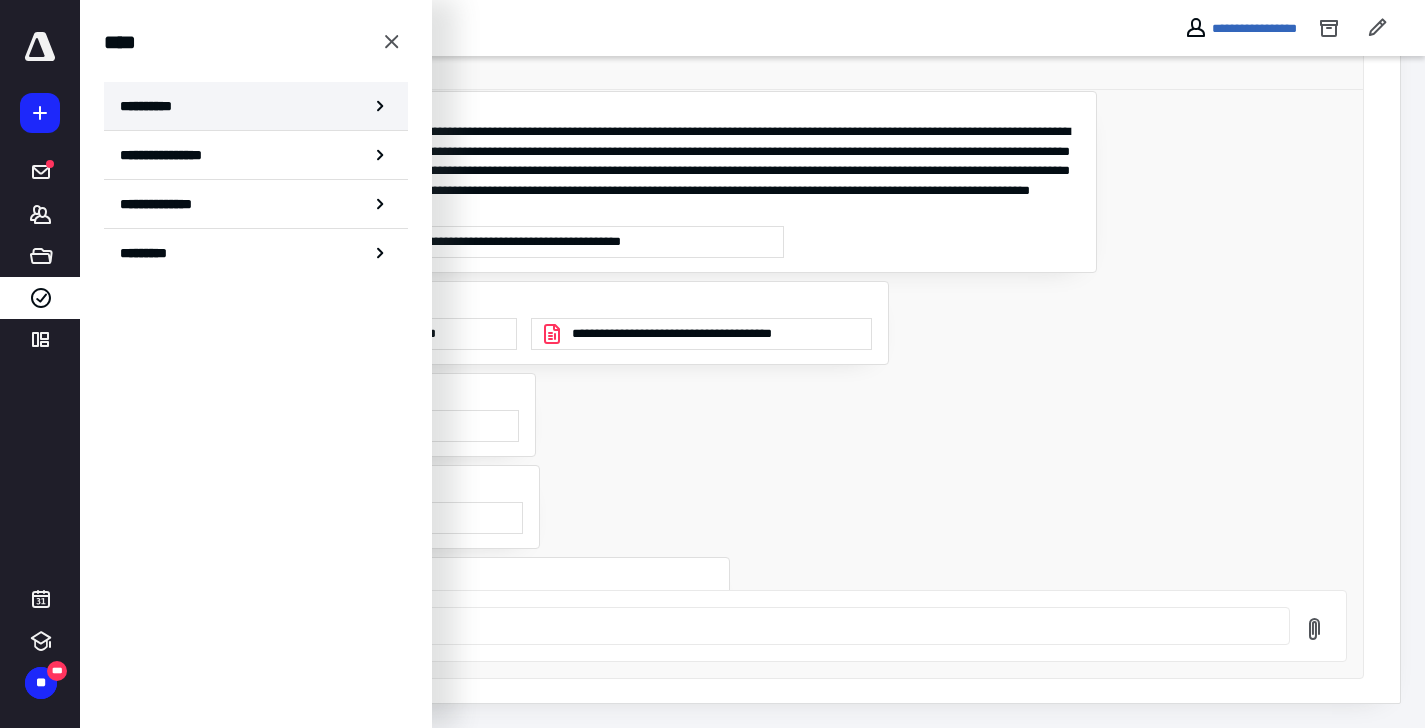 click on "**********" at bounding box center [256, 106] 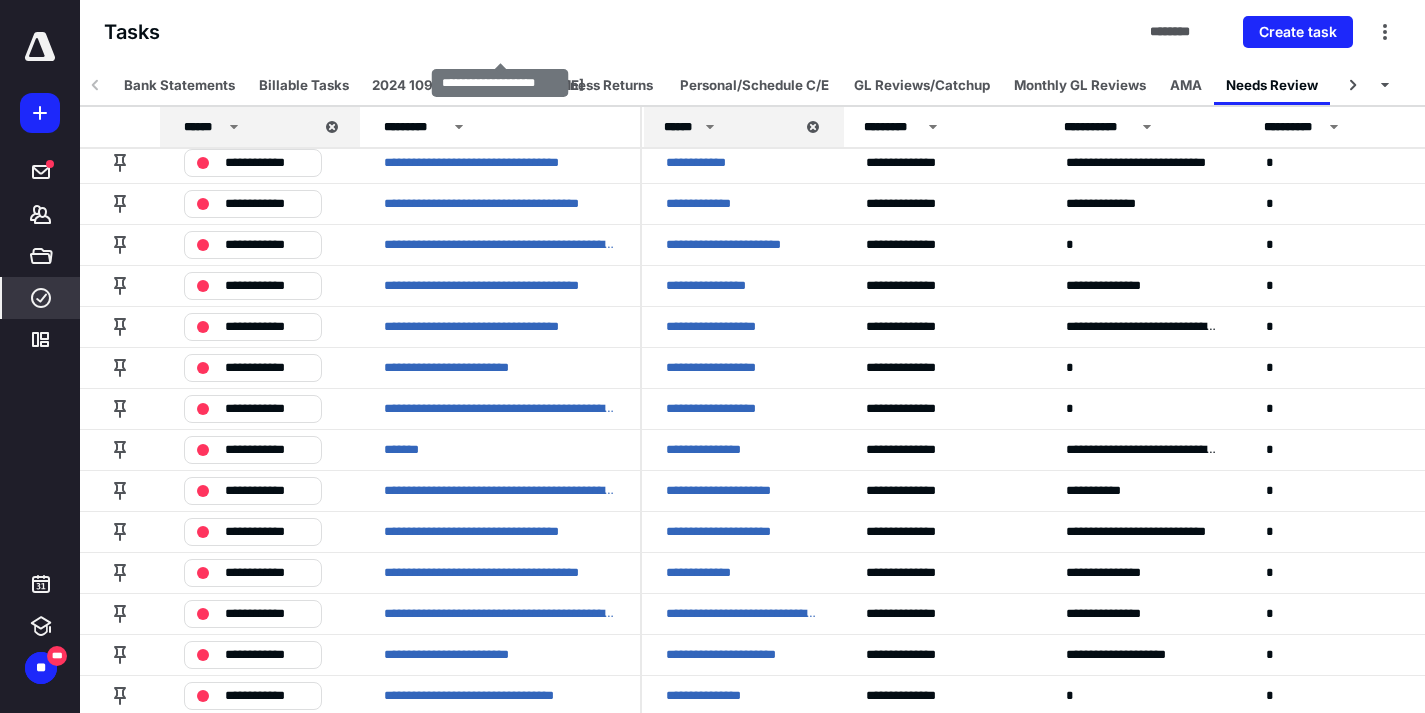 scroll, scrollTop: 259, scrollLeft: 0, axis: vertical 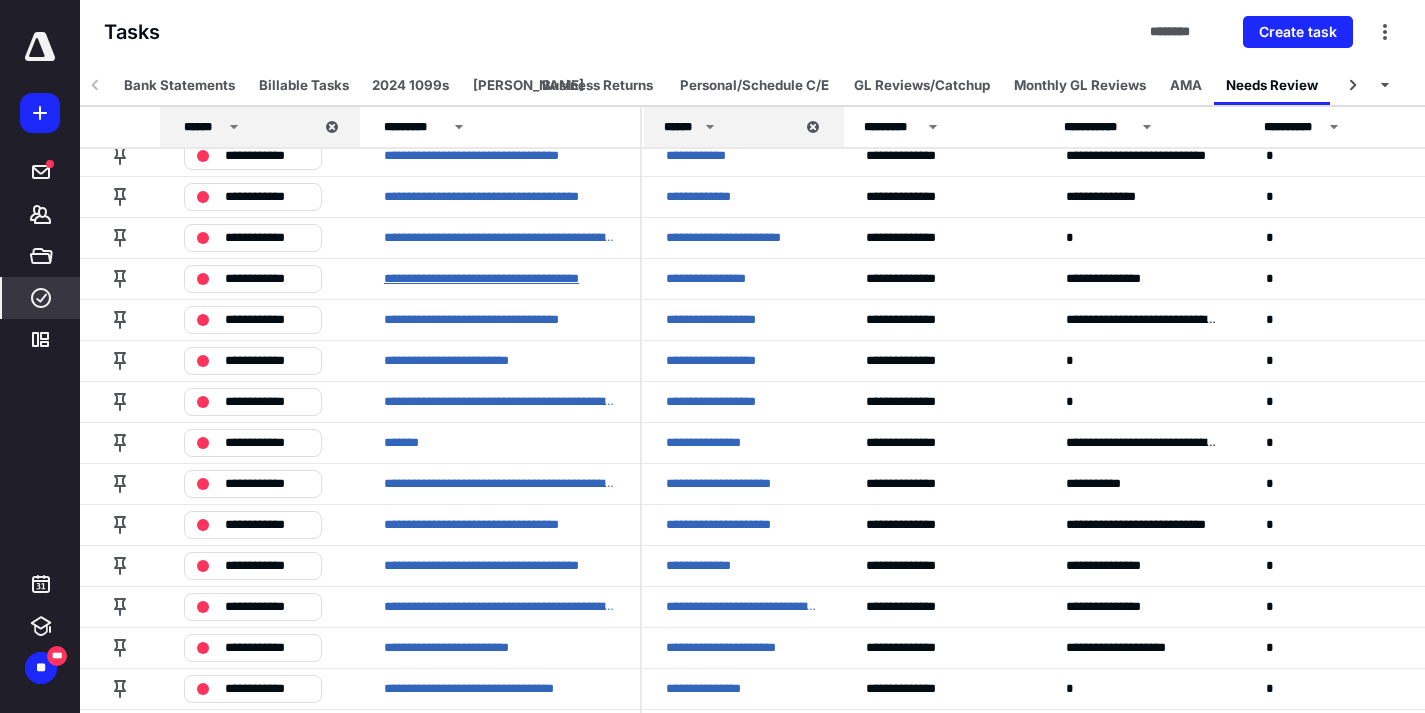 click on "**********" at bounding box center [500, 279] 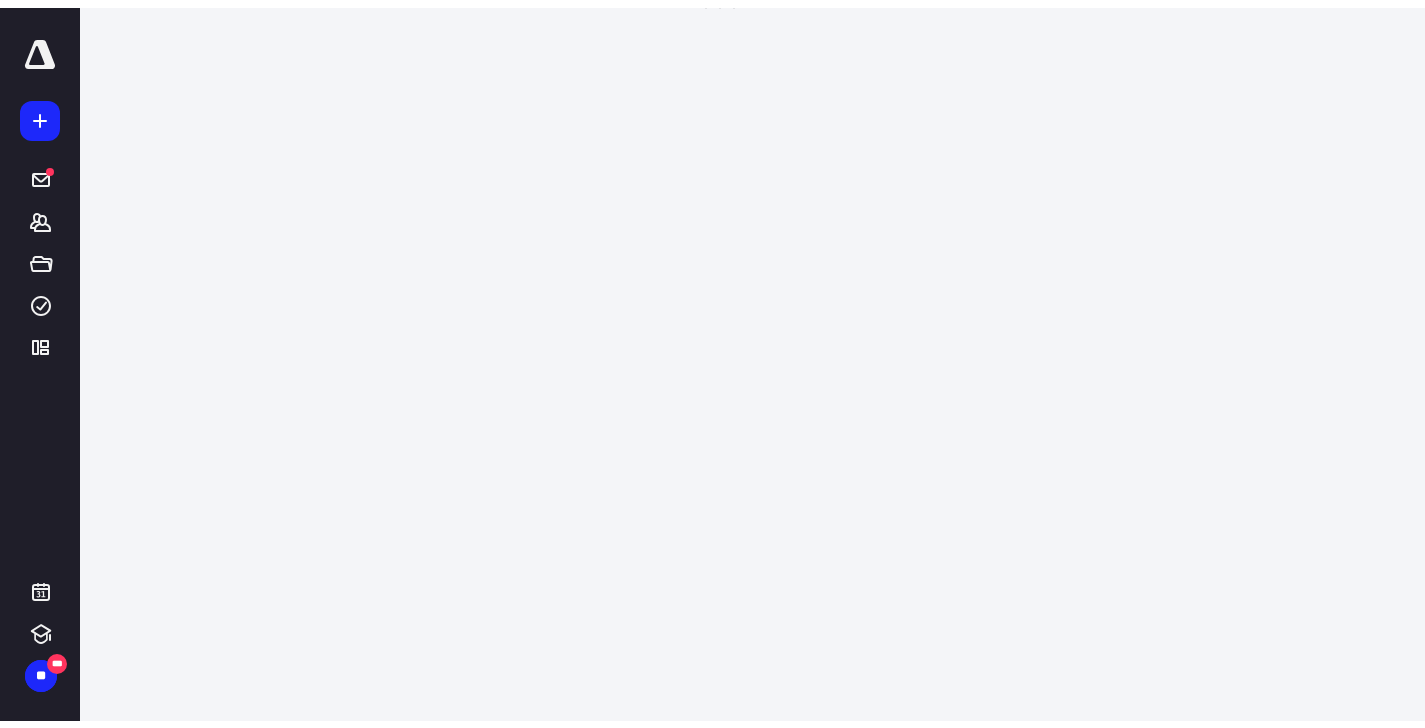 scroll, scrollTop: 0, scrollLeft: 0, axis: both 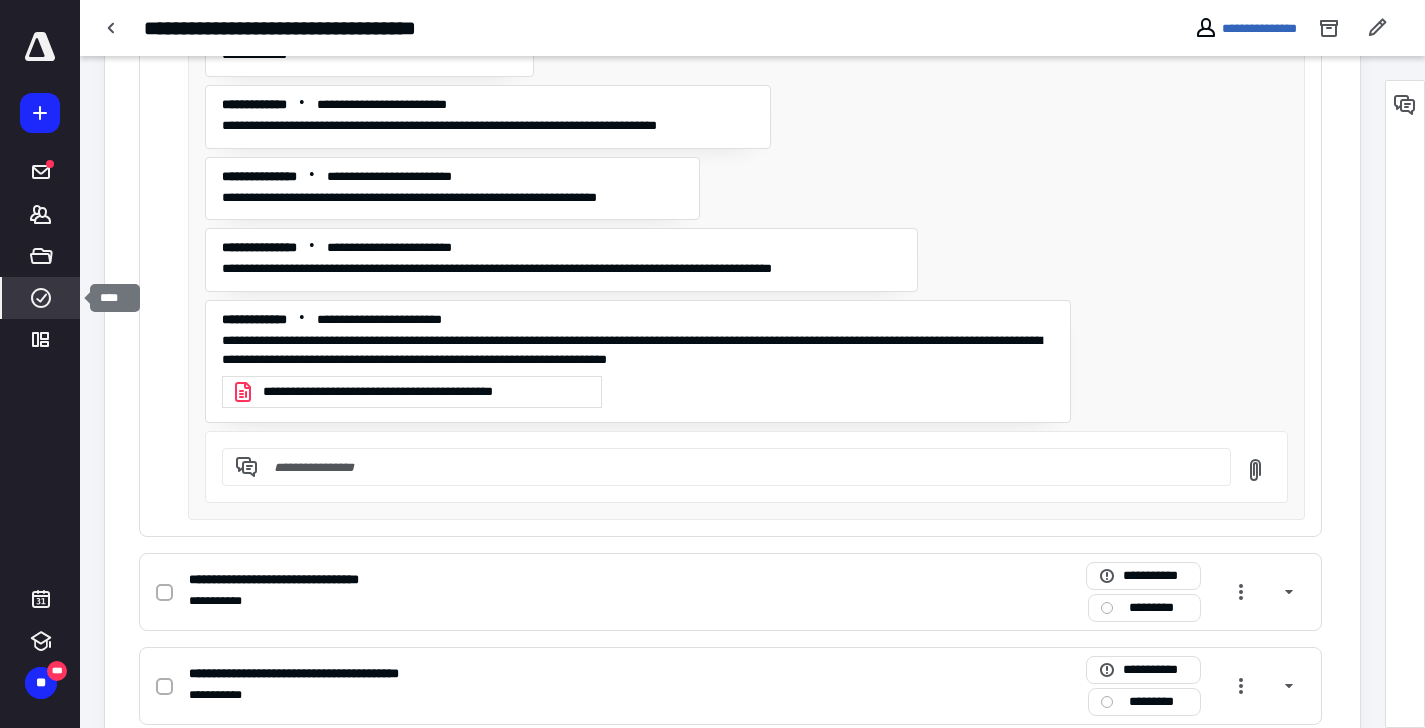 click on "****" at bounding box center [41, 298] 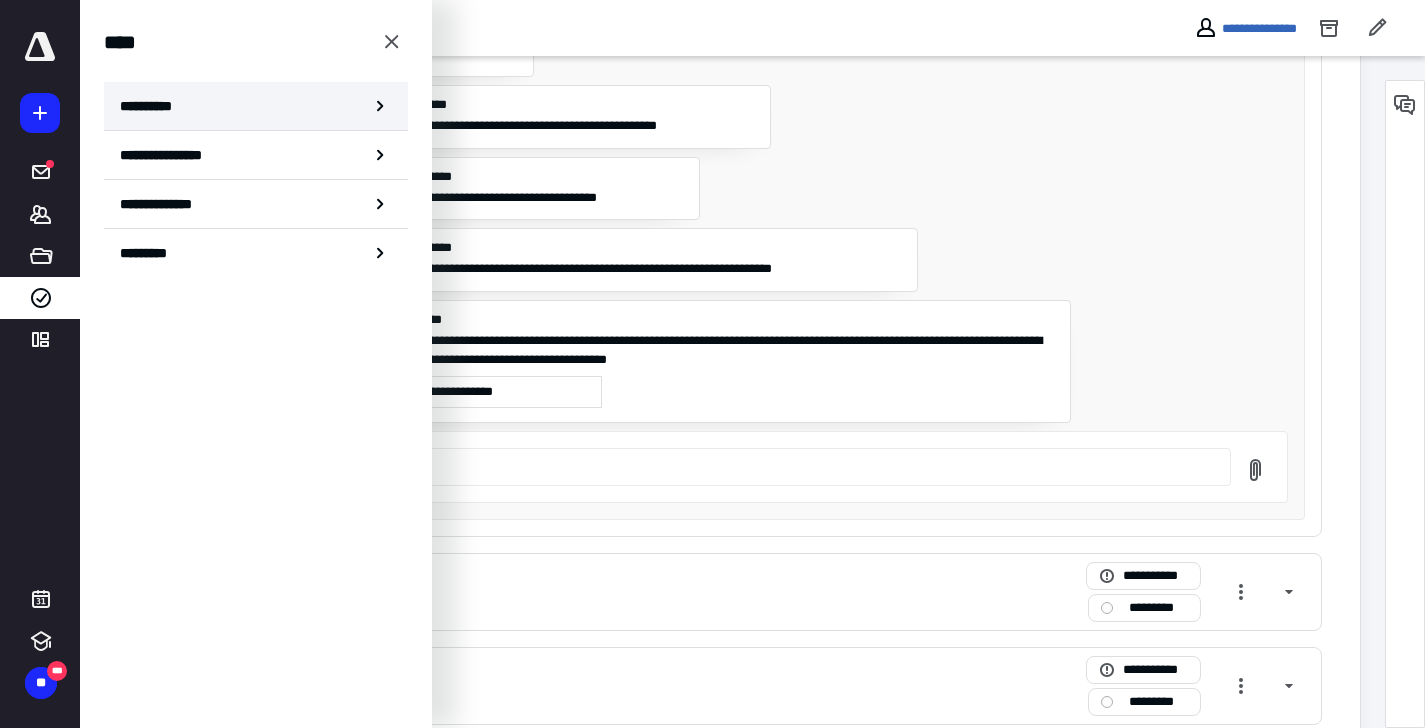 click on "**********" at bounding box center [256, 106] 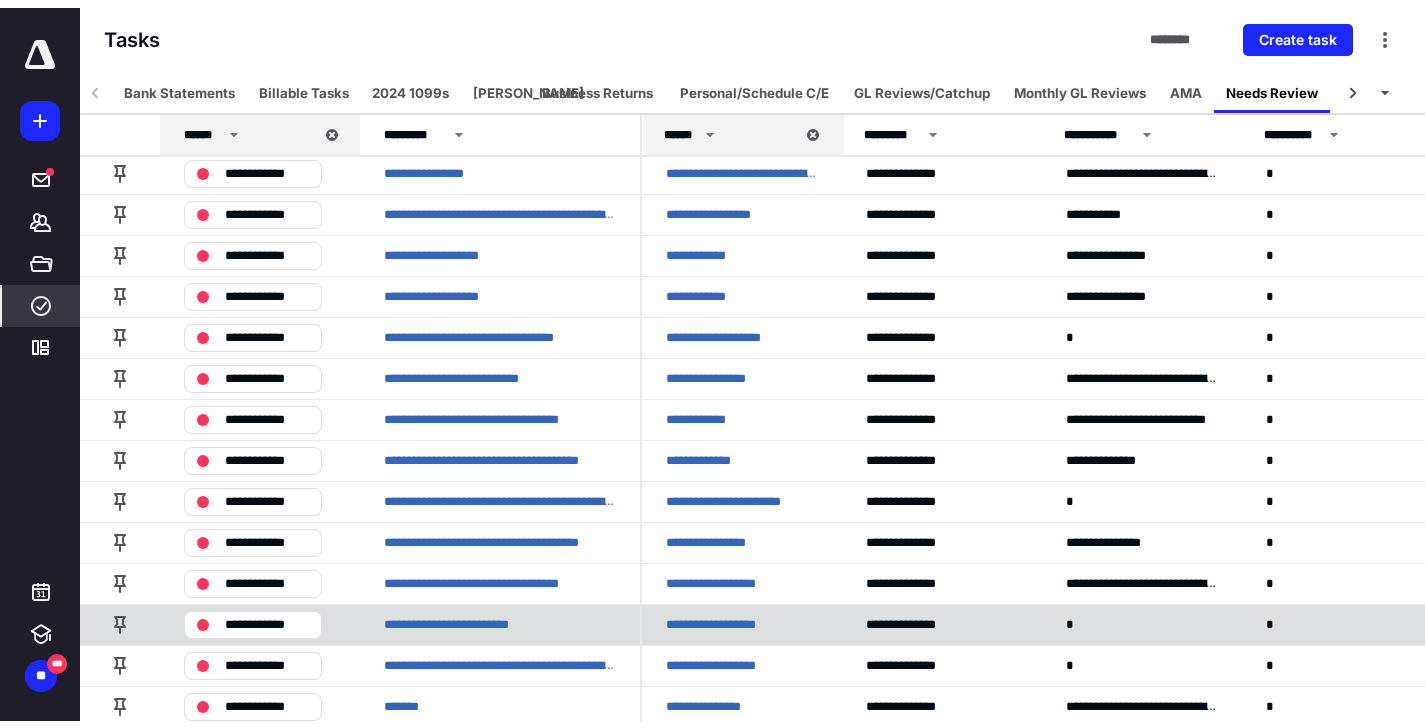 scroll, scrollTop: 0, scrollLeft: 0, axis: both 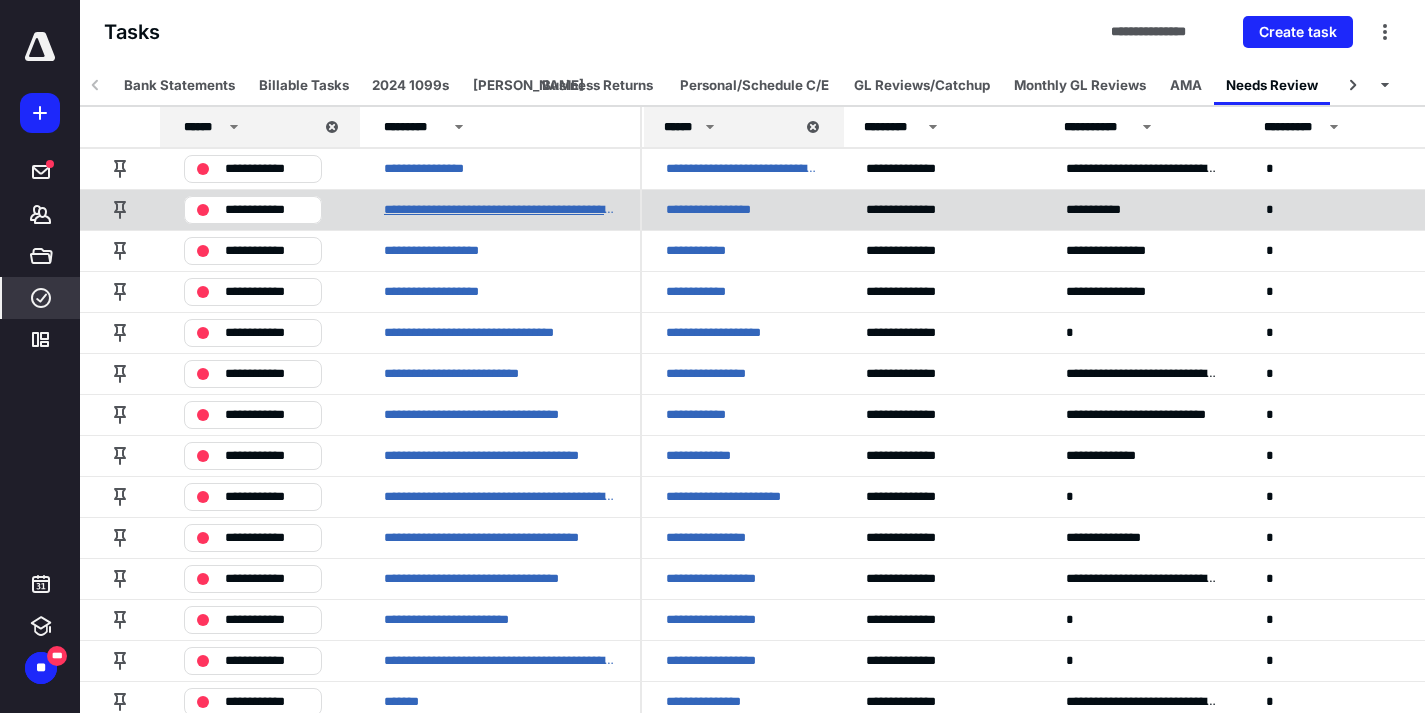 click on "**********" at bounding box center (500, 210) 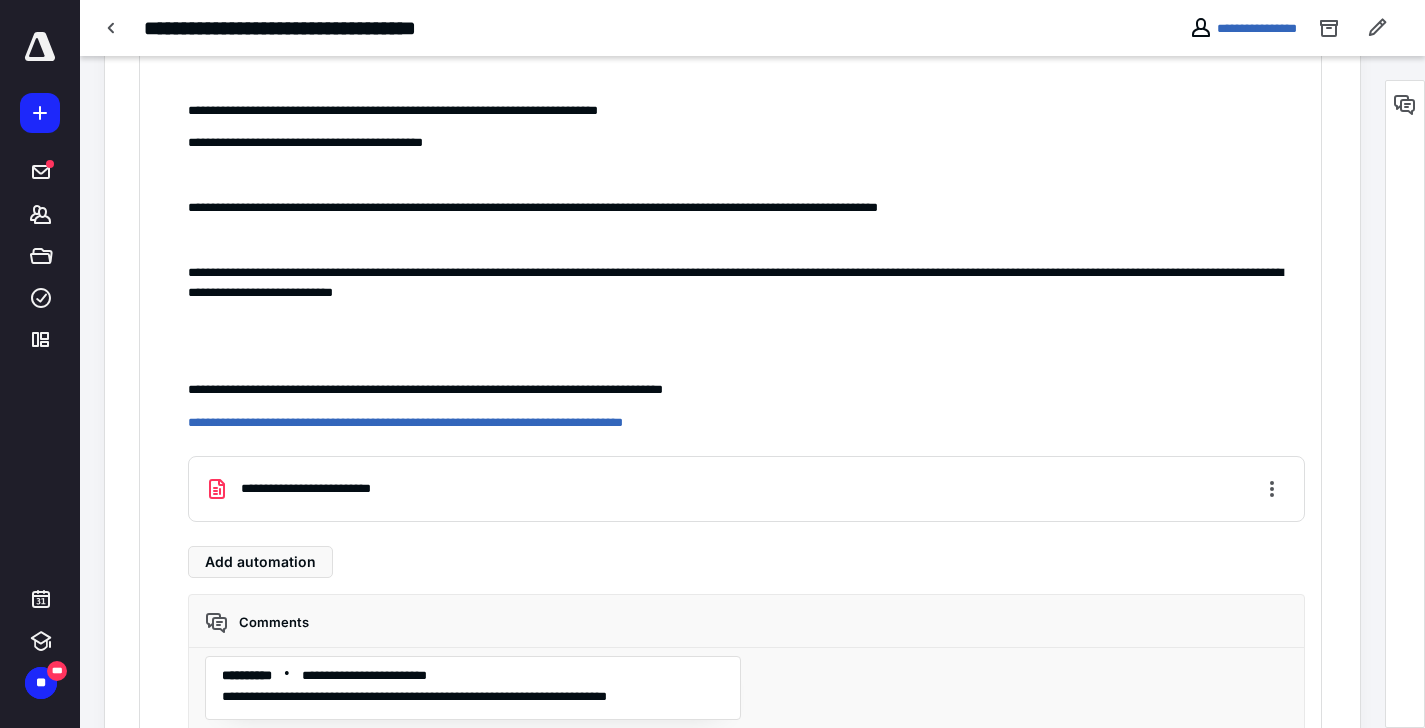 scroll, scrollTop: 2136, scrollLeft: 0, axis: vertical 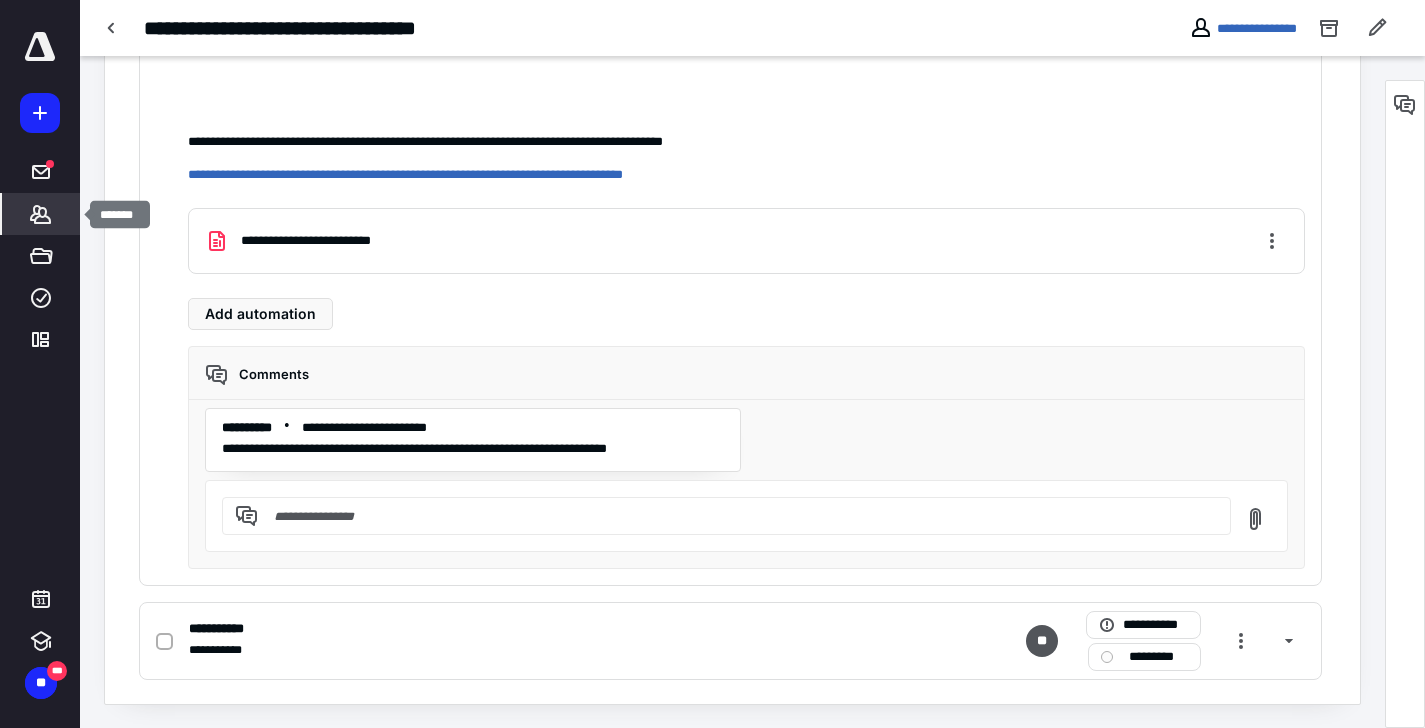click on "*******" at bounding box center [41, 214] 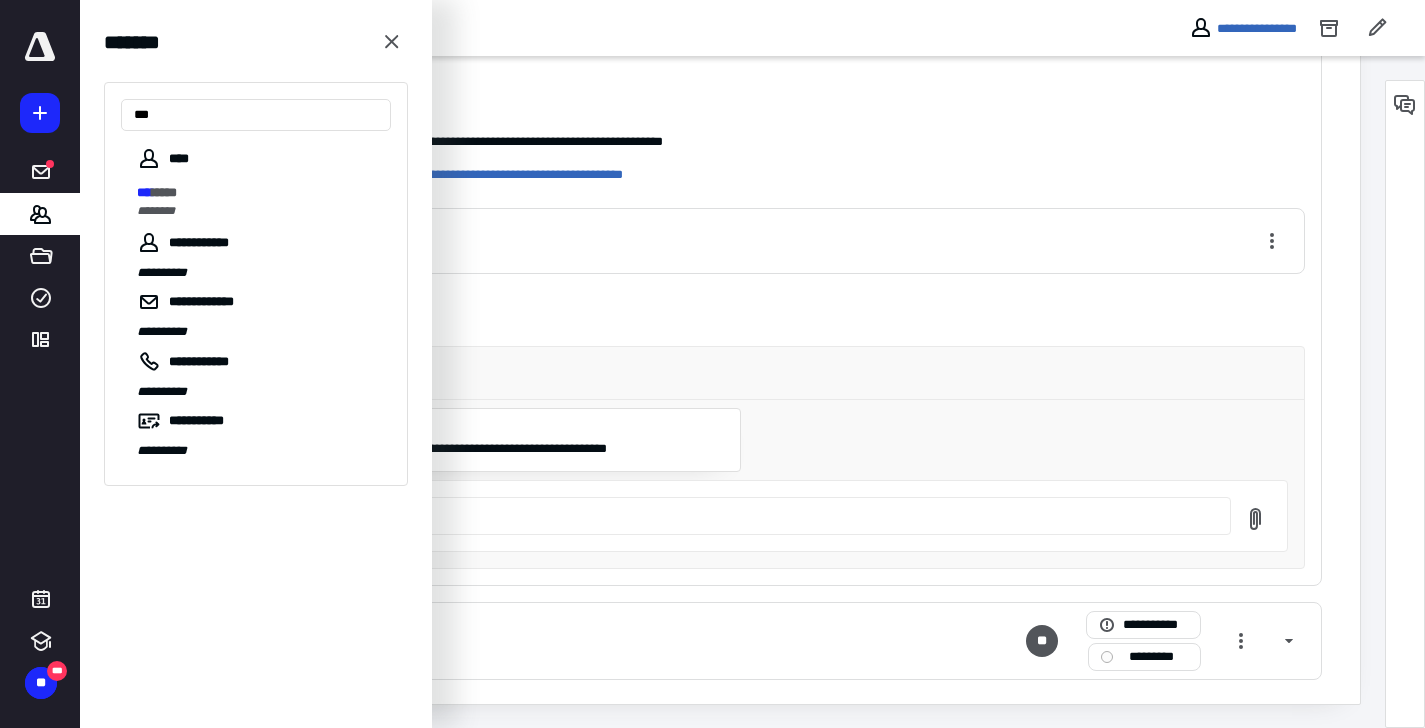 type on "***" 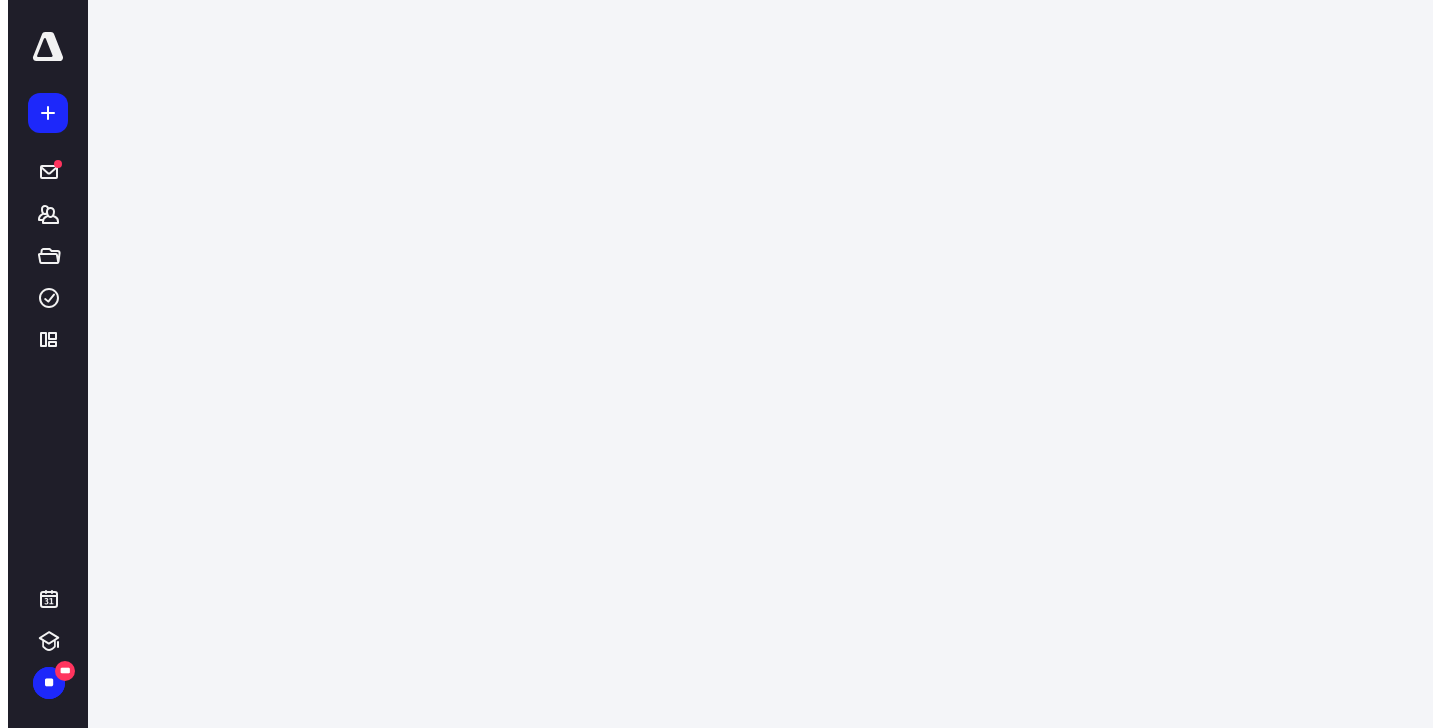 scroll, scrollTop: 0, scrollLeft: 0, axis: both 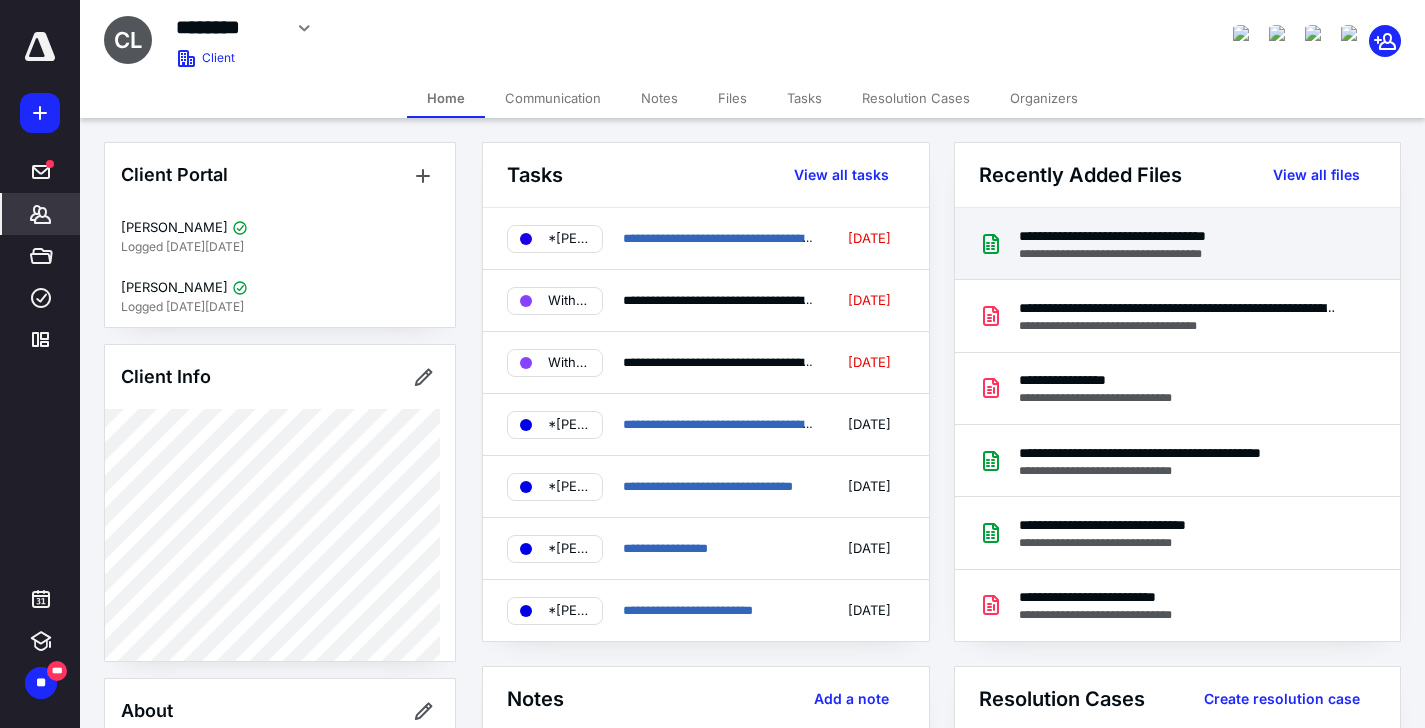 click on "**********" at bounding box center (1156, 236) 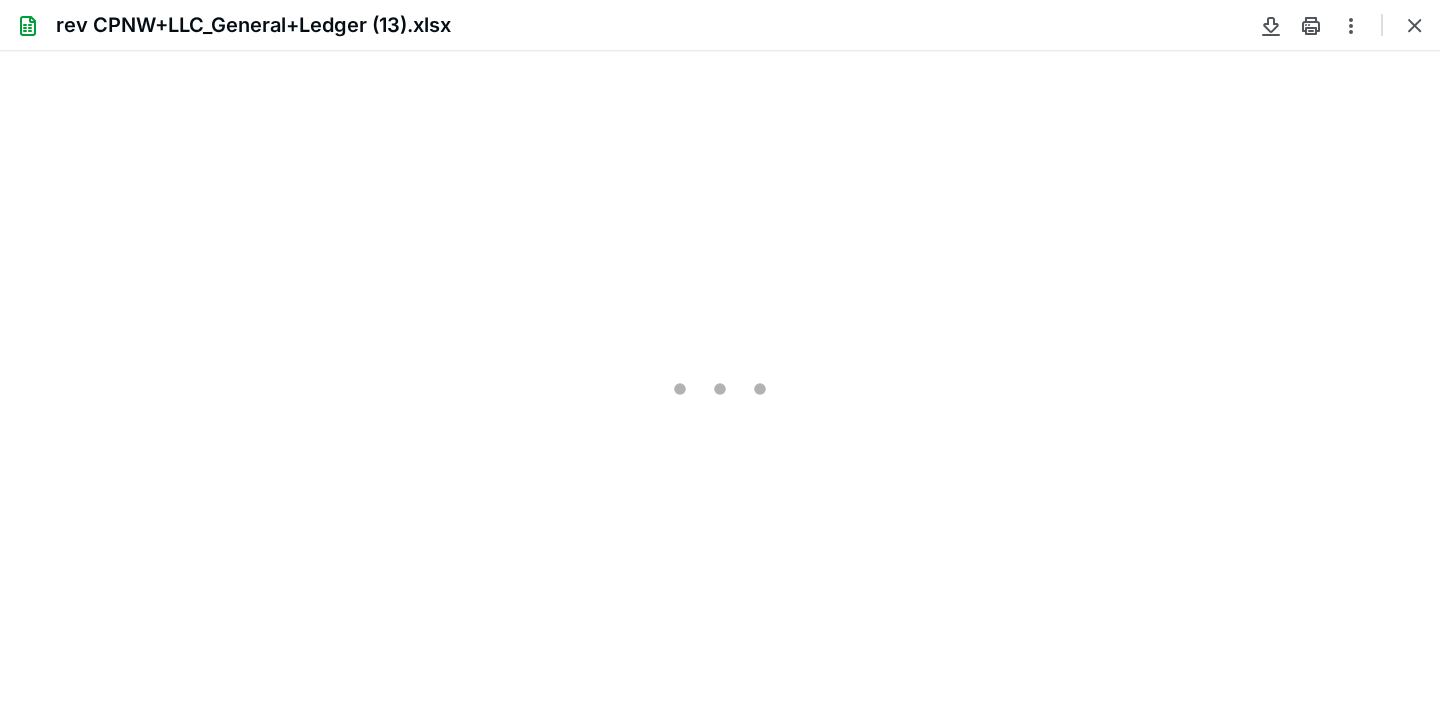 scroll, scrollTop: 0, scrollLeft: 0, axis: both 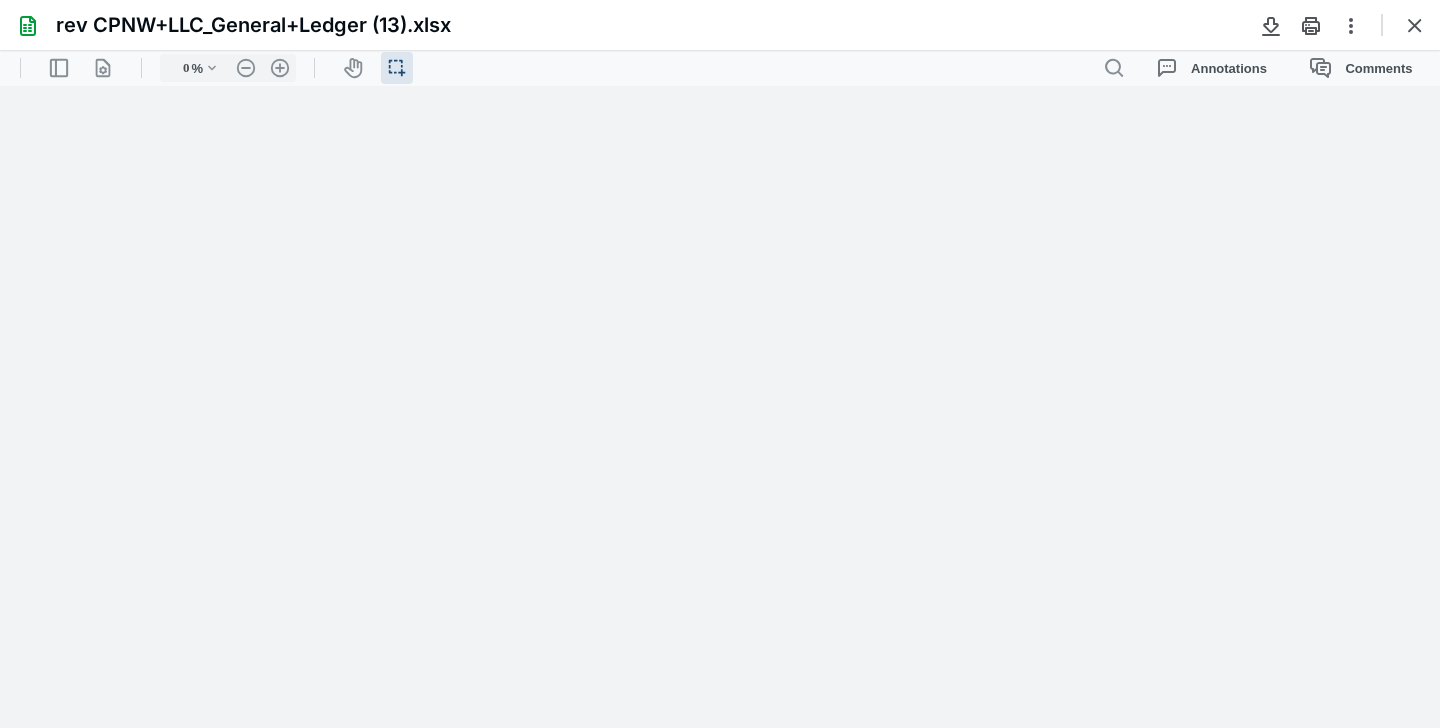 type on "89" 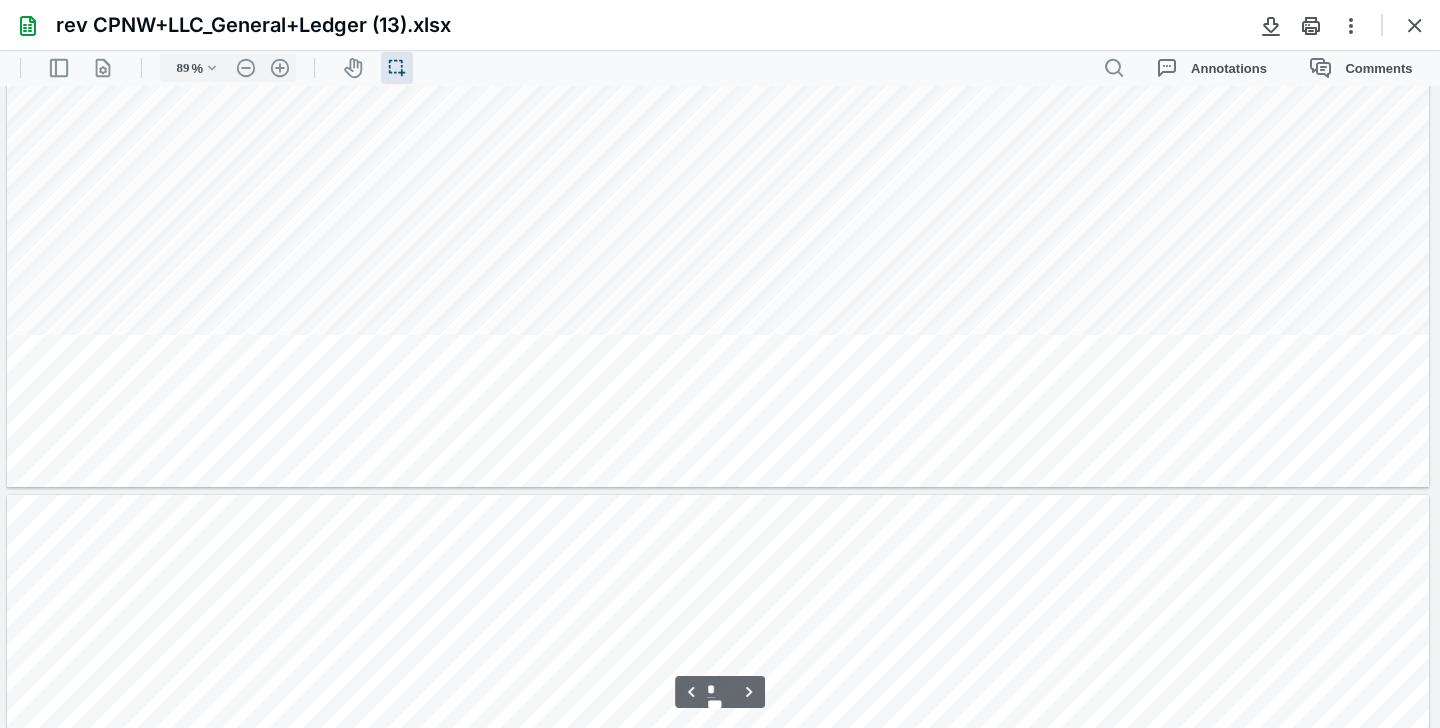 type on "*" 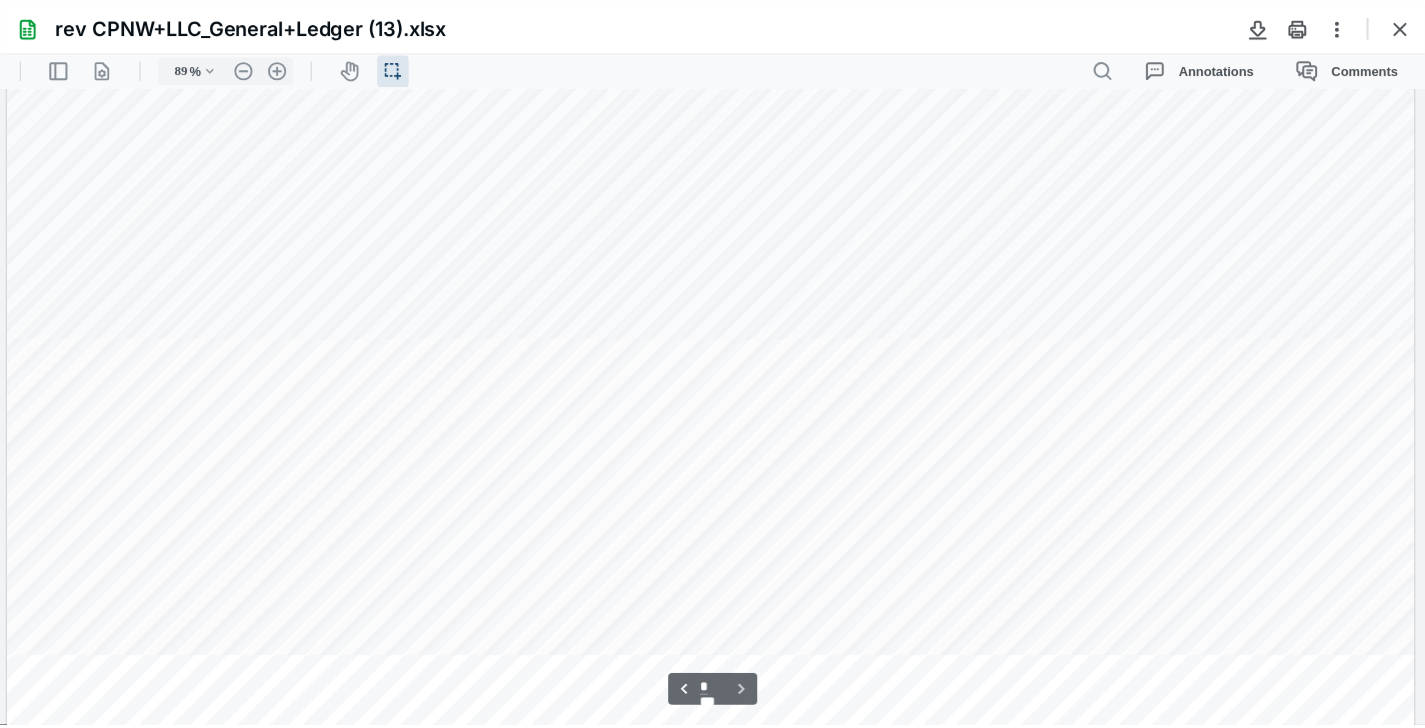scroll, scrollTop: 14897, scrollLeft: 0, axis: vertical 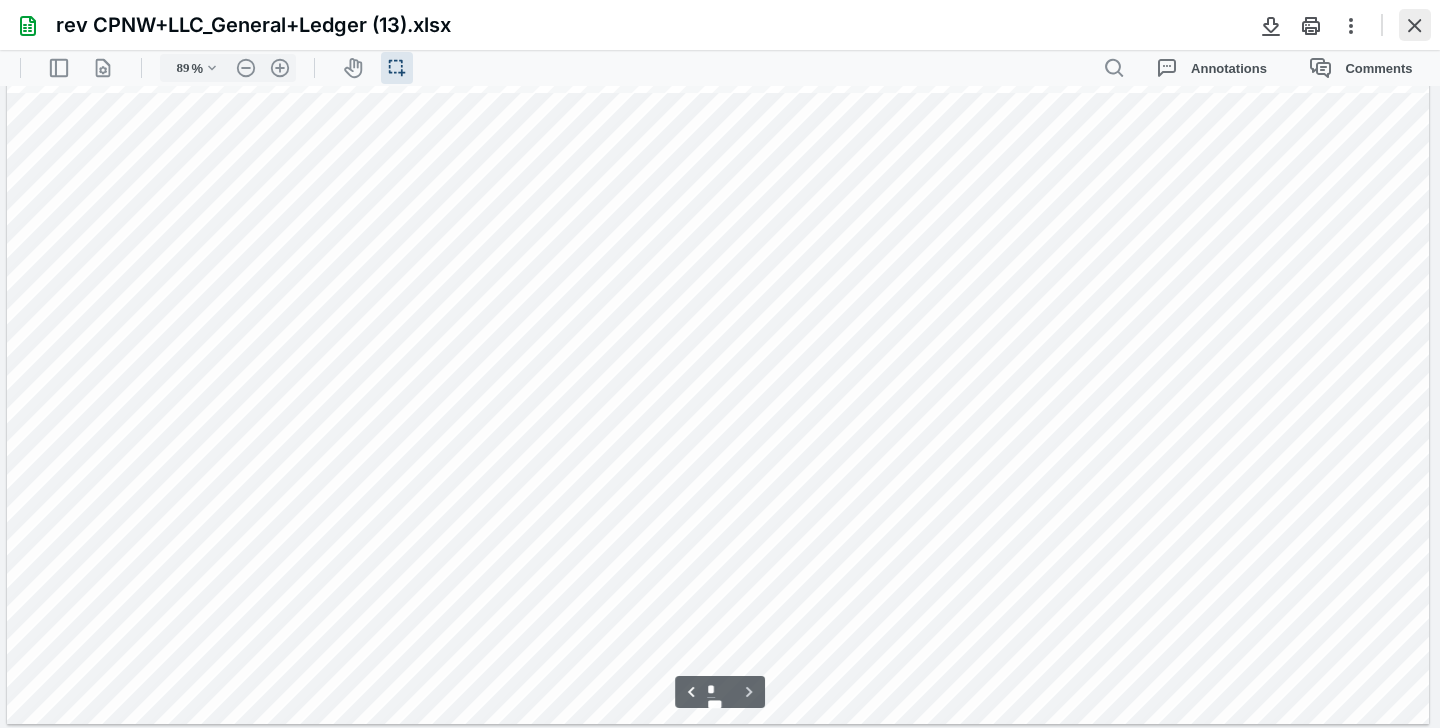 click at bounding box center (1415, 25) 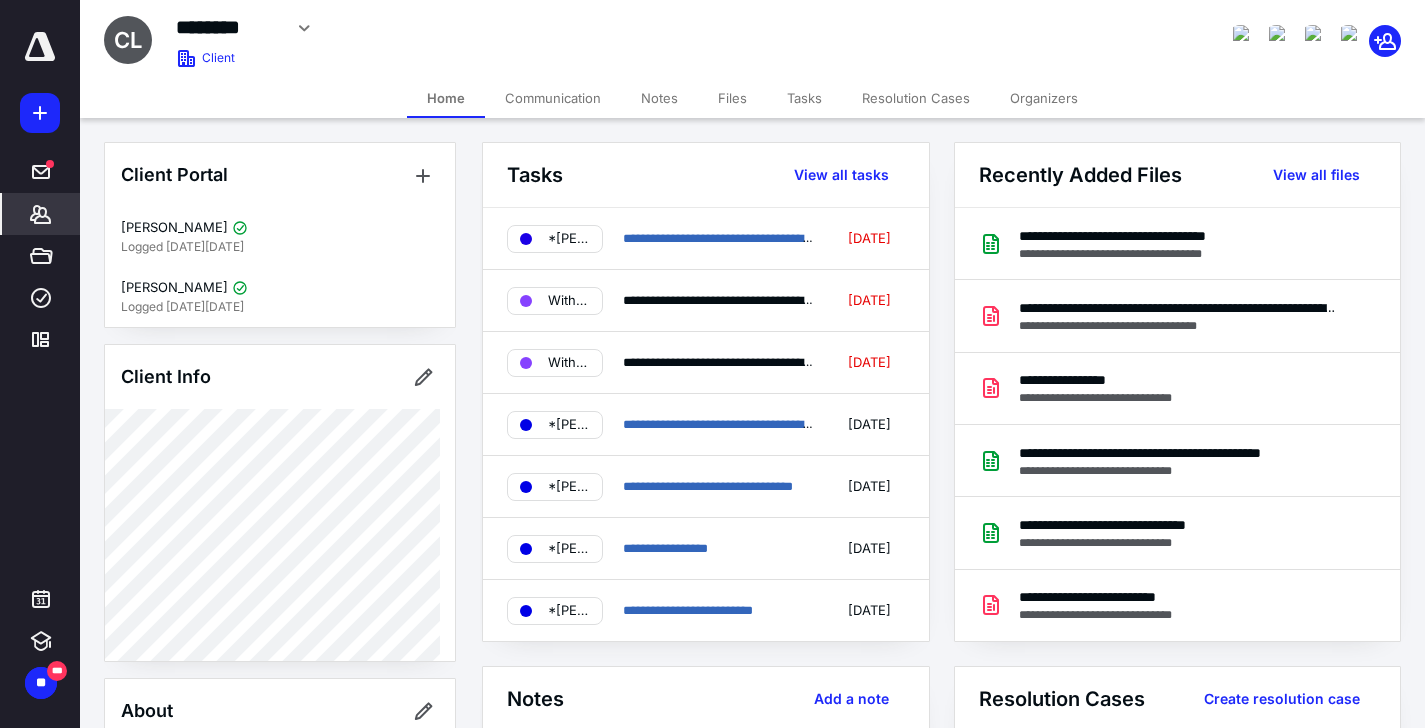 click on "Tasks" at bounding box center [804, 98] 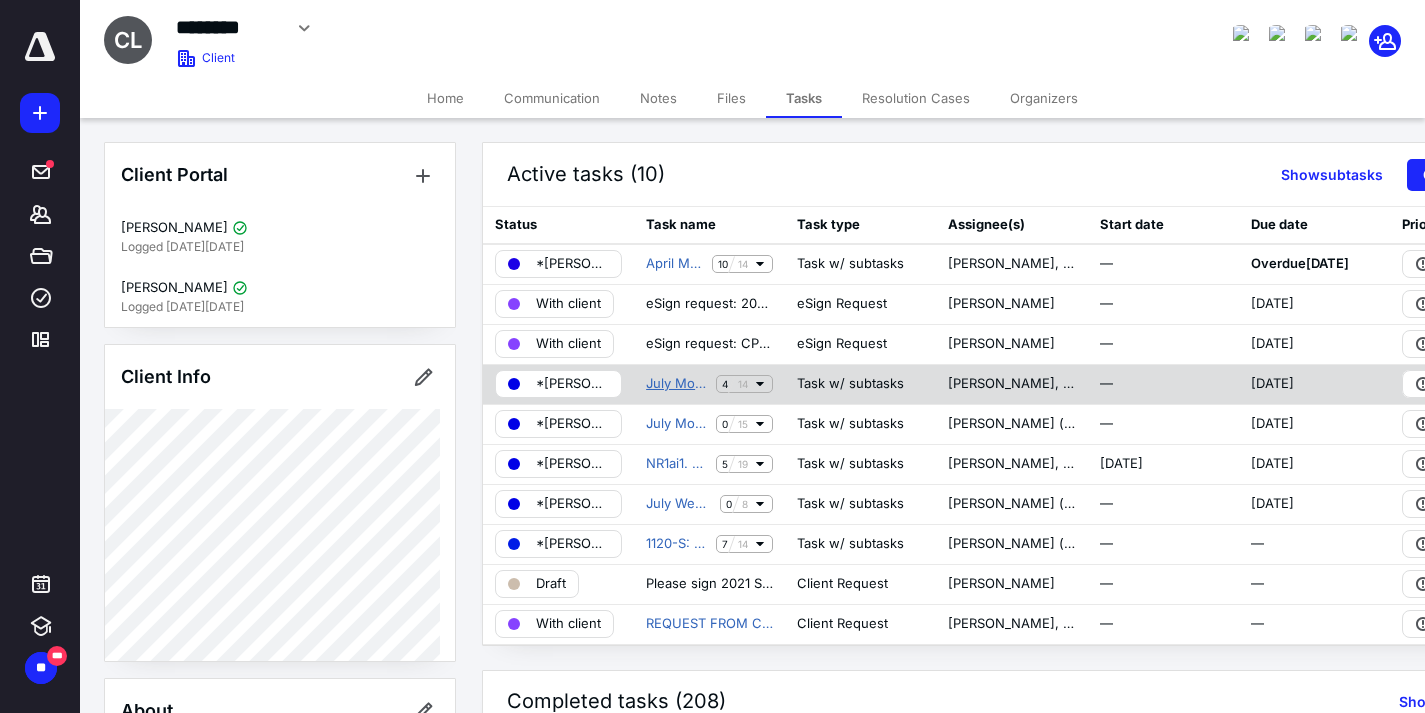 click on "July Monthly Financial Statements Group A" at bounding box center (677, 384) 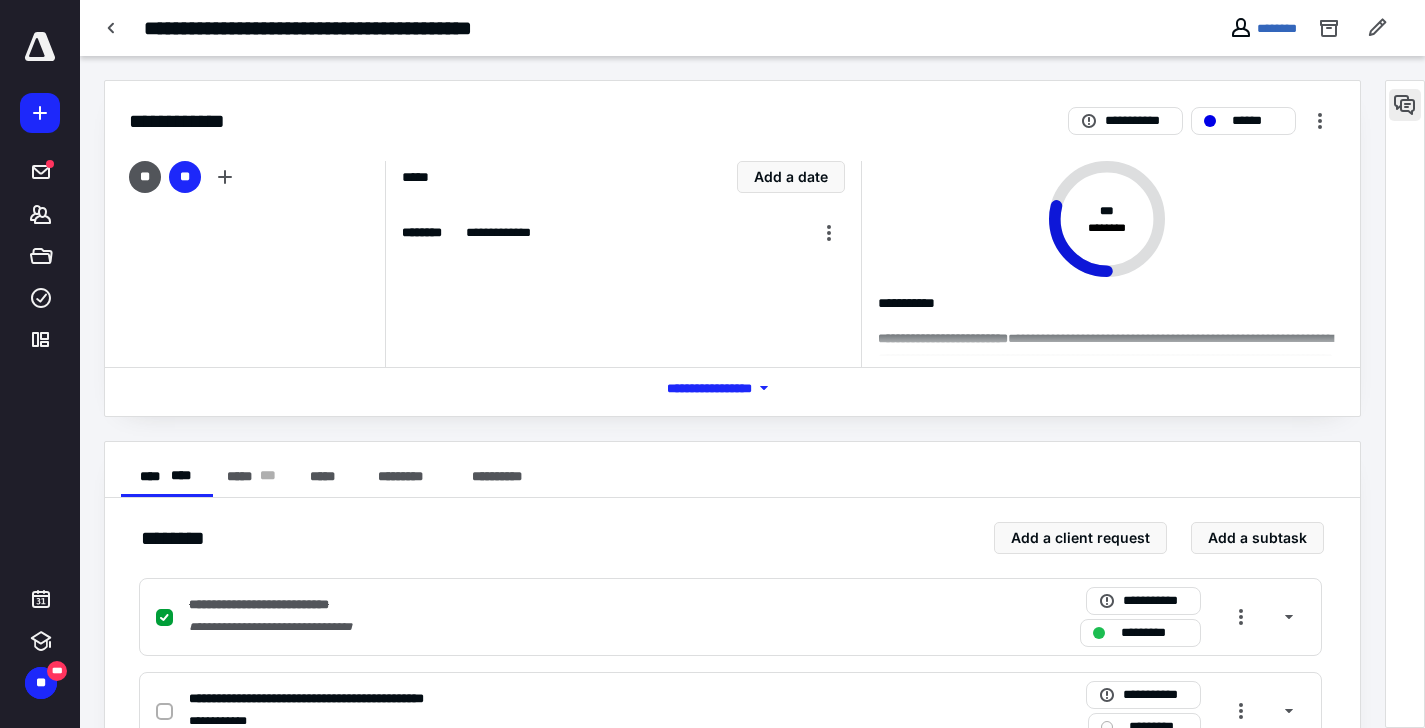 click at bounding box center [1405, 105] 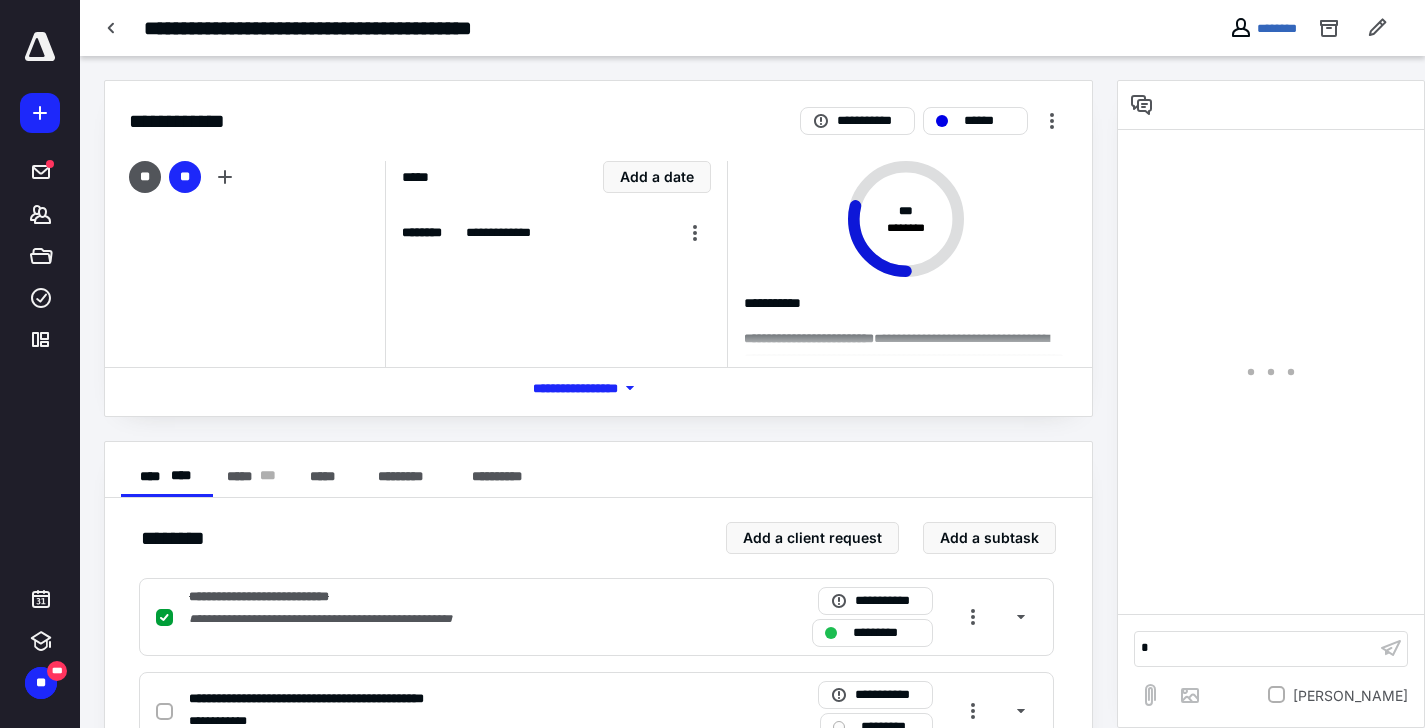 type 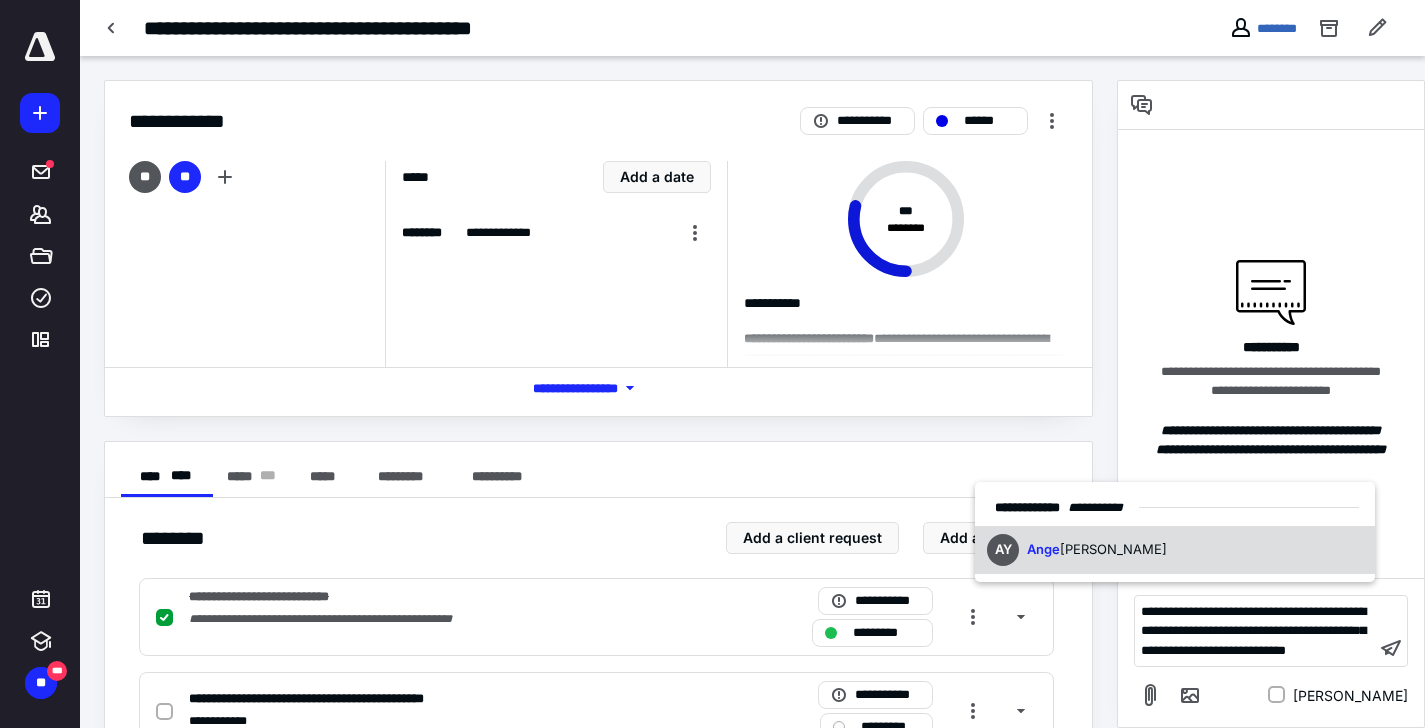 click on "AY [PERSON_NAME]" at bounding box center (1175, 550) 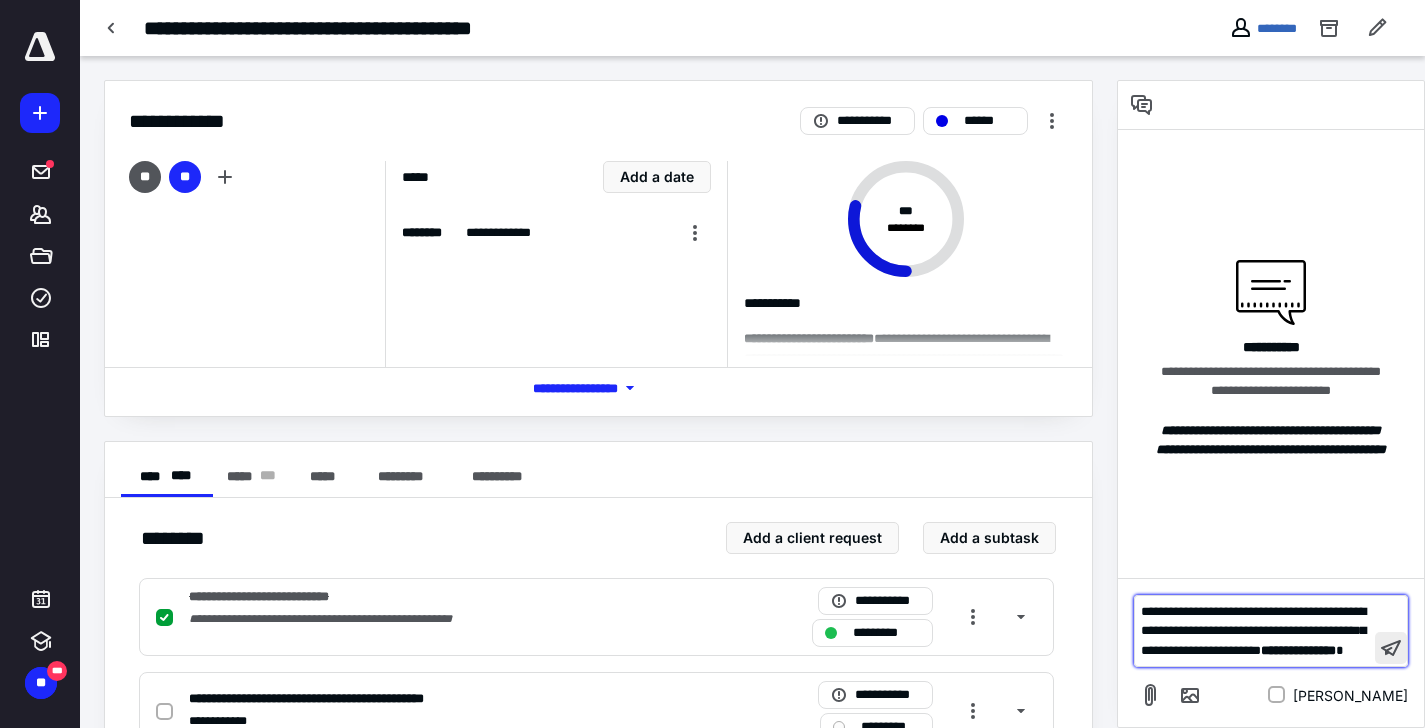 click at bounding box center [1391, 648] 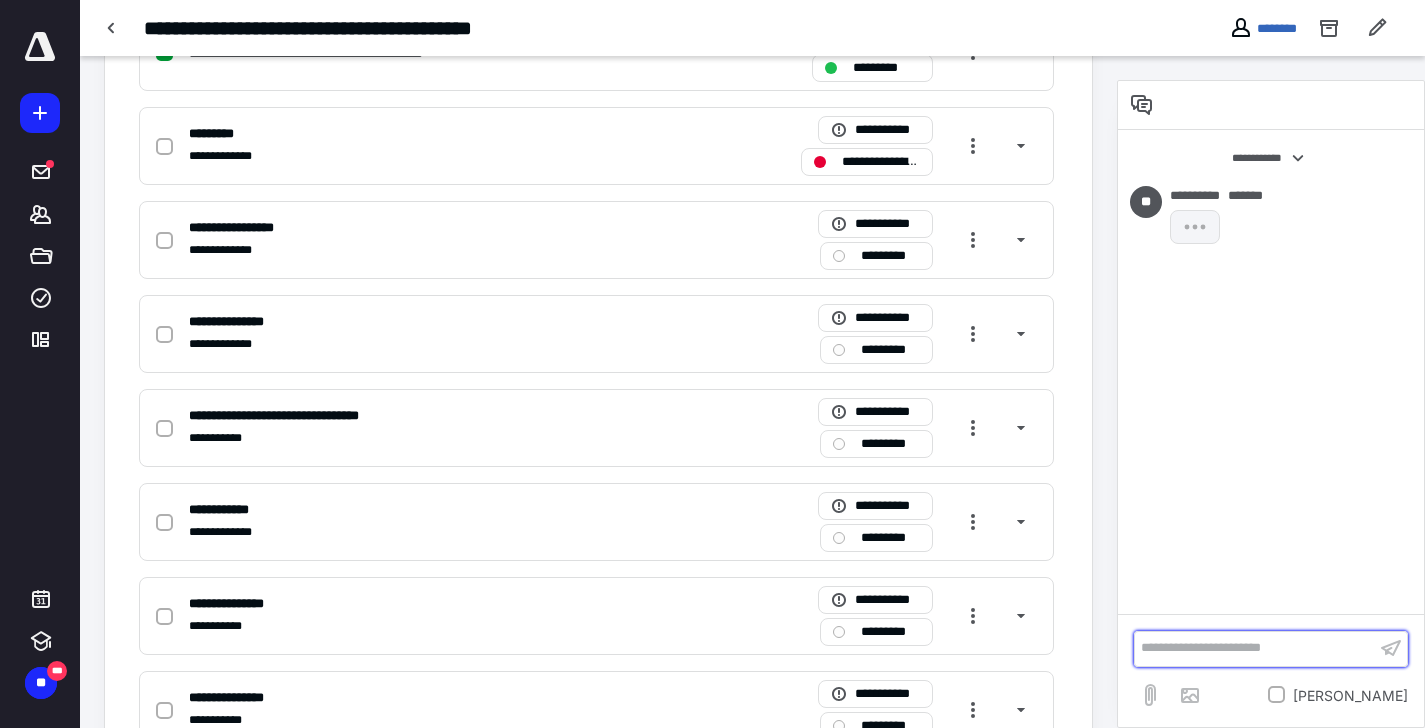 scroll, scrollTop: 899, scrollLeft: 0, axis: vertical 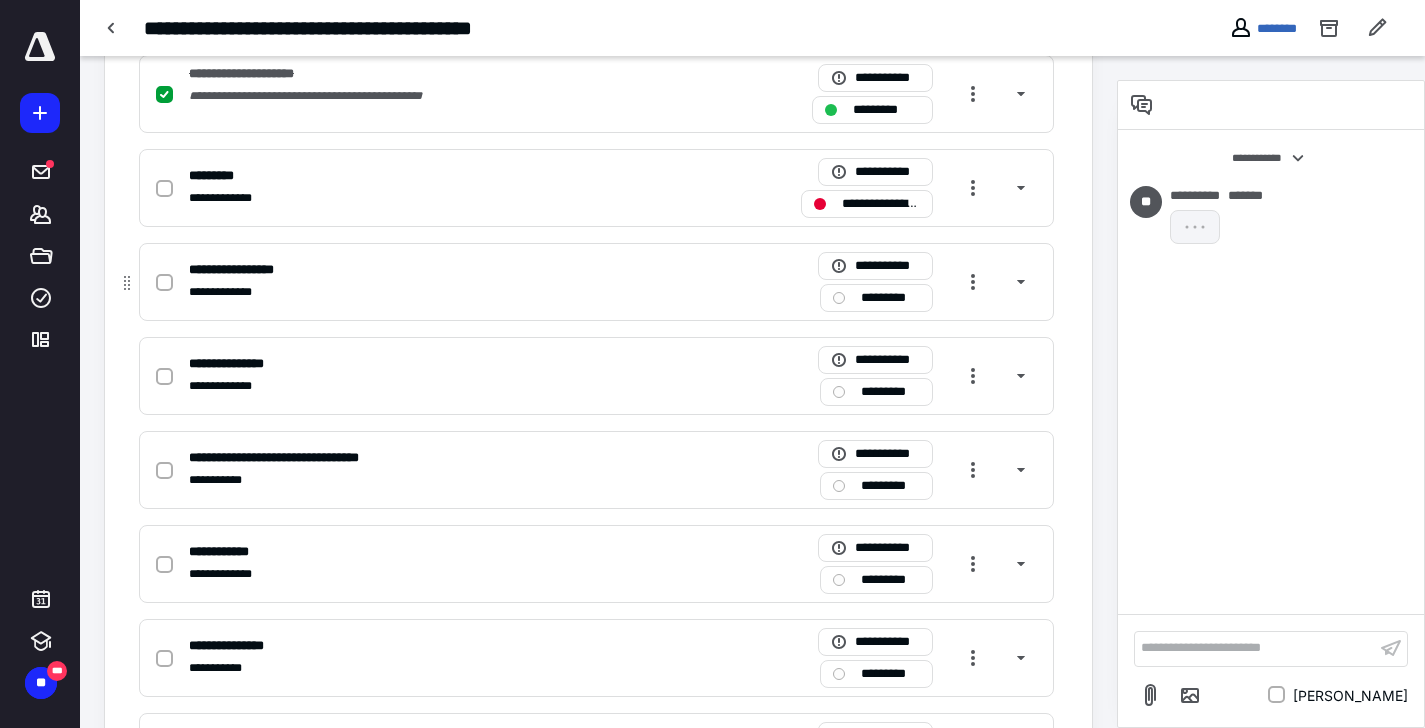 click at bounding box center (164, 283) 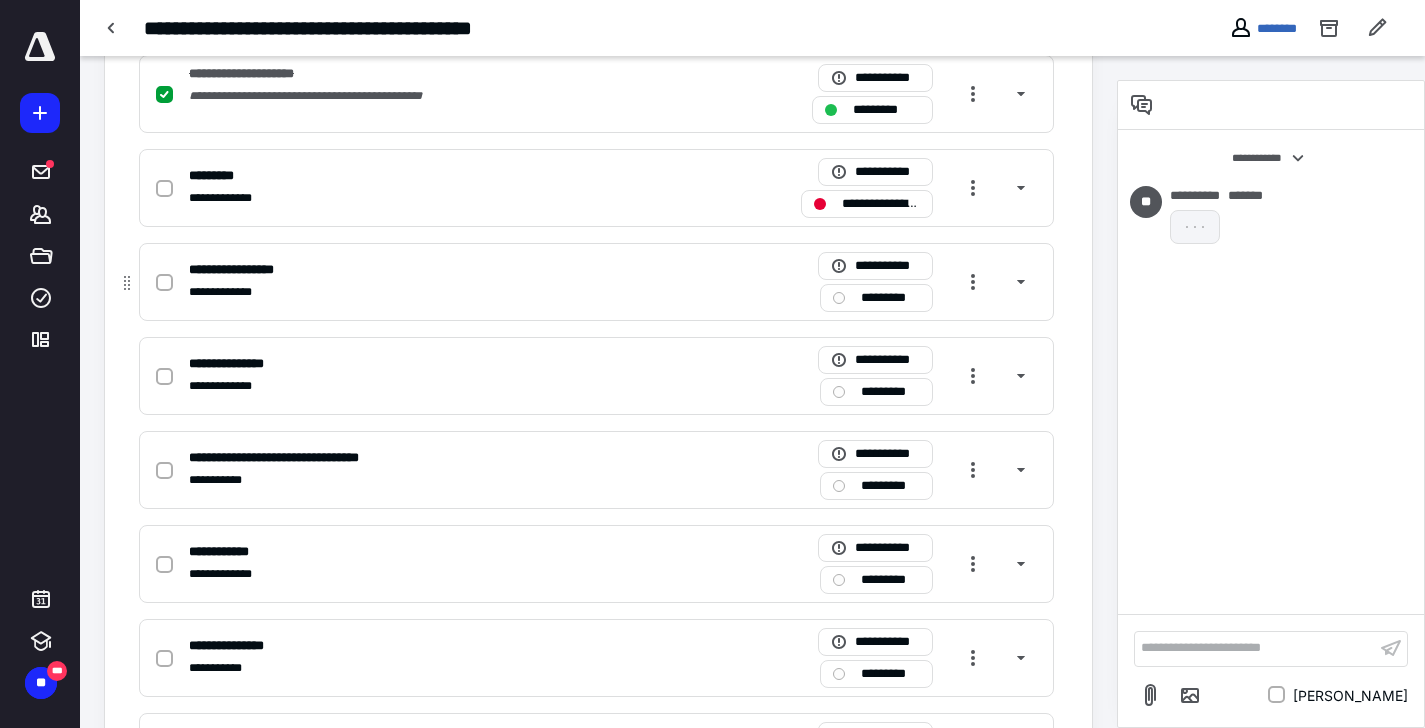 checkbox on "true" 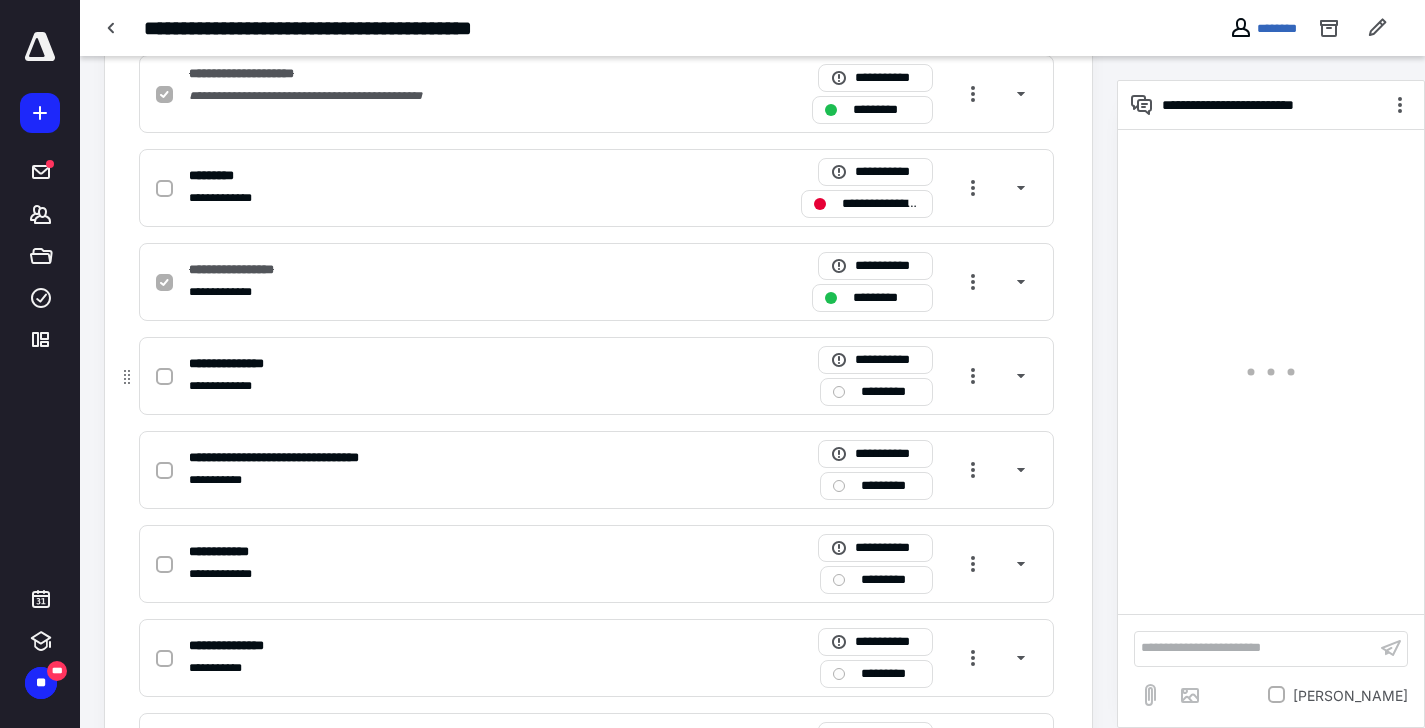 click 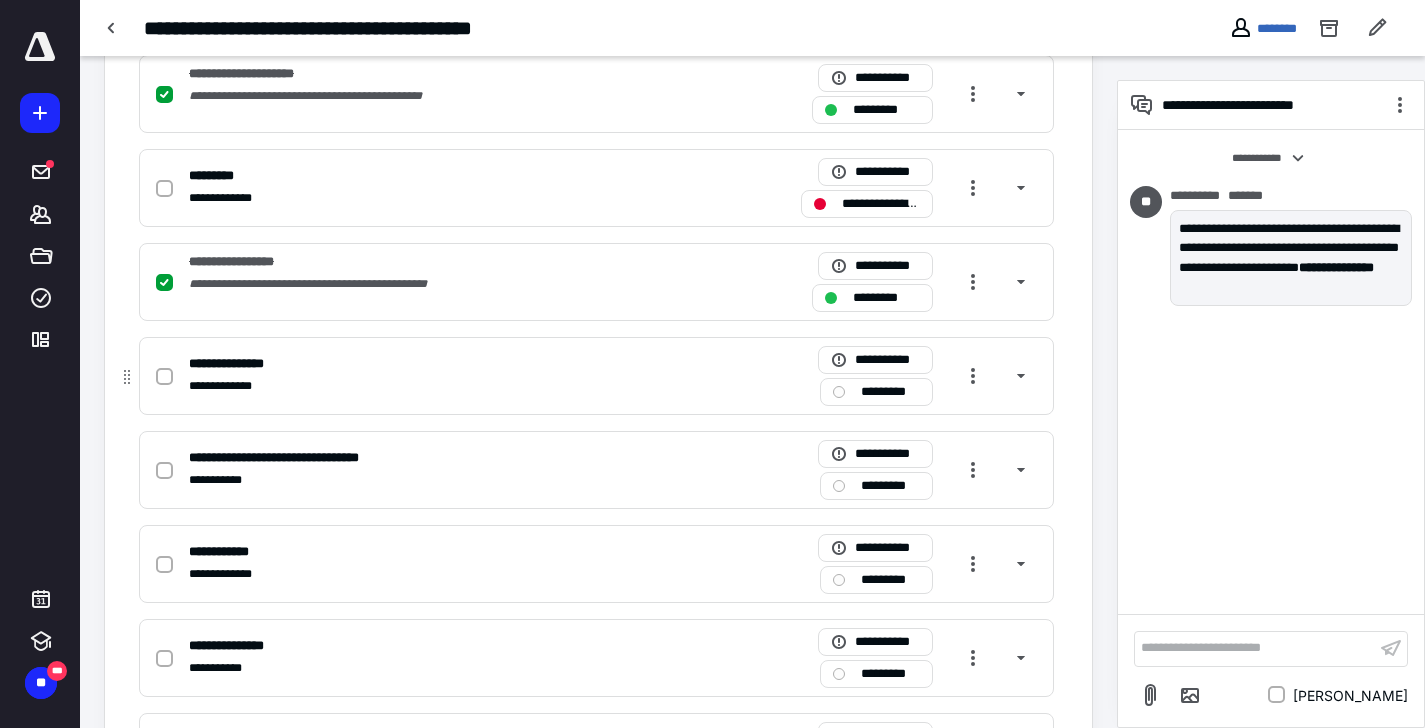 click at bounding box center (164, 377) 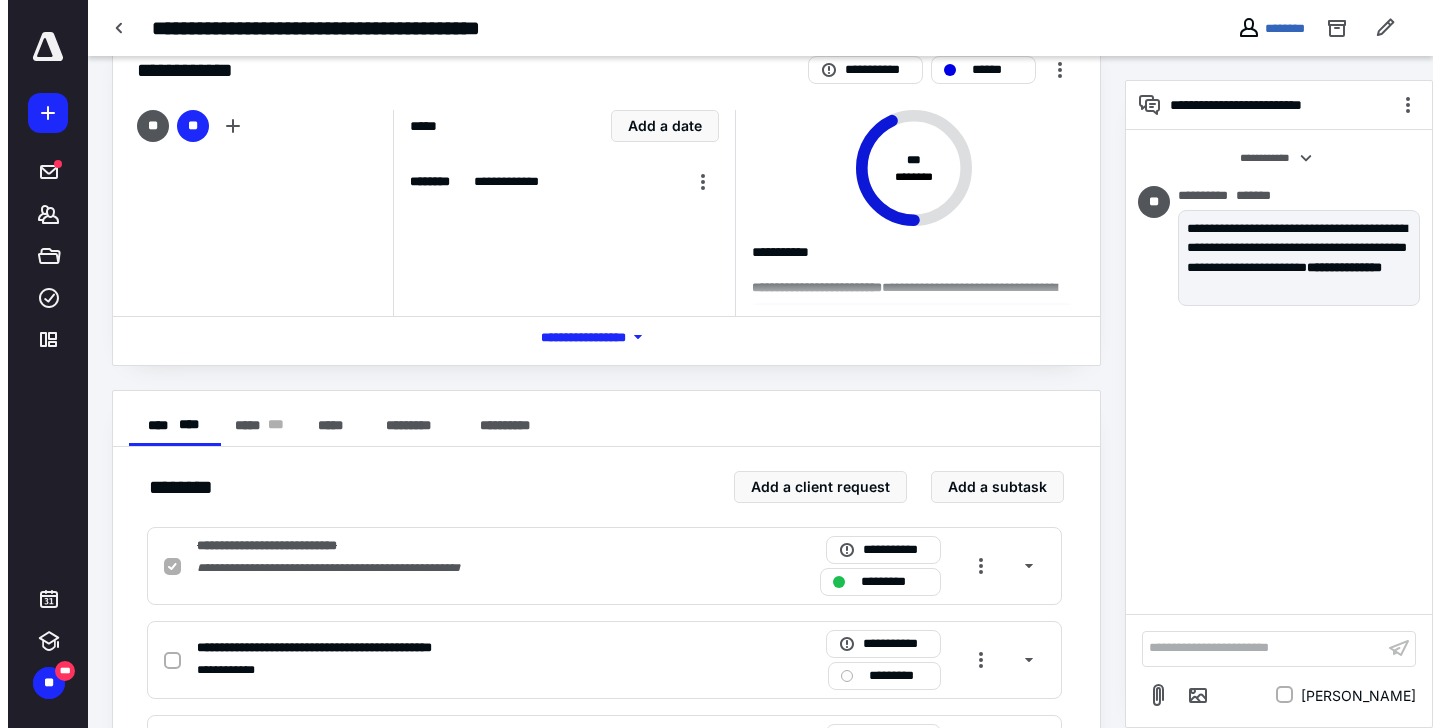 scroll, scrollTop: 0, scrollLeft: 0, axis: both 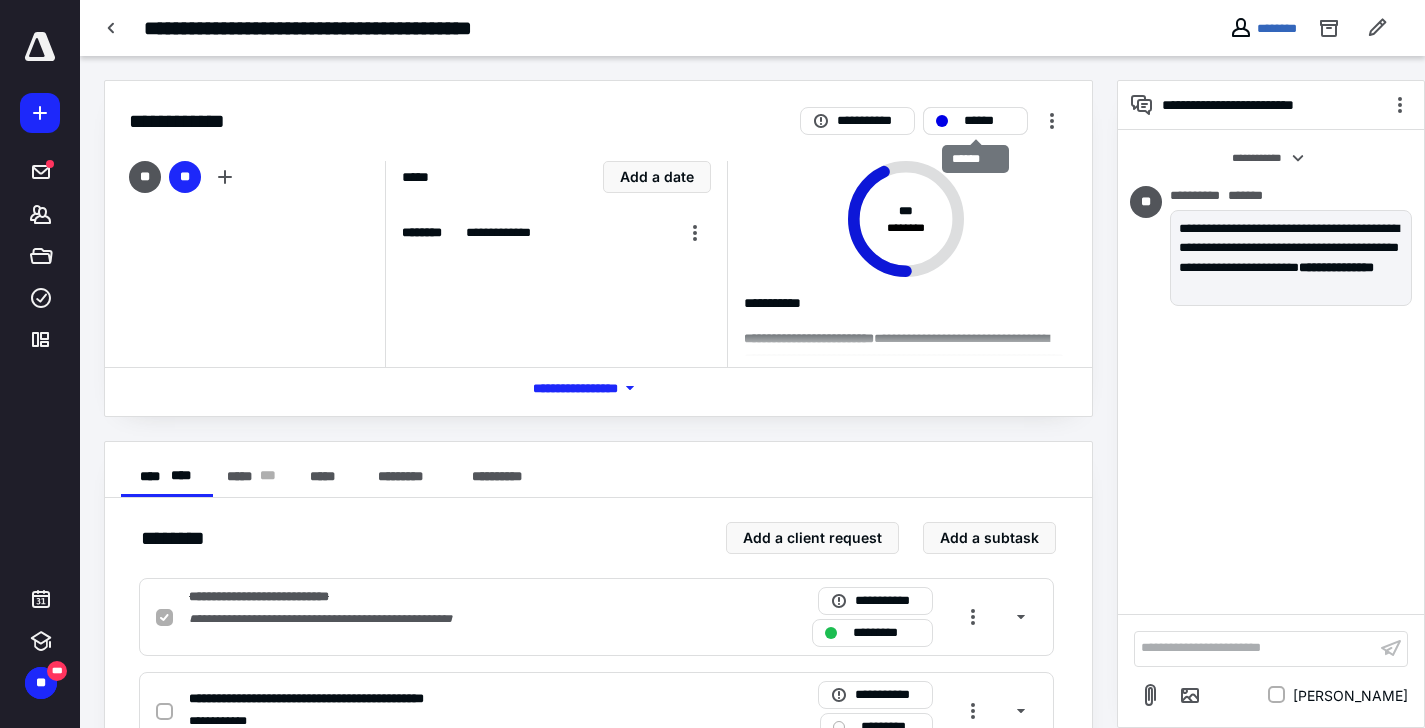 click on "******" at bounding box center (975, 121) 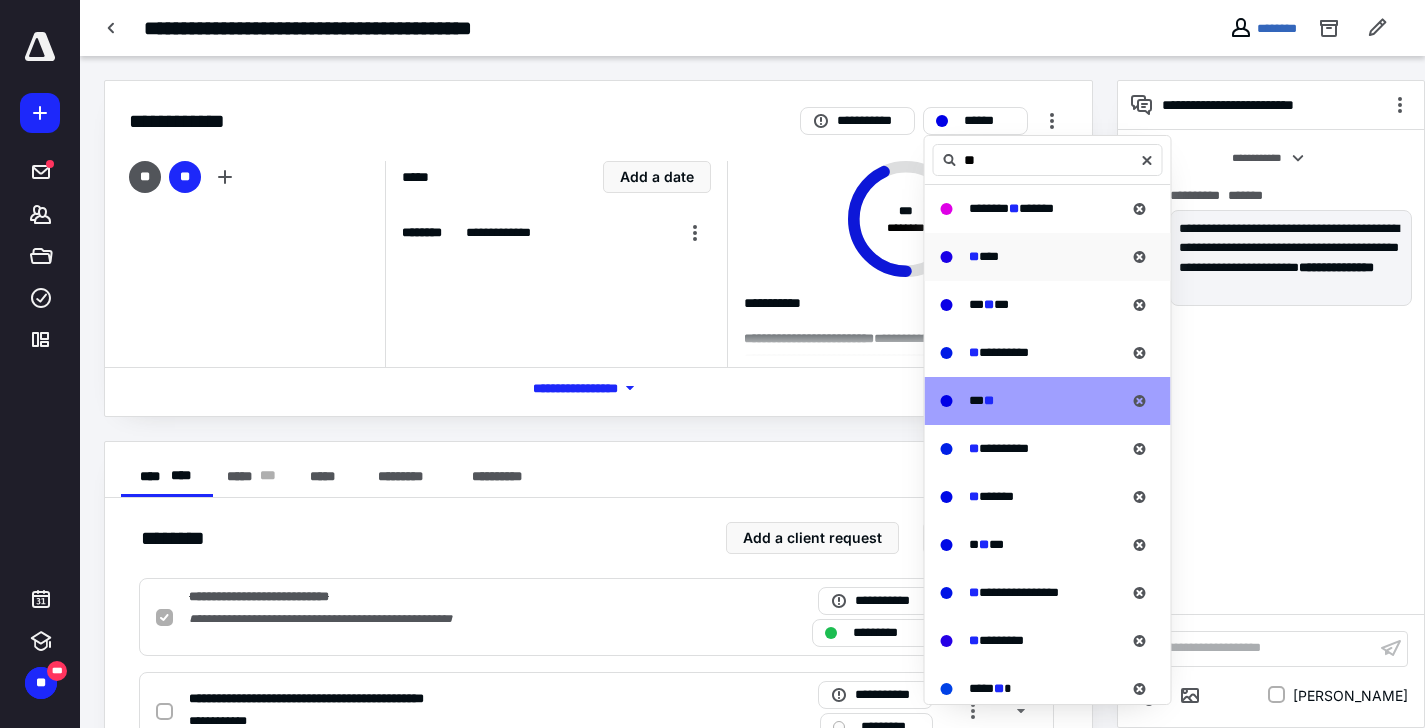 type on "**" 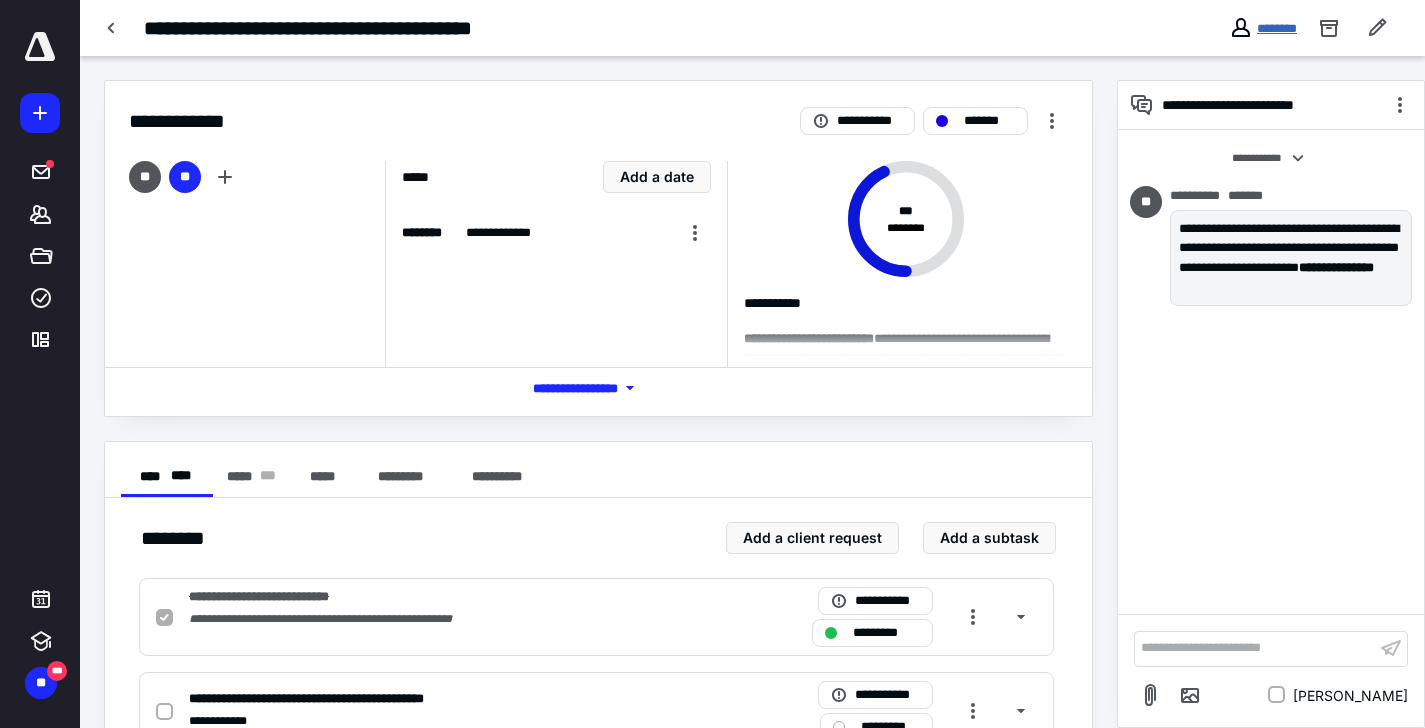 click on "********" at bounding box center (1277, 28) 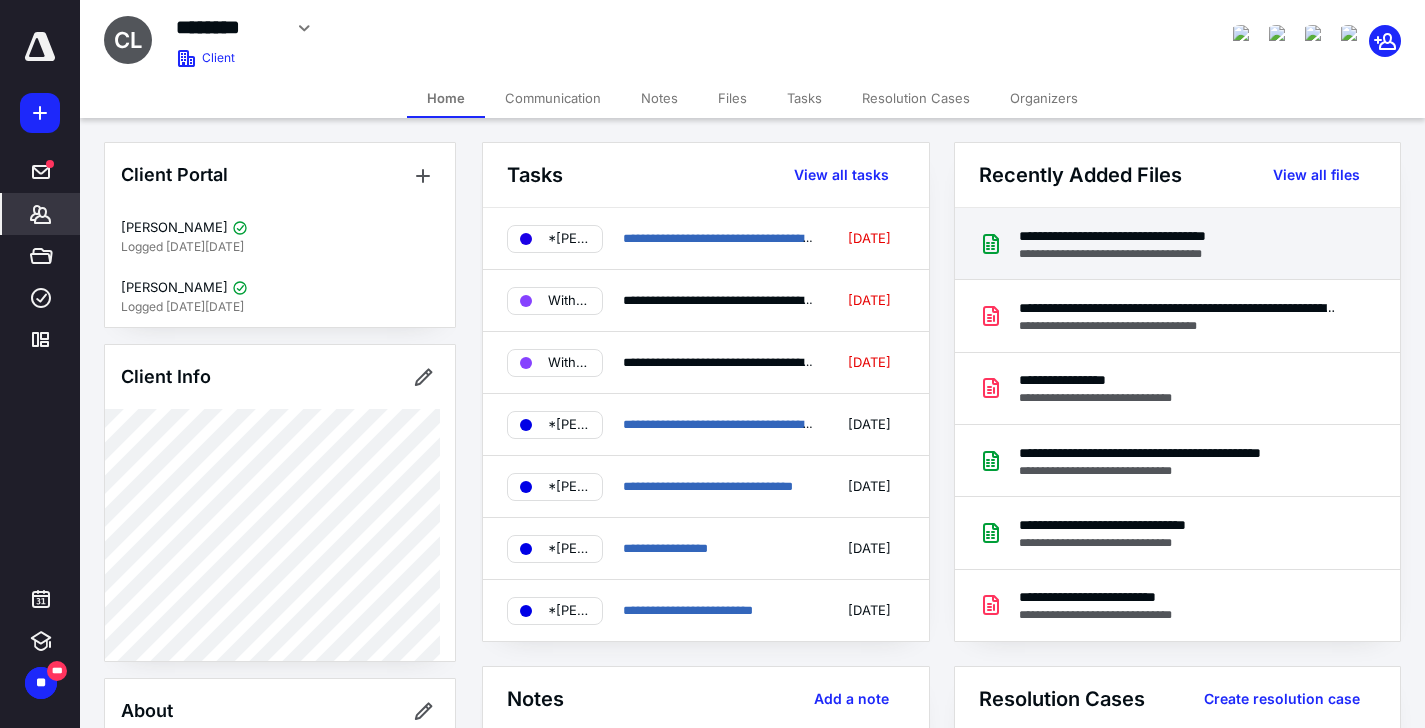 click on "**********" at bounding box center [1156, 236] 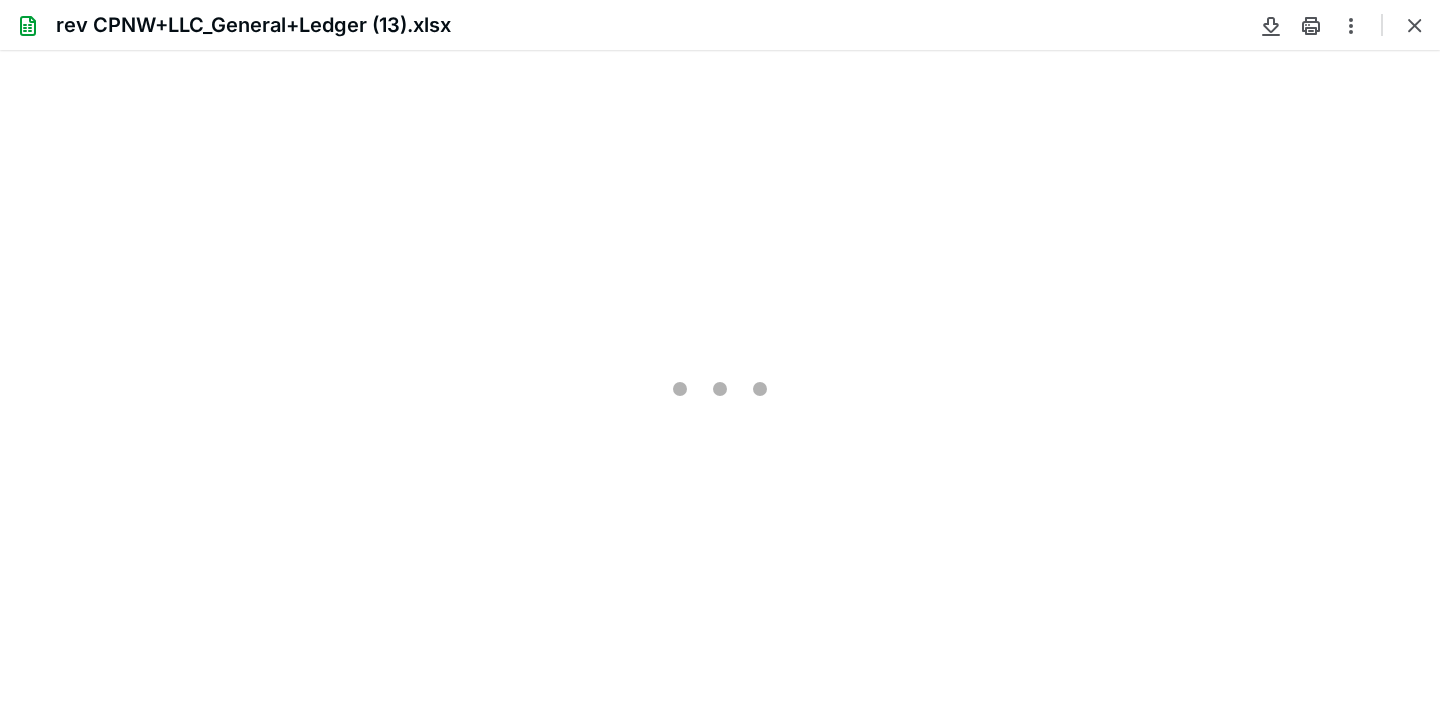 scroll, scrollTop: 0, scrollLeft: 0, axis: both 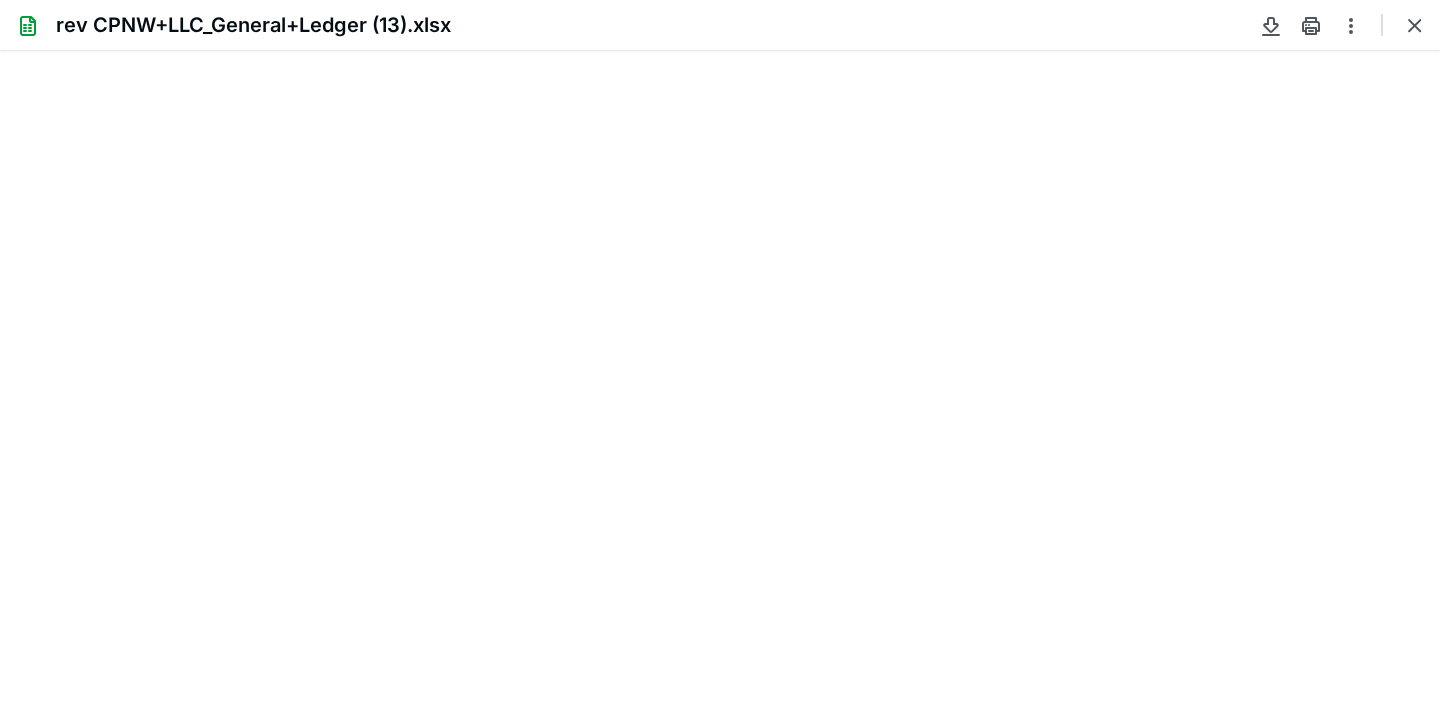 type on "89" 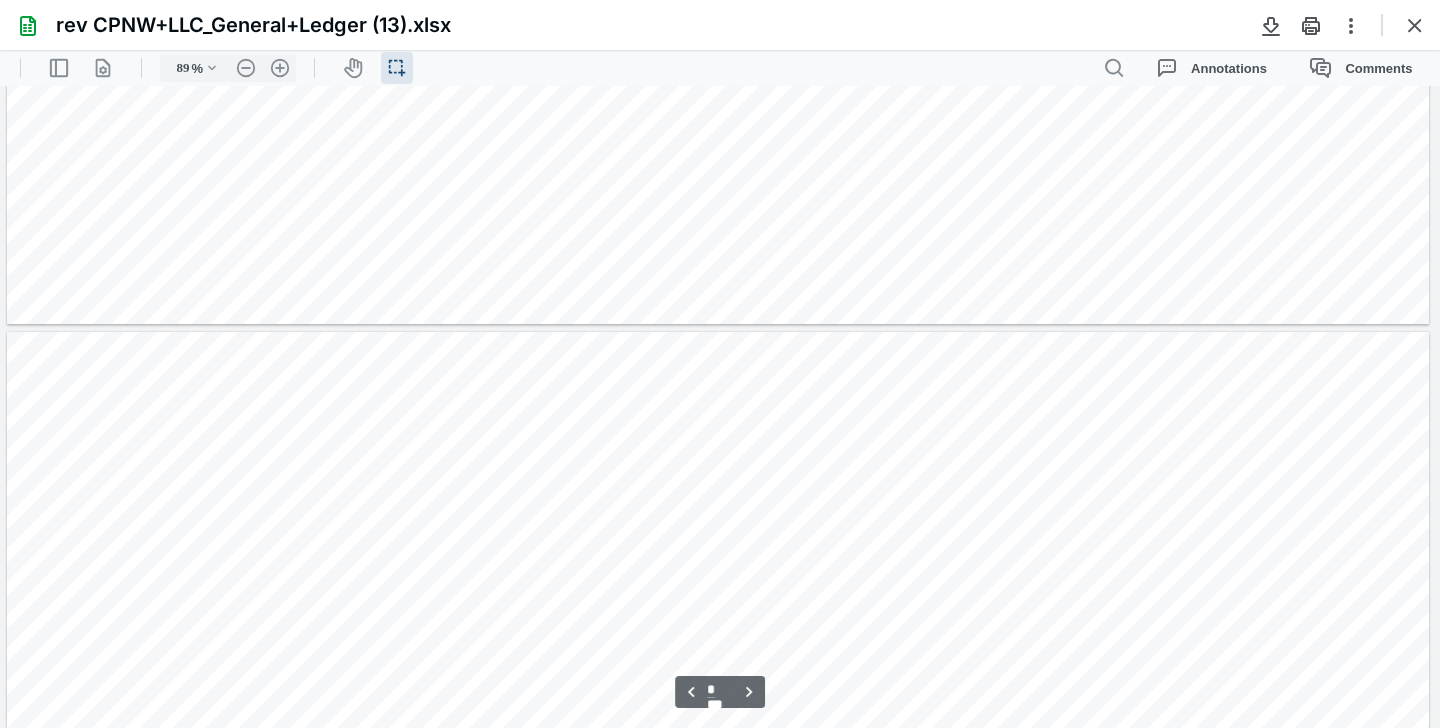 type on "*" 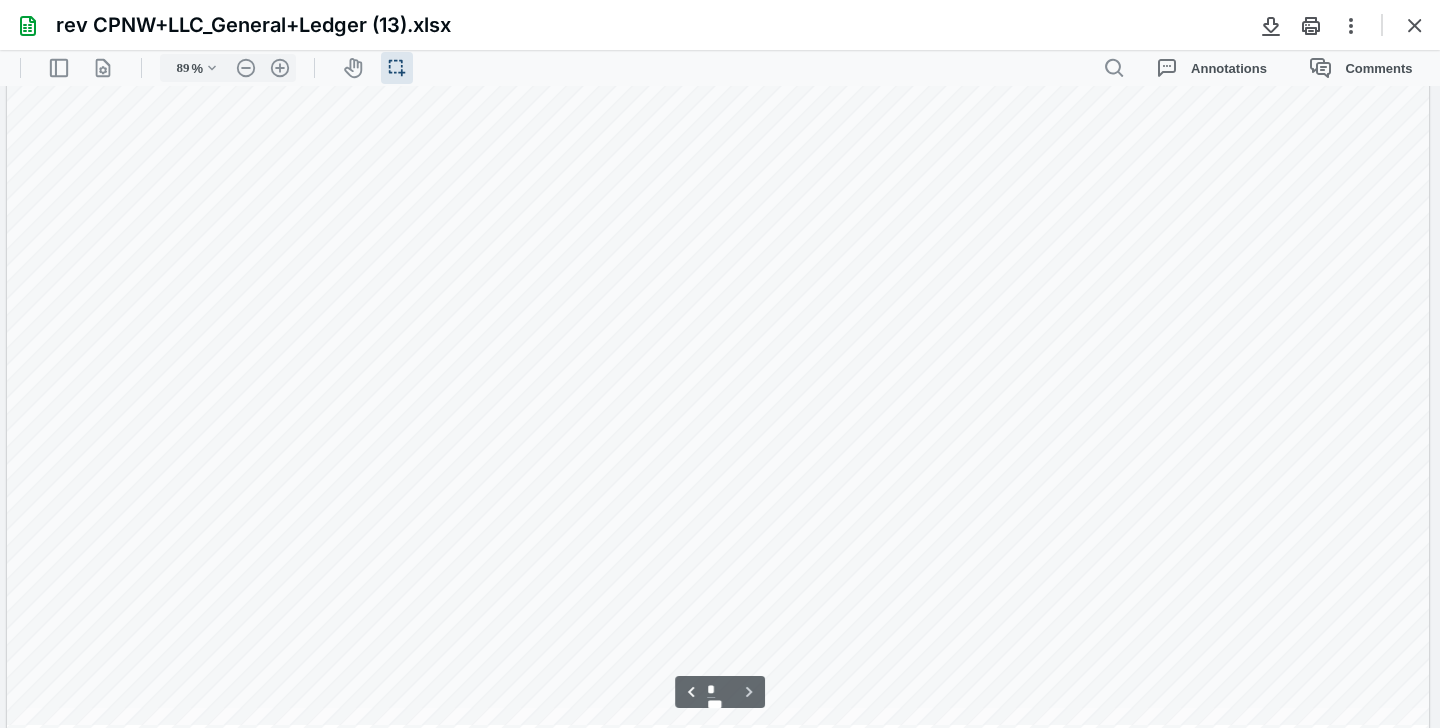 scroll, scrollTop: 14897, scrollLeft: 0, axis: vertical 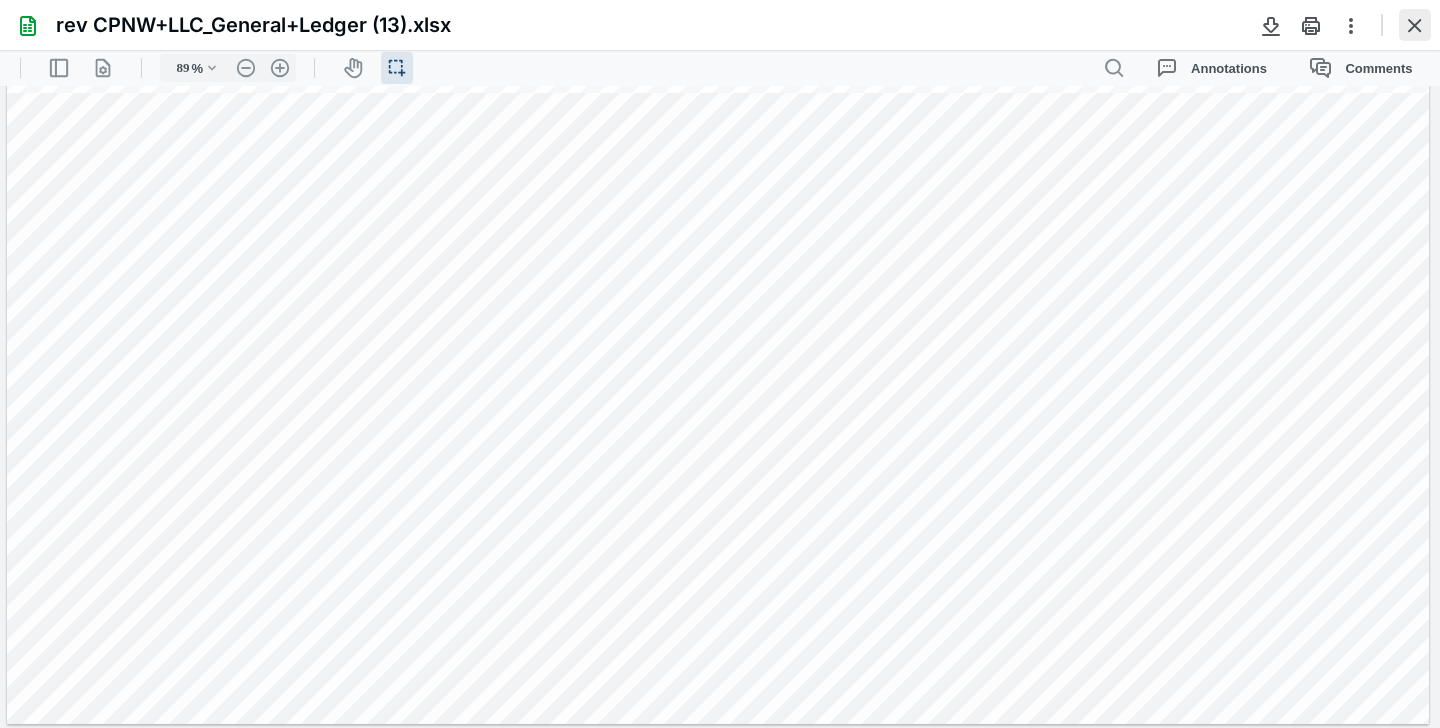 click at bounding box center [1415, 25] 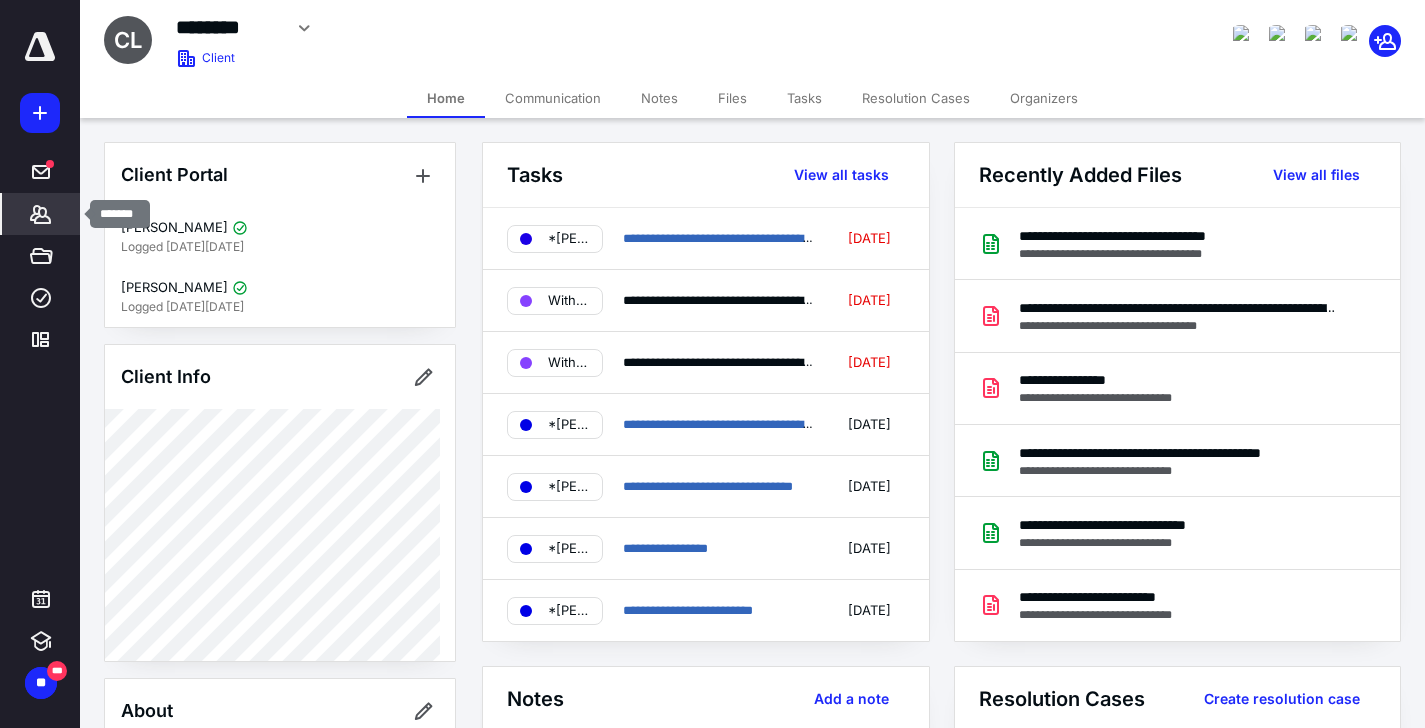 click 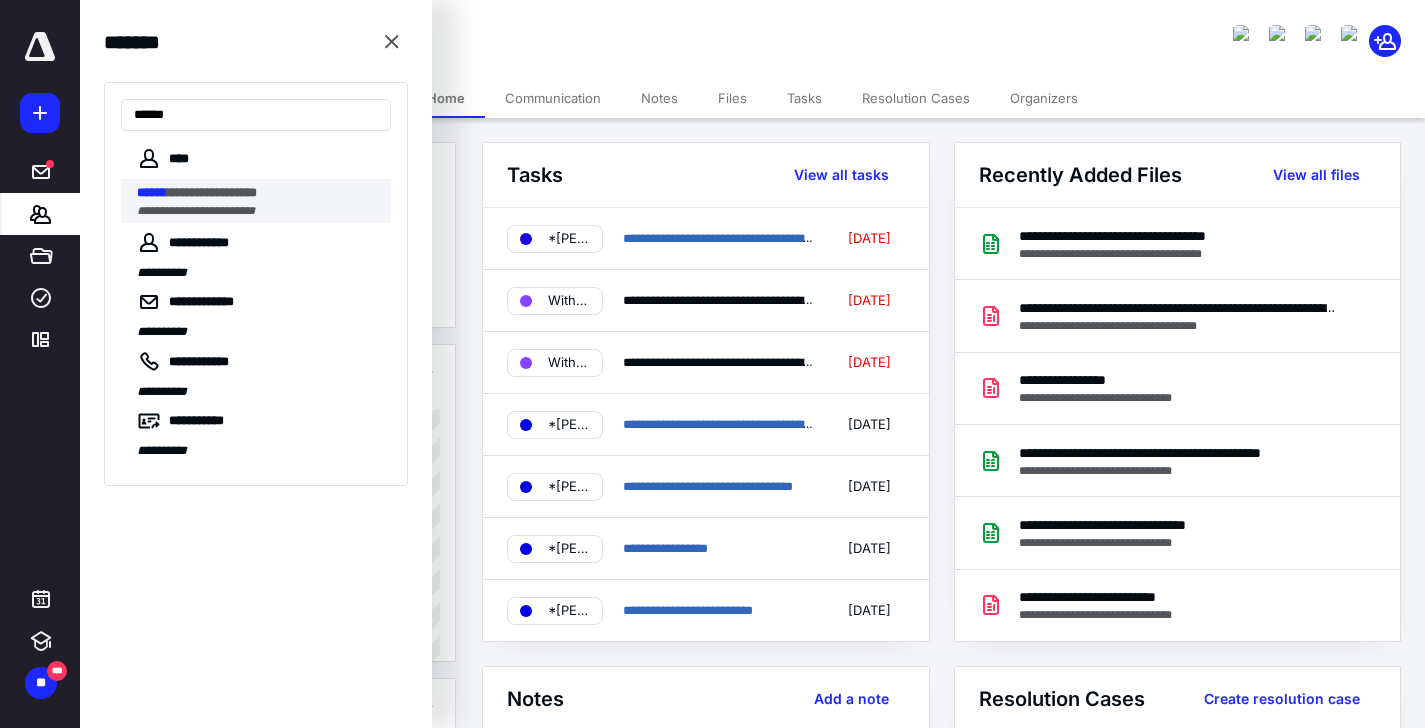 type on "******" 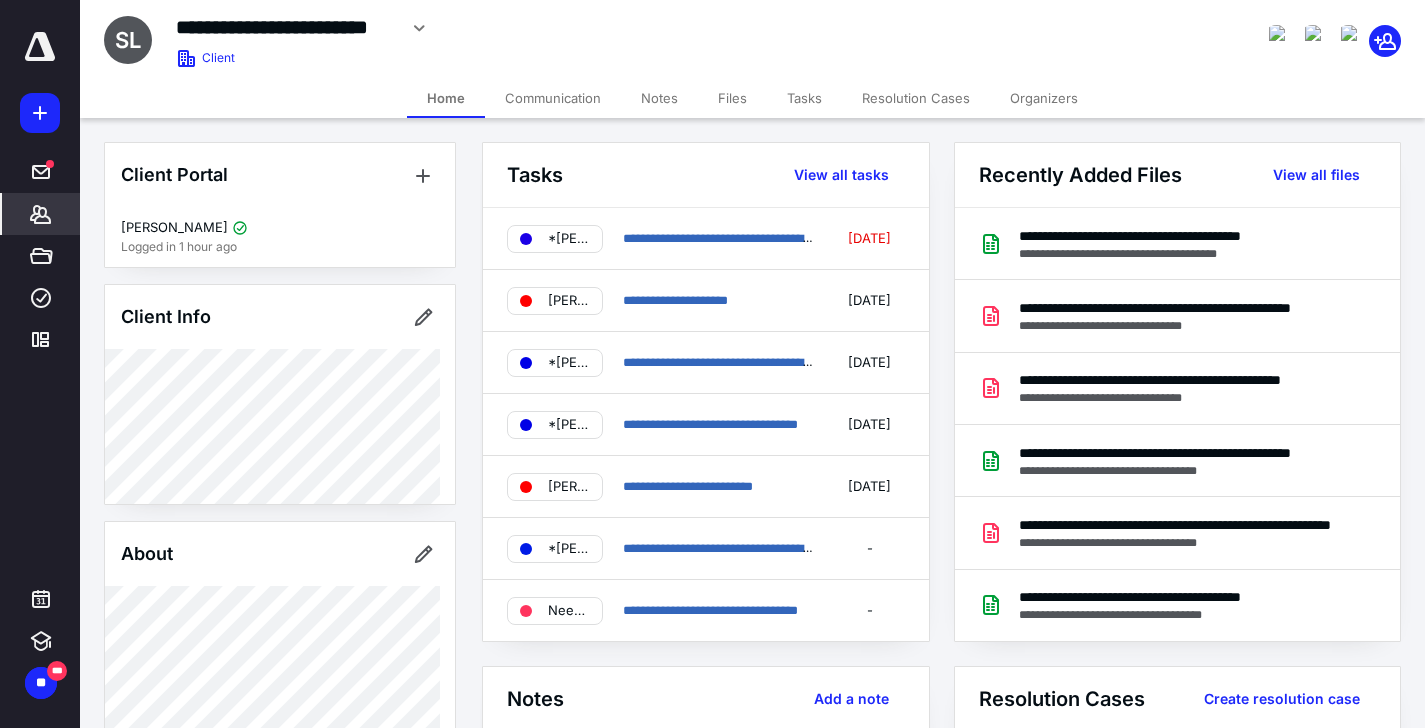 click on "Files" at bounding box center [732, 98] 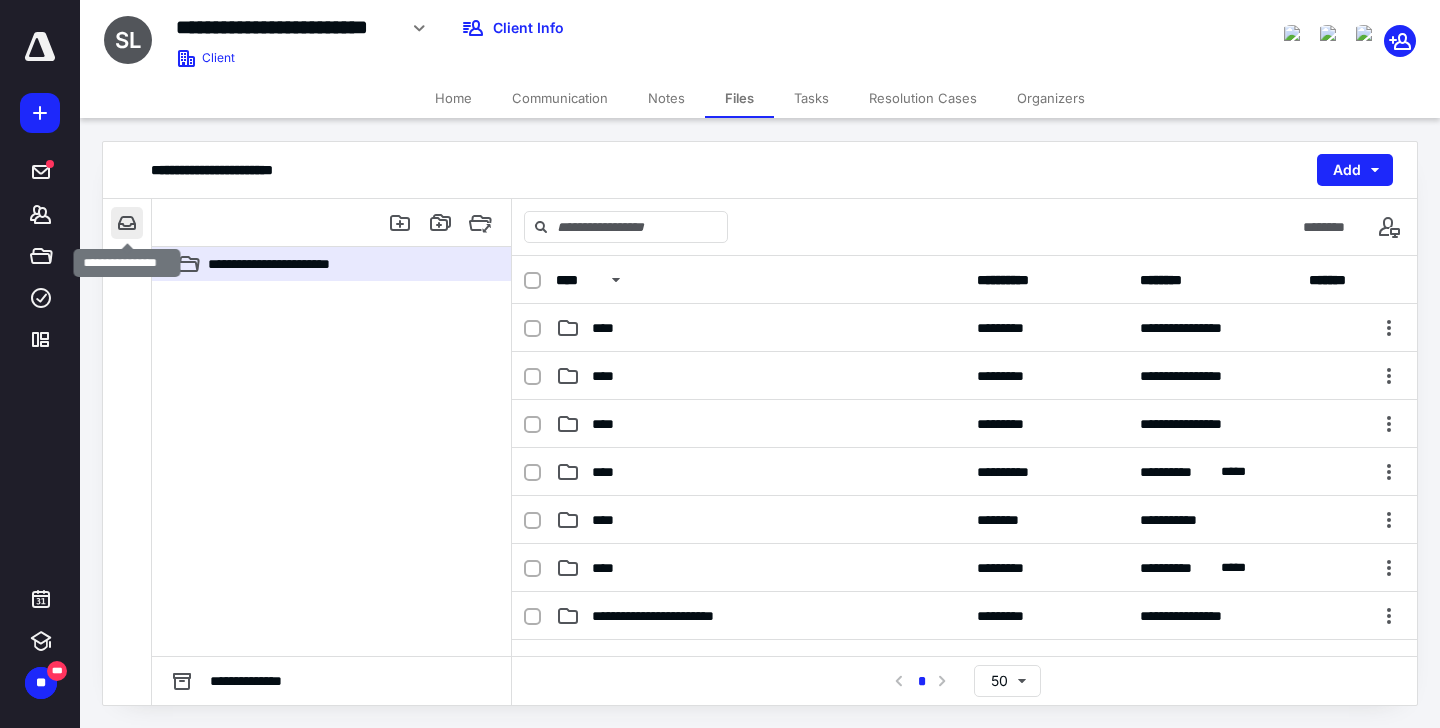 click at bounding box center (127, 223) 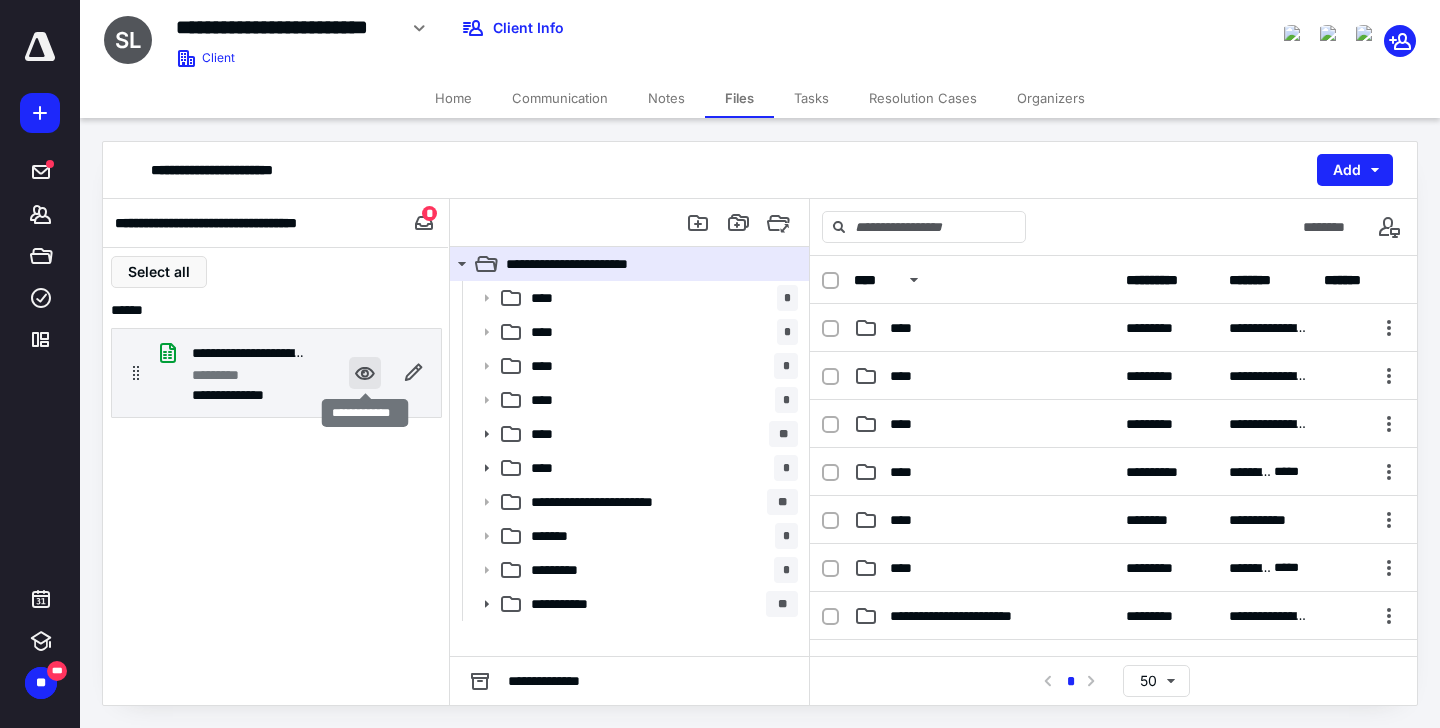 click at bounding box center [365, 373] 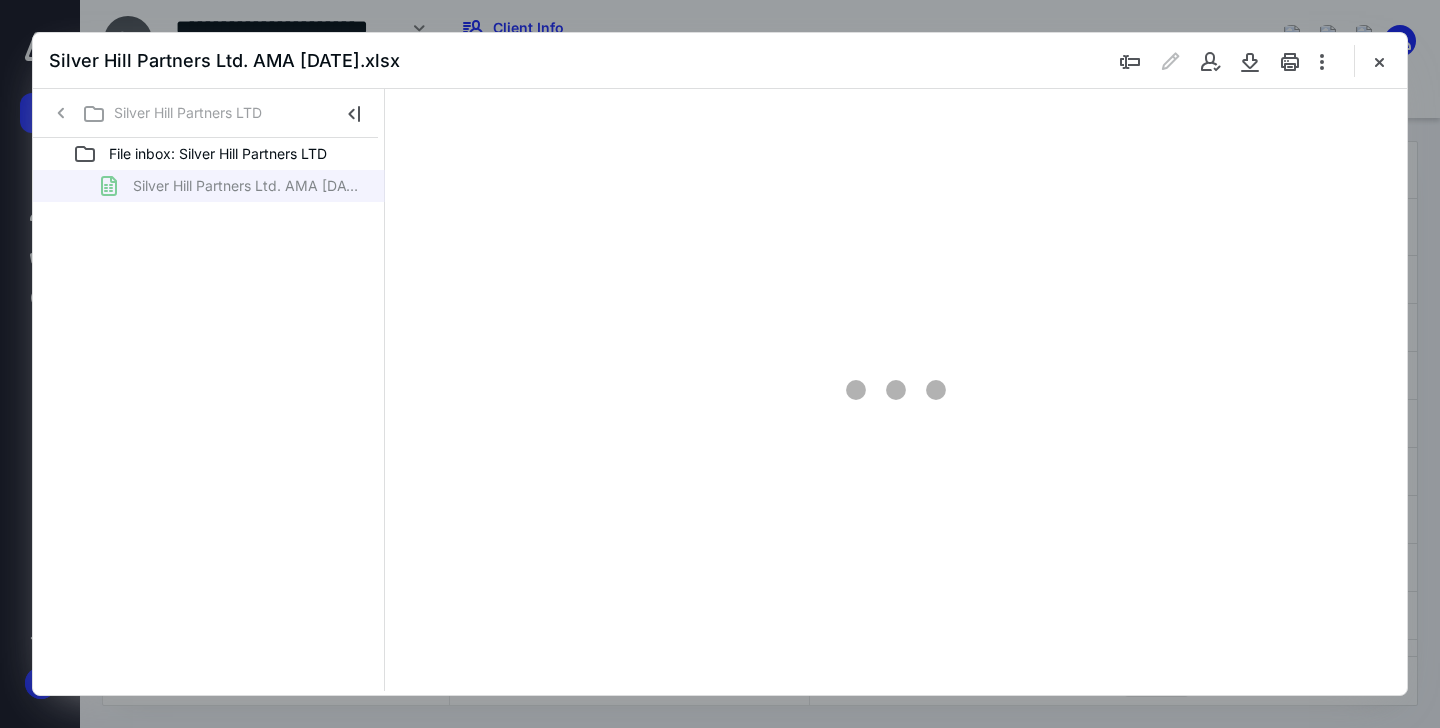 scroll, scrollTop: 0, scrollLeft: 0, axis: both 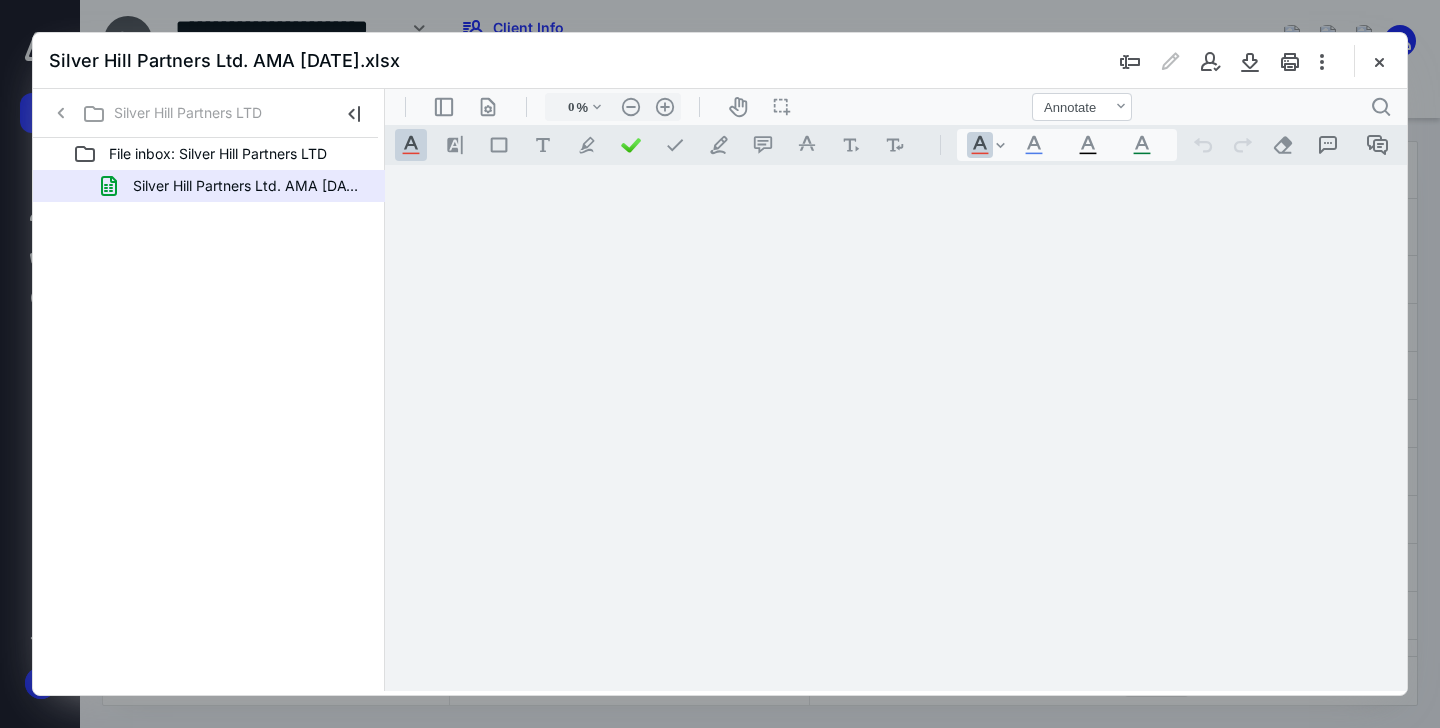 type on "97" 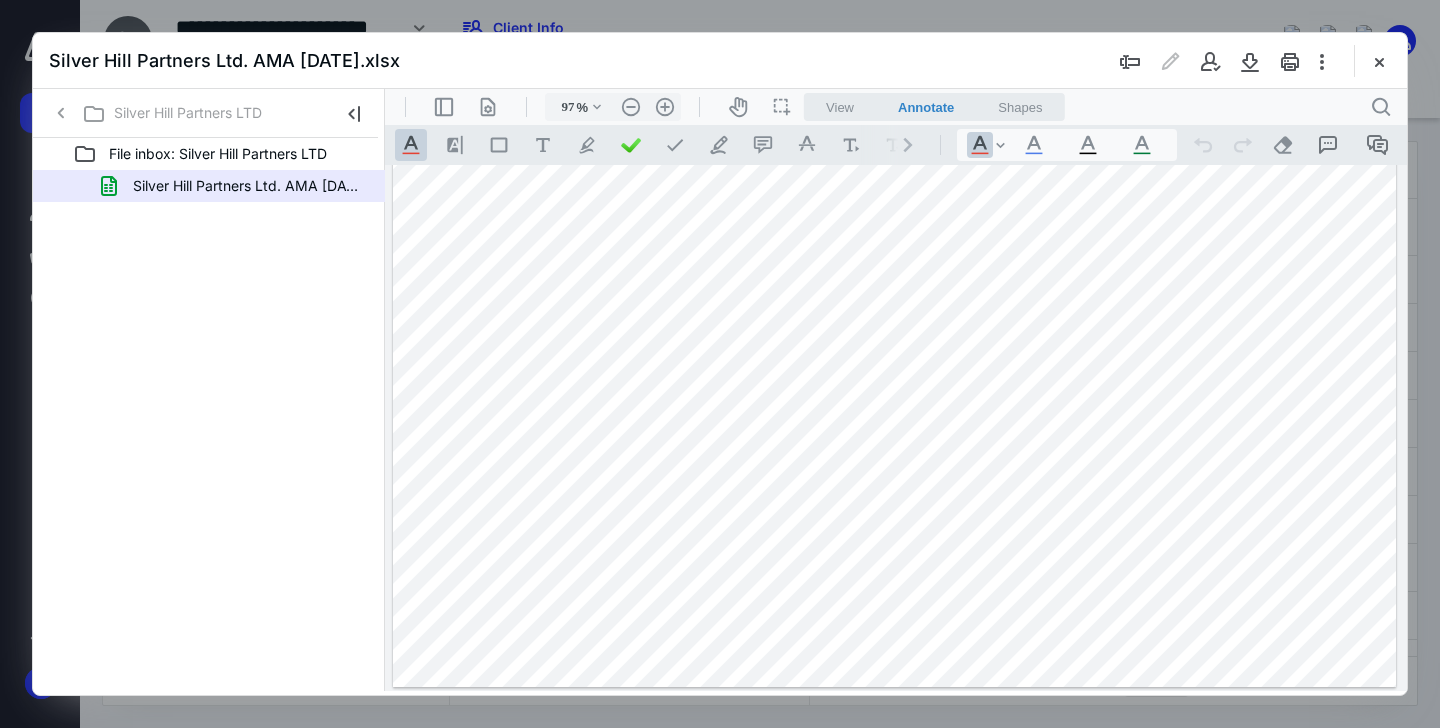 scroll, scrollTop: 329, scrollLeft: 0, axis: vertical 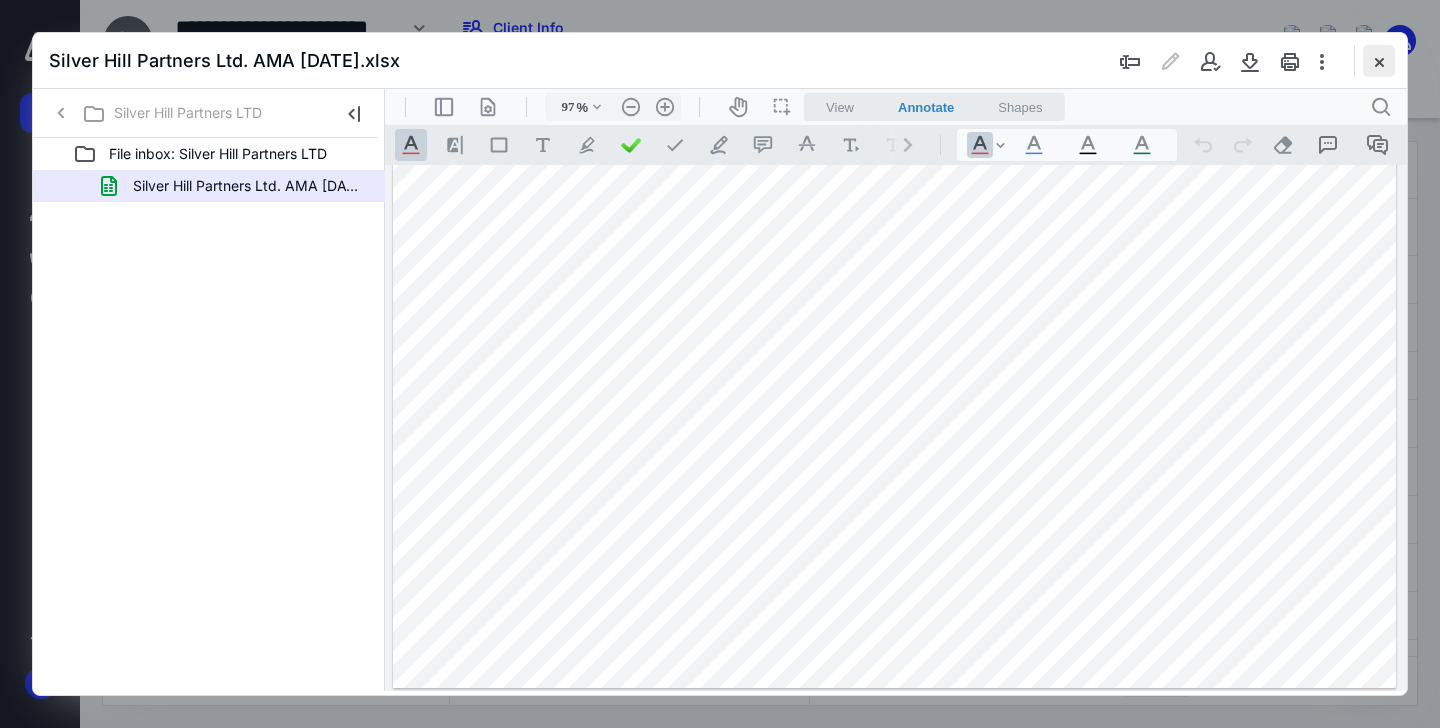 click at bounding box center [1379, 61] 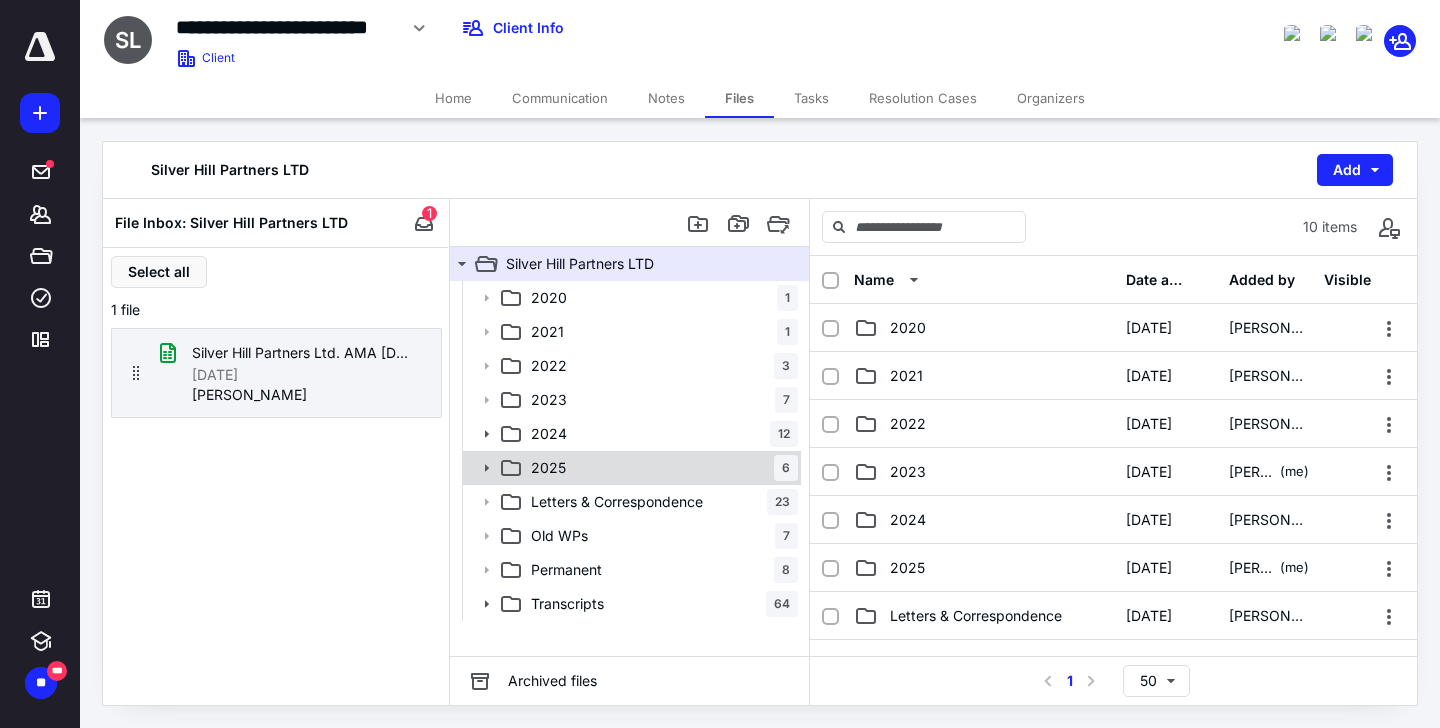 click 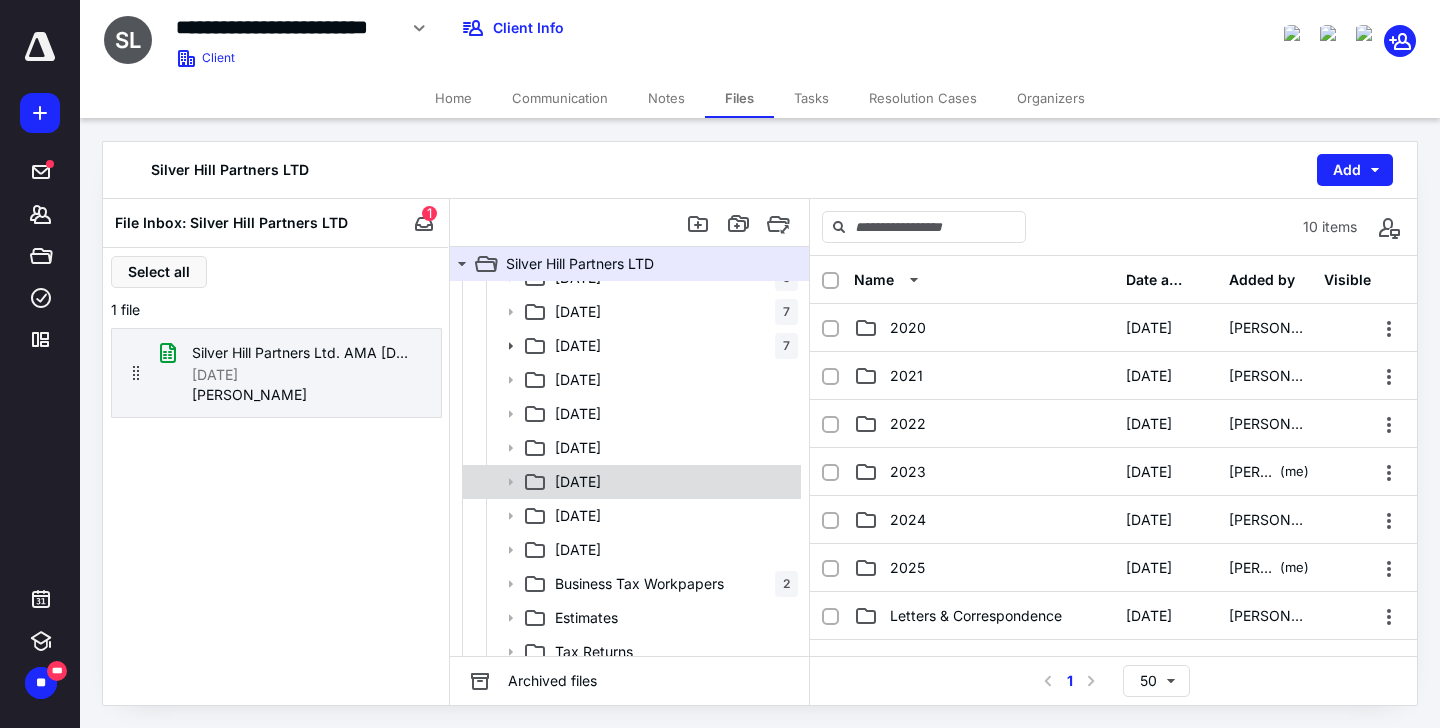 scroll, scrollTop: 322, scrollLeft: 0, axis: vertical 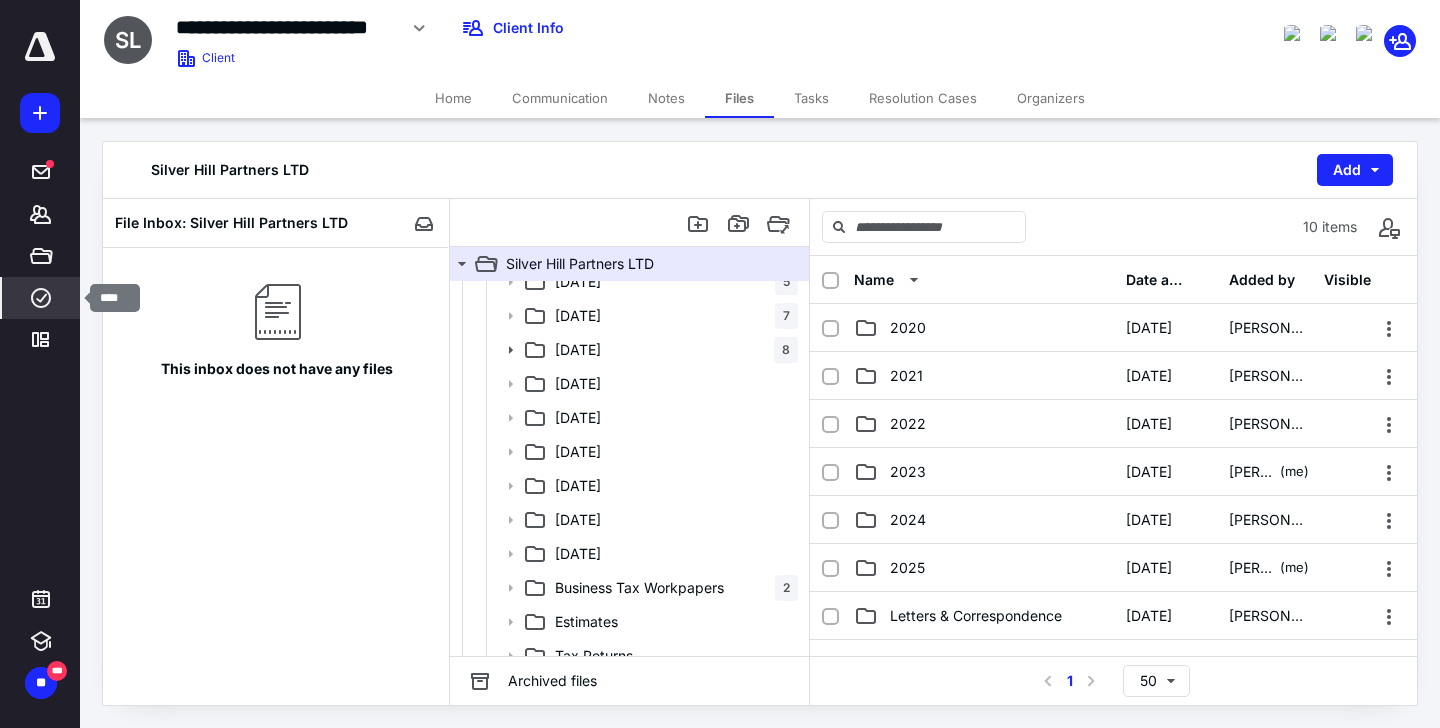 click on "****" at bounding box center [41, 298] 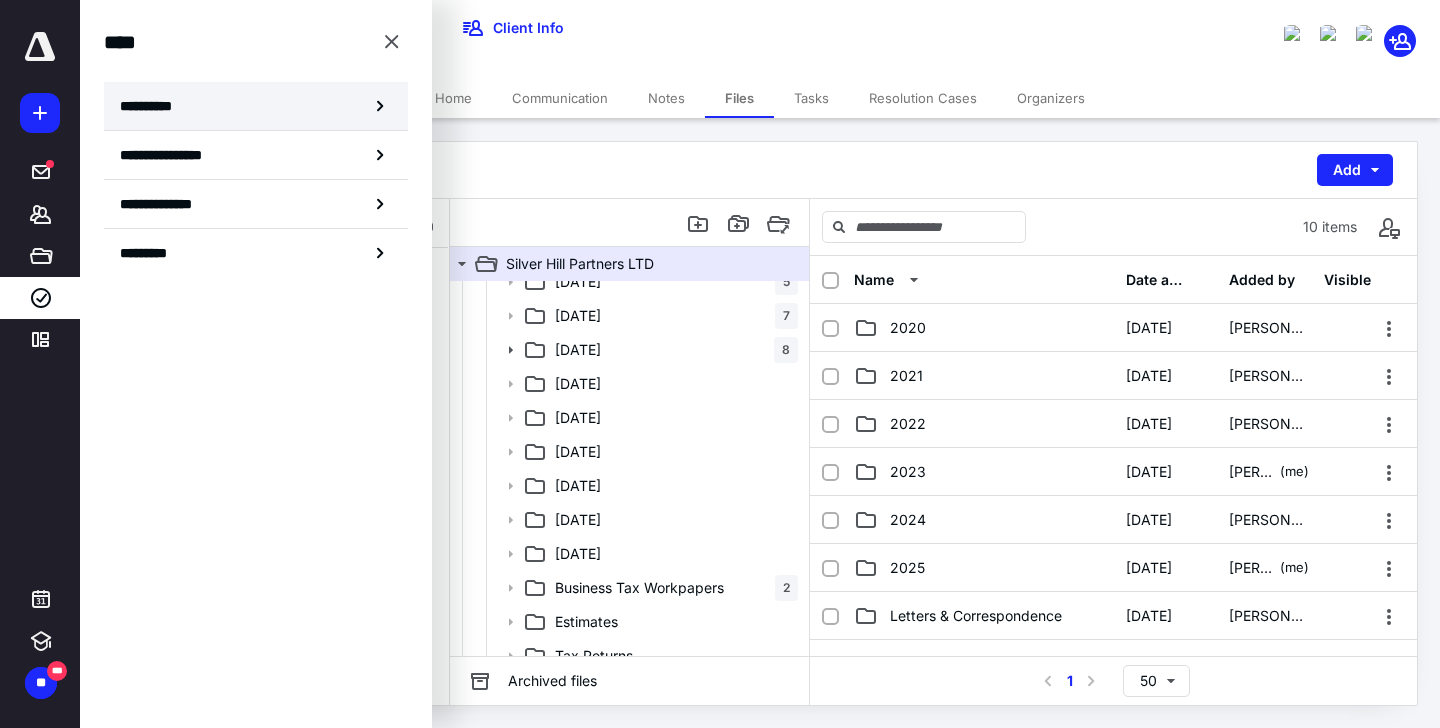 click on "**********" at bounding box center (153, 106) 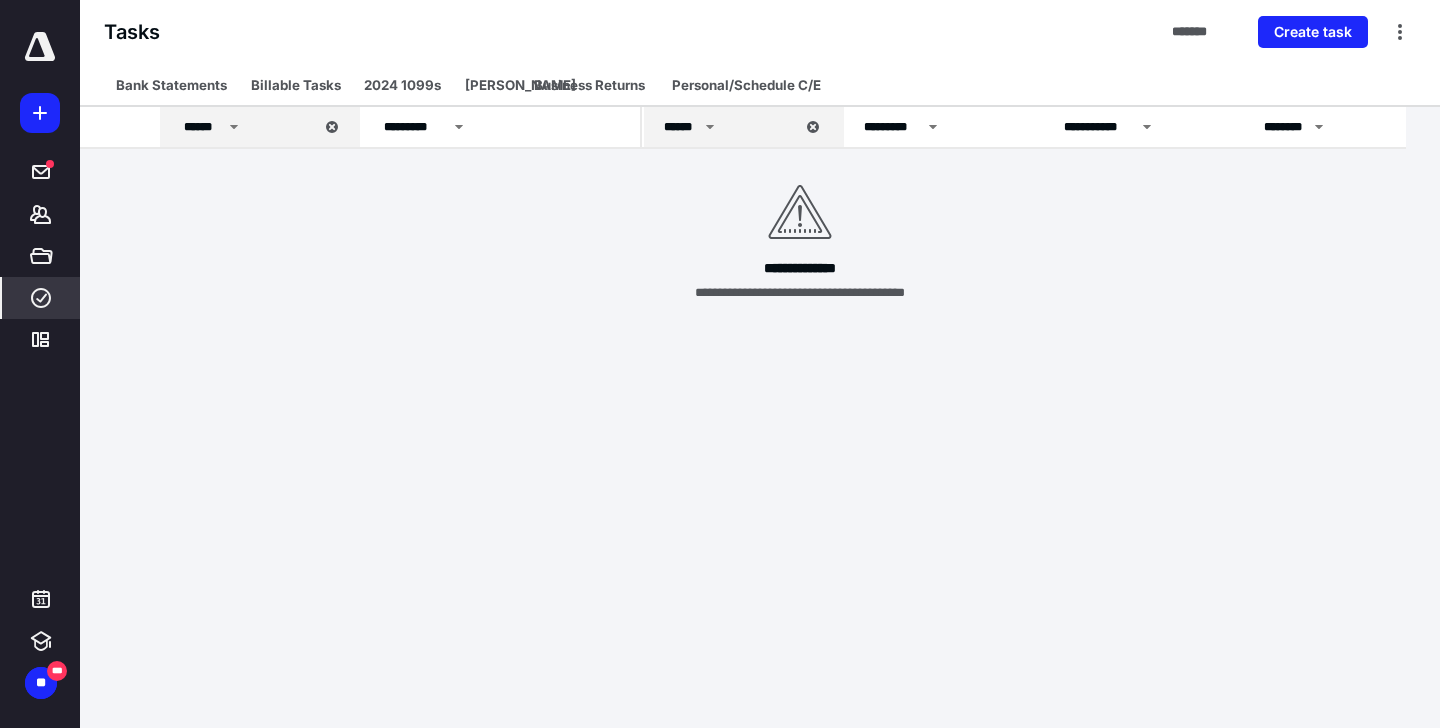 scroll, scrollTop: 0, scrollLeft: 548, axis: horizontal 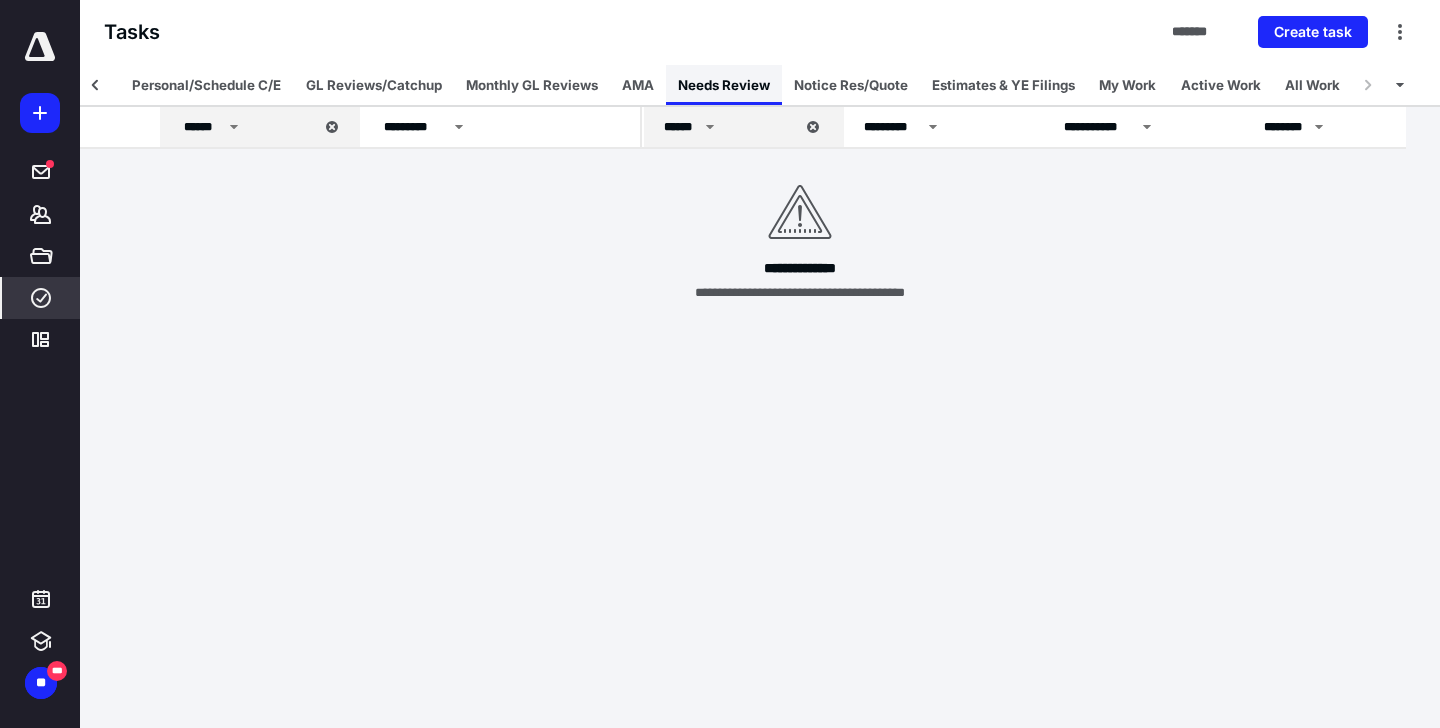 click on "Needs Review" at bounding box center (724, 85) 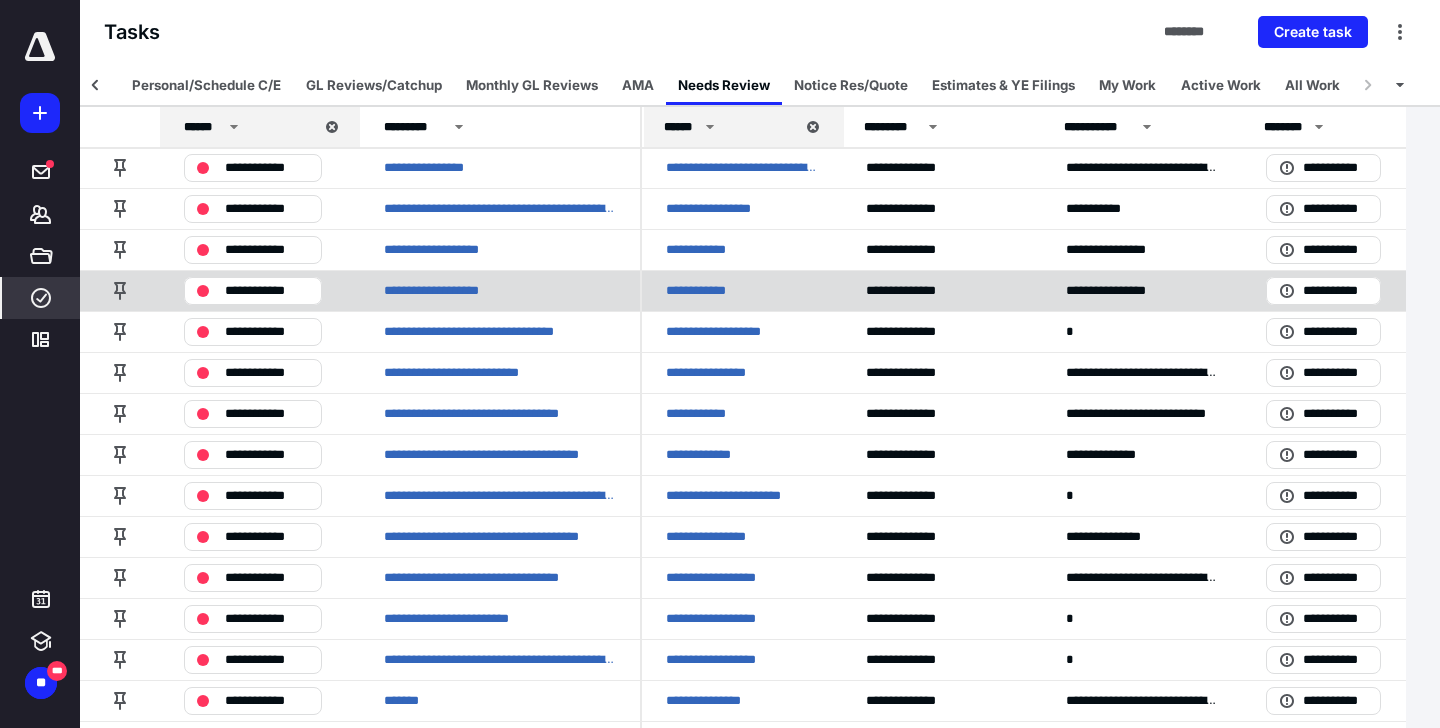 scroll, scrollTop: 0, scrollLeft: 0, axis: both 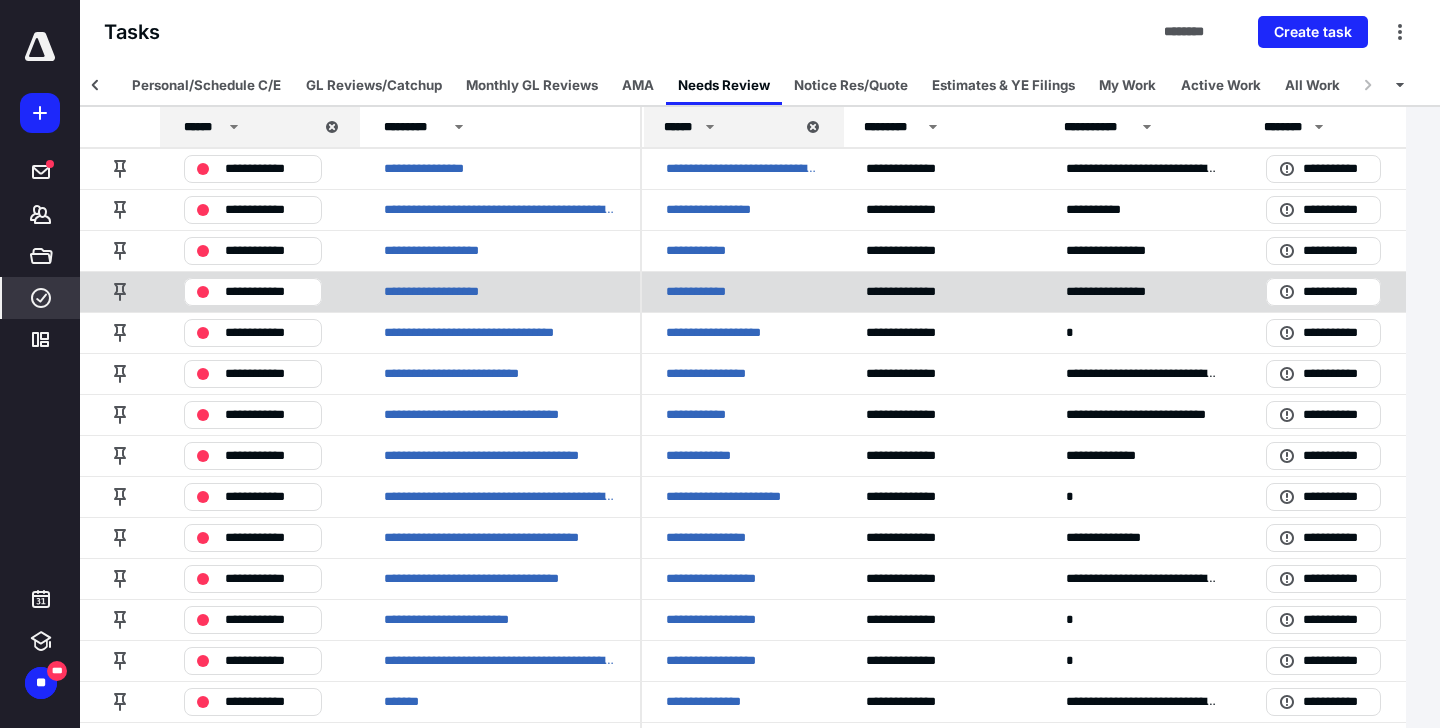 click on "**********" at bounding box center [699, 292] 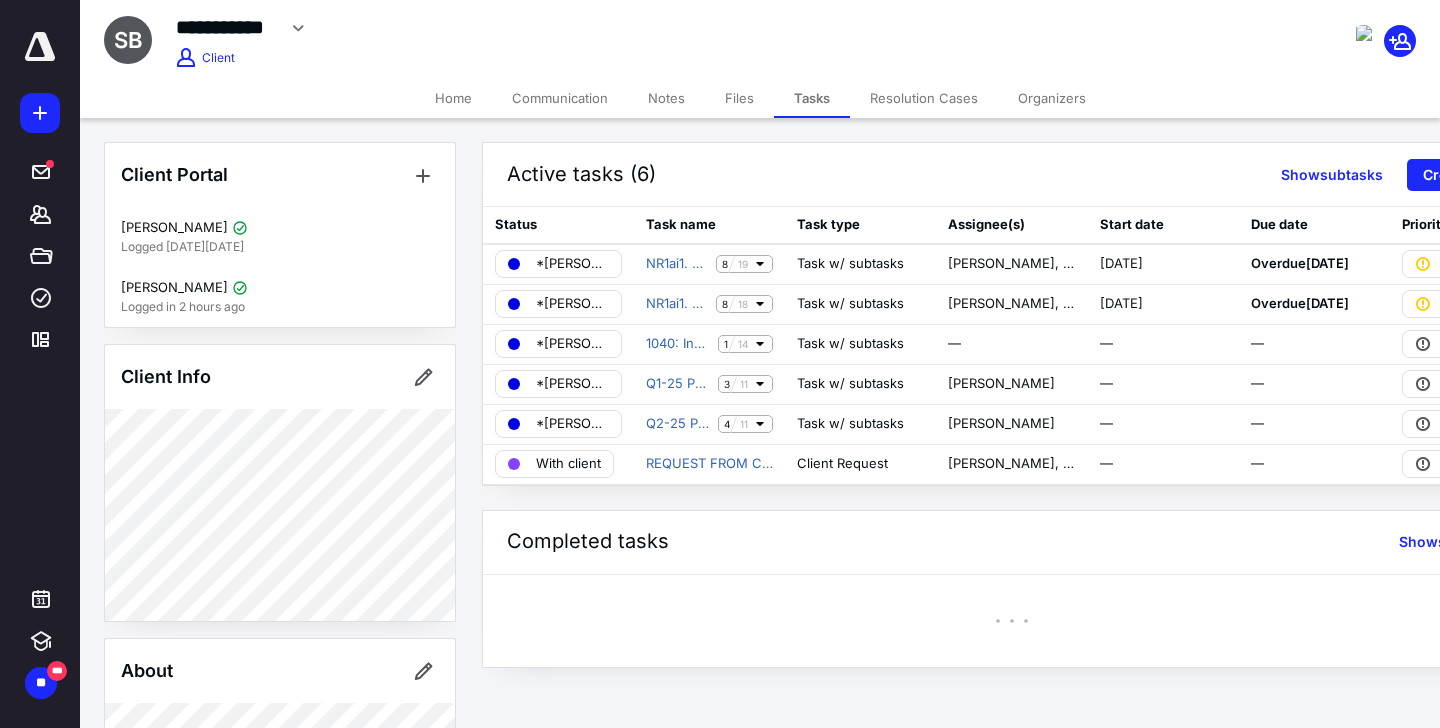 click on "Home" at bounding box center (453, 98) 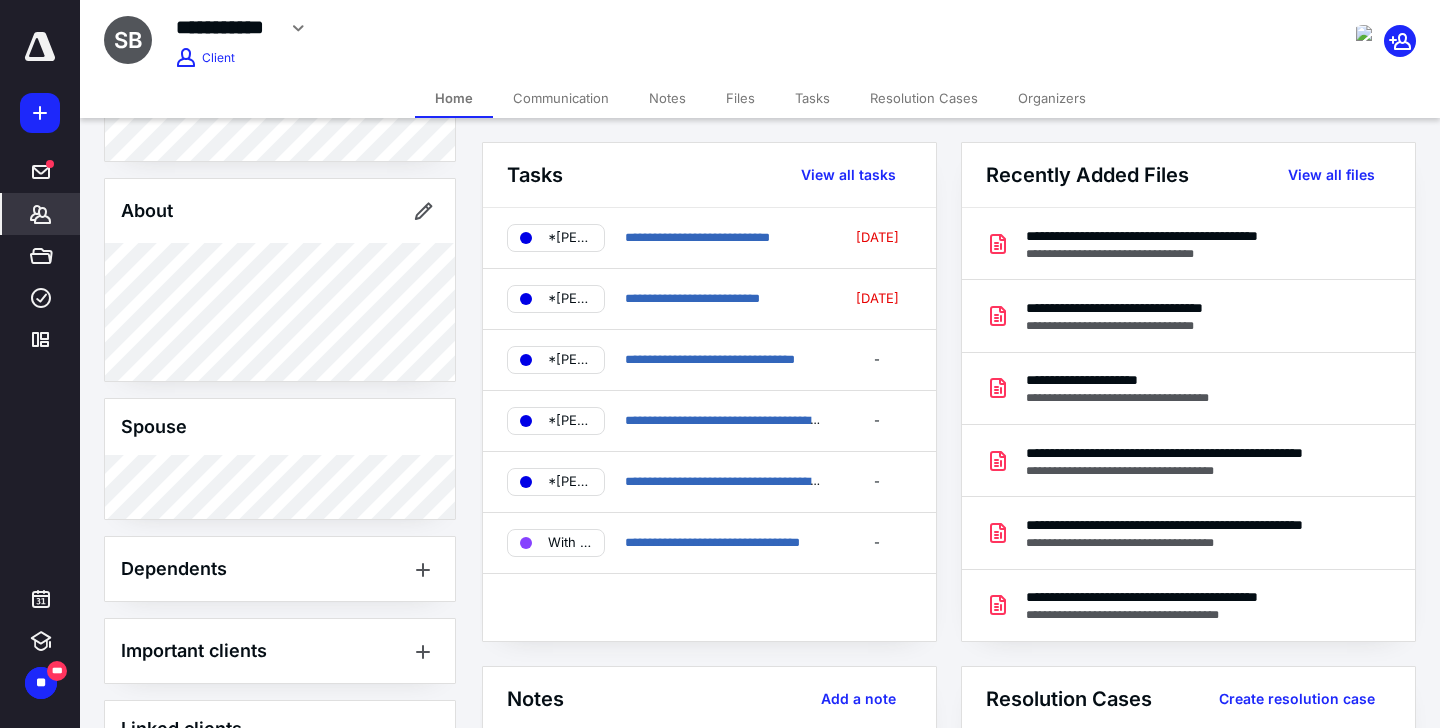 scroll, scrollTop: 814, scrollLeft: 0, axis: vertical 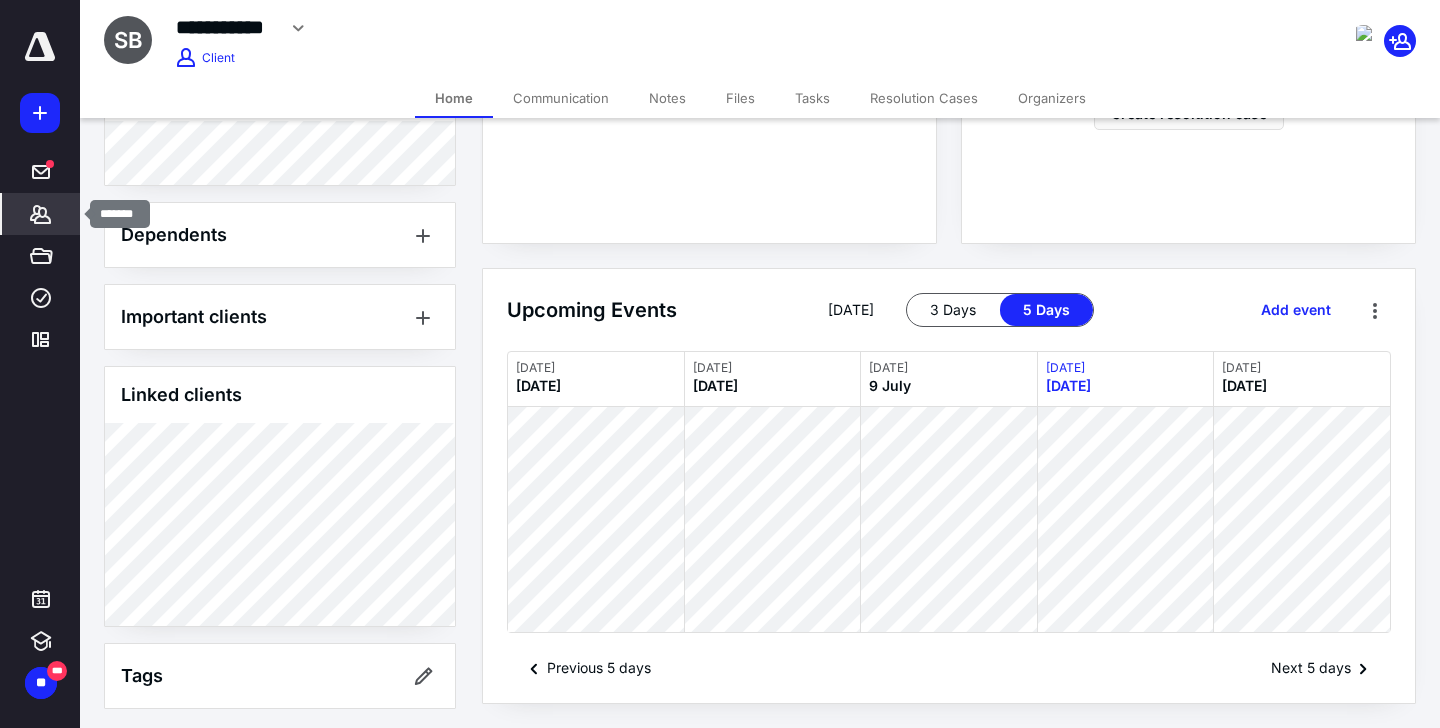 click on "*******" at bounding box center (41, 214) 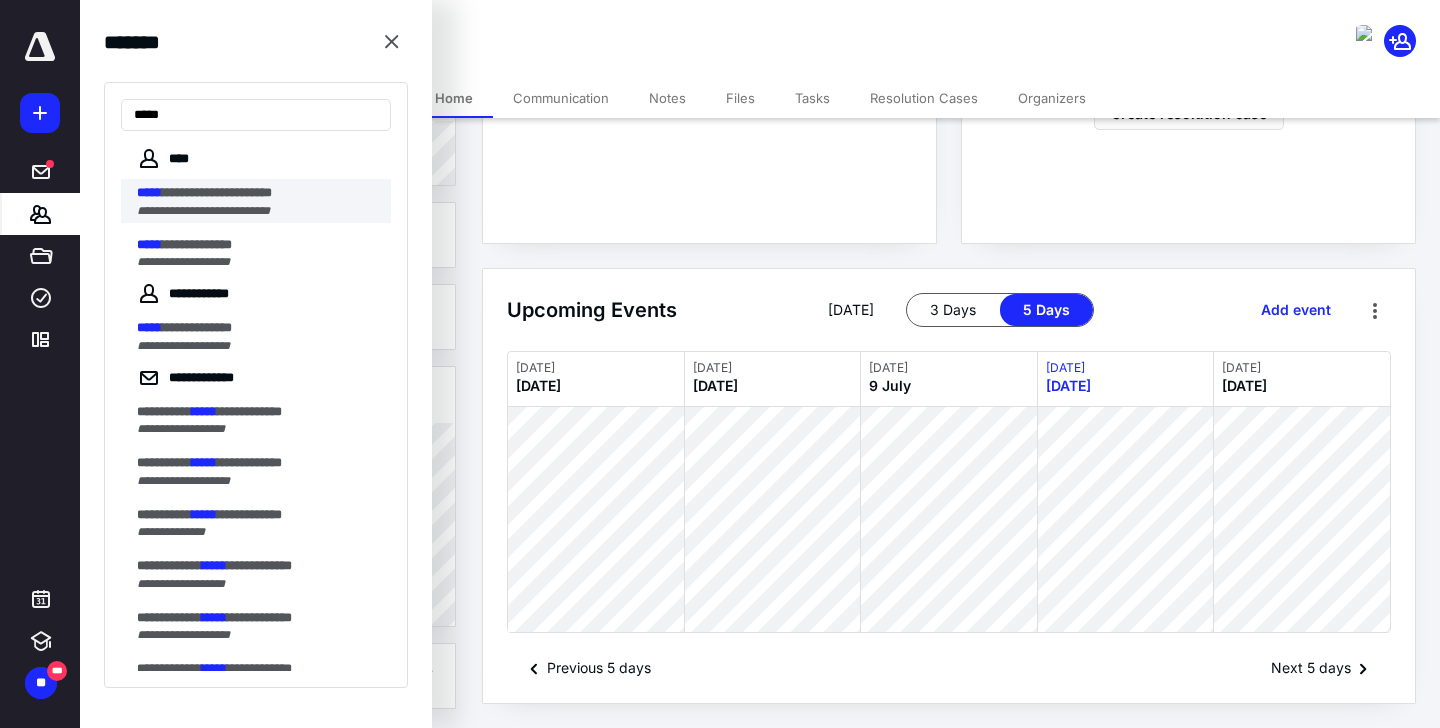 type on "*****" 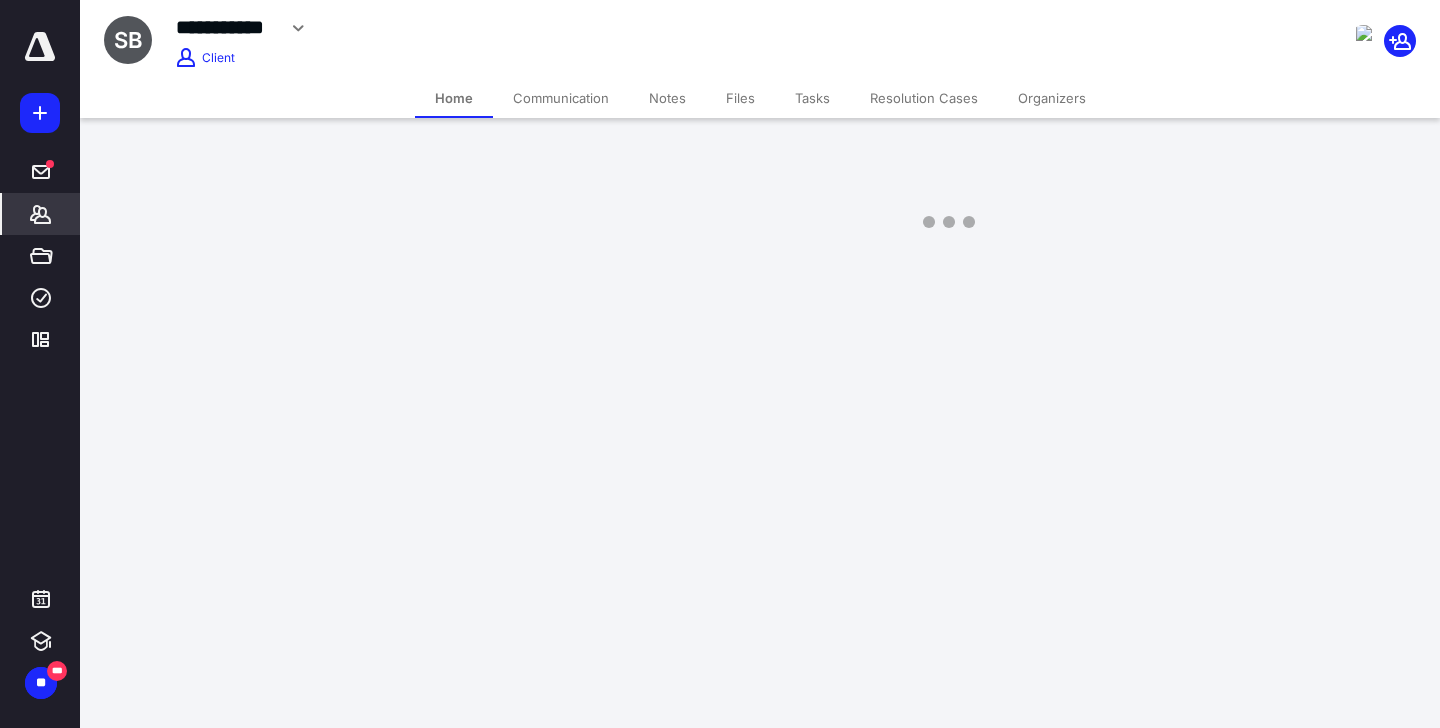 scroll, scrollTop: 0, scrollLeft: 0, axis: both 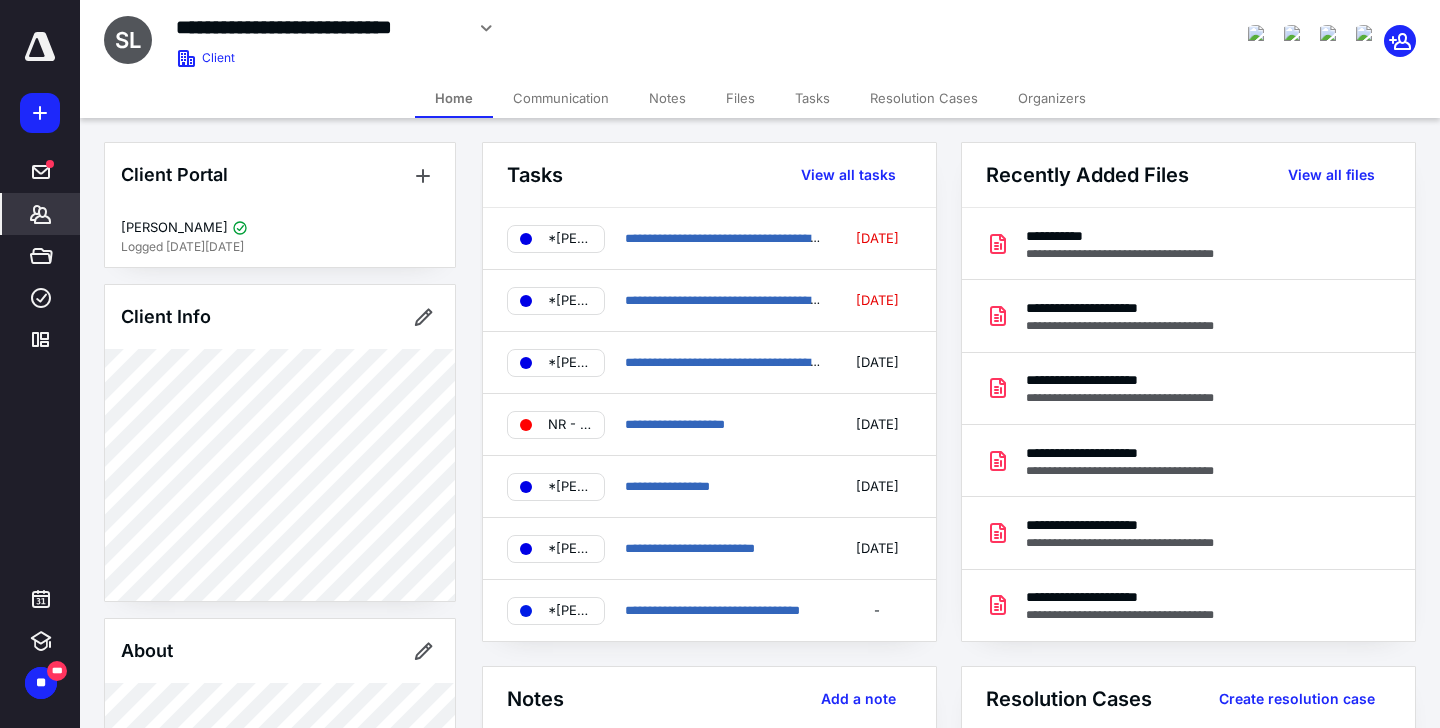 click on "Files" at bounding box center (740, 98) 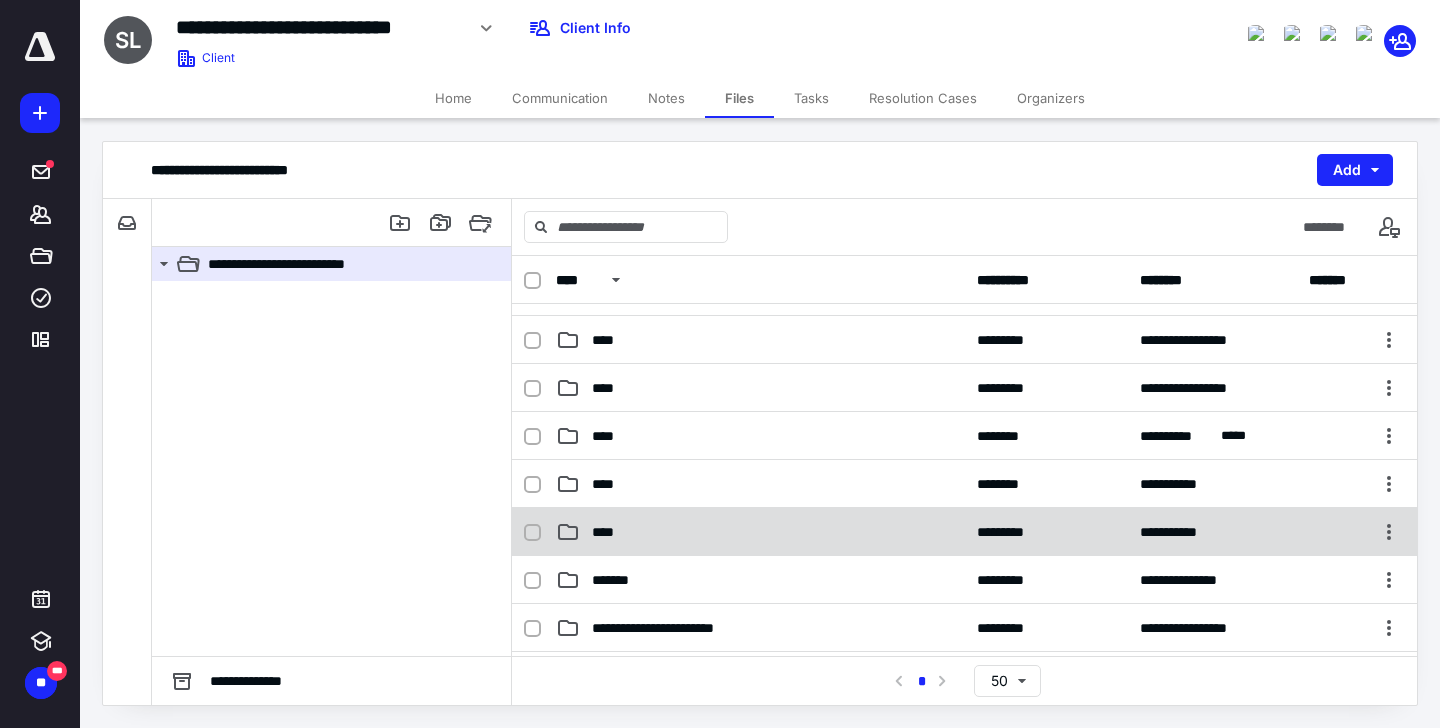 scroll, scrollTop: 99, scrollLeft: 0, axis: vertical 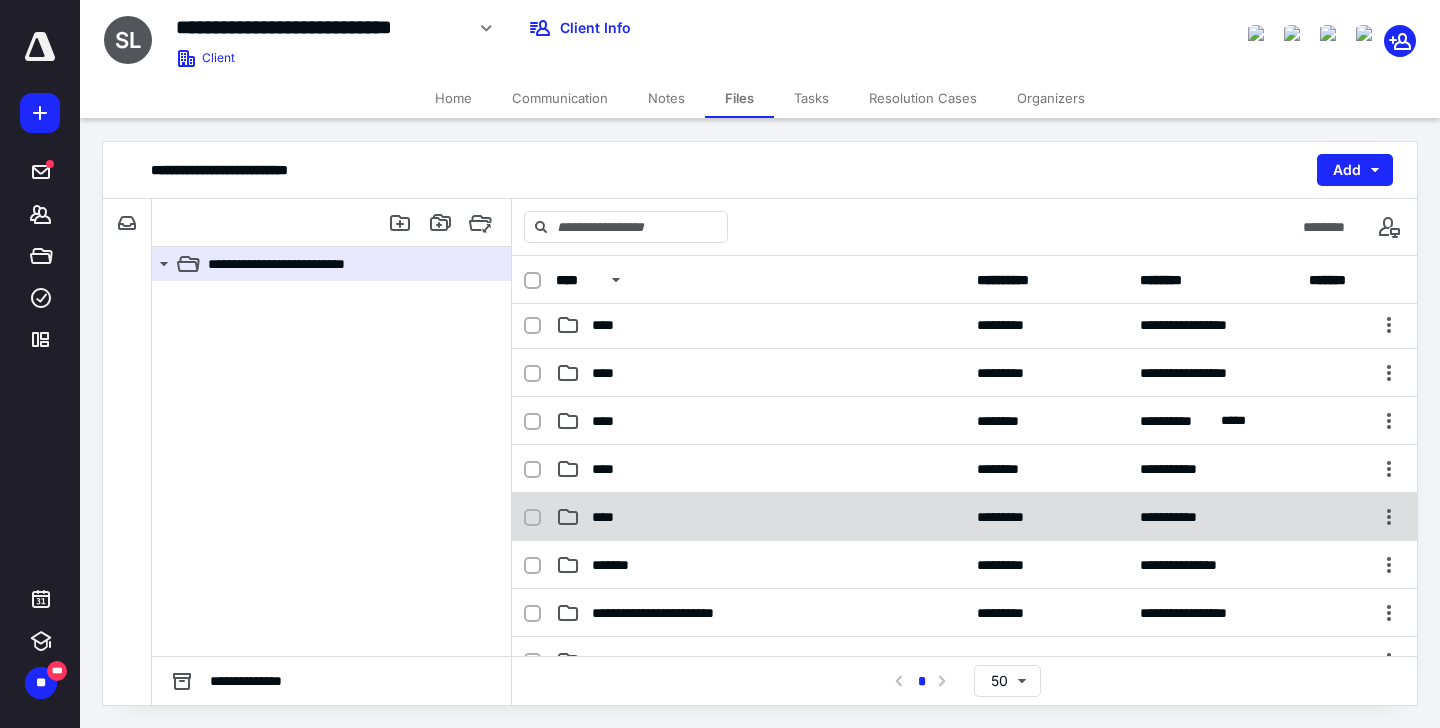 click on "****" at bounding box center (609, 517) 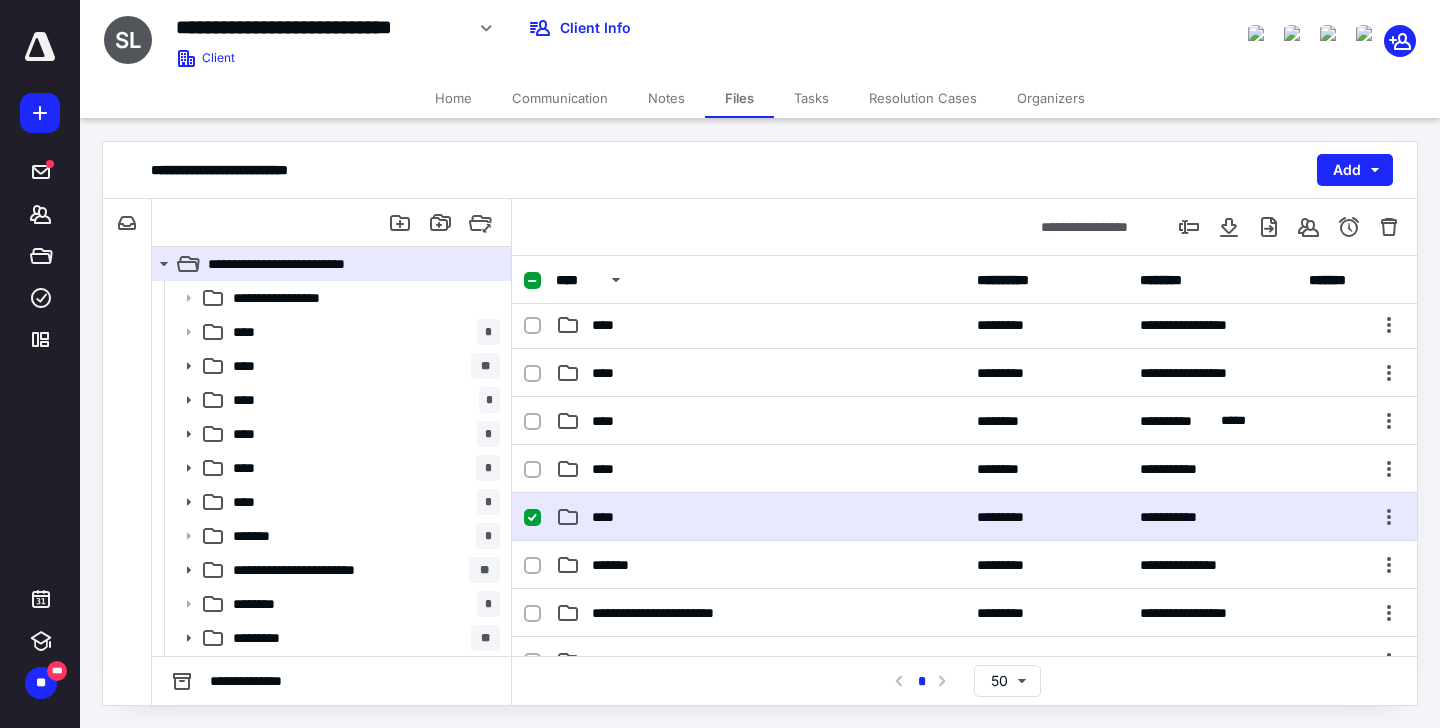 click on "****" at bounding box center [609, 517] 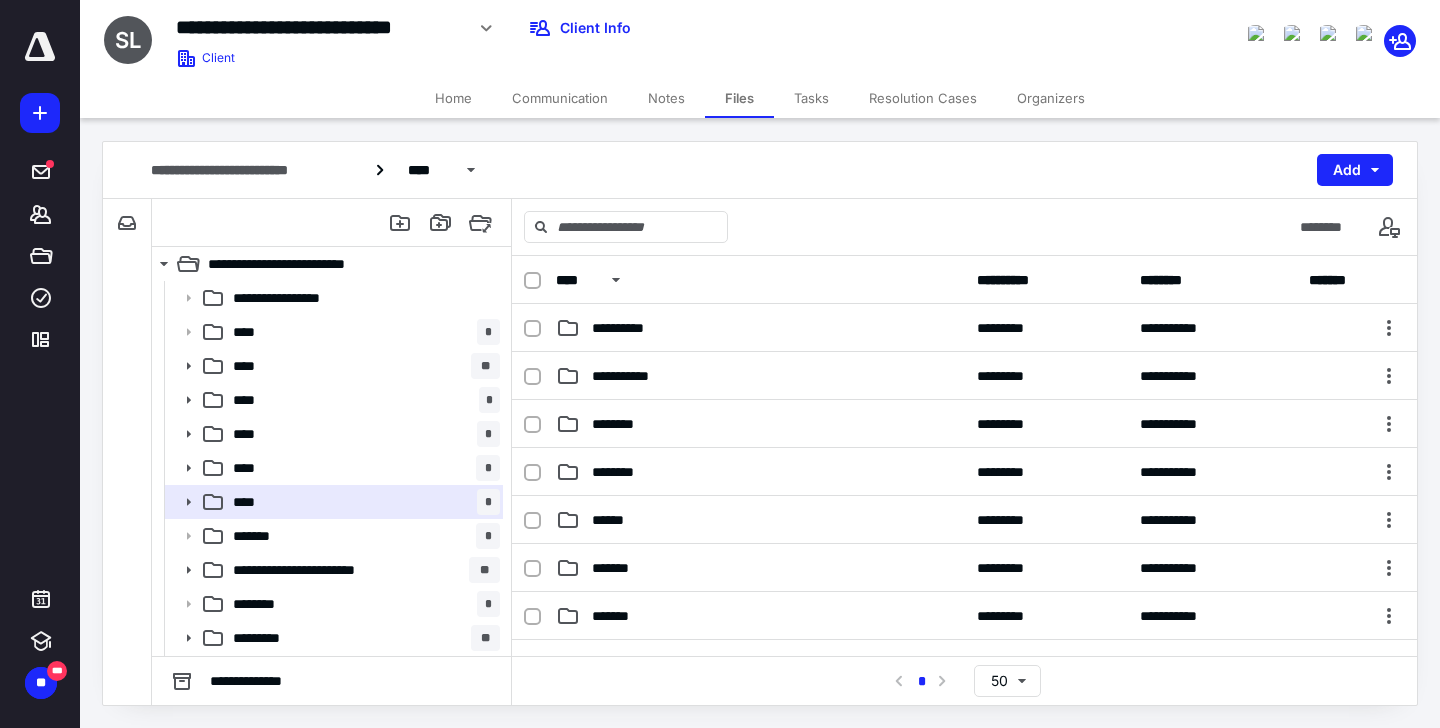 click on "**********" at bounding box center [964, 568] 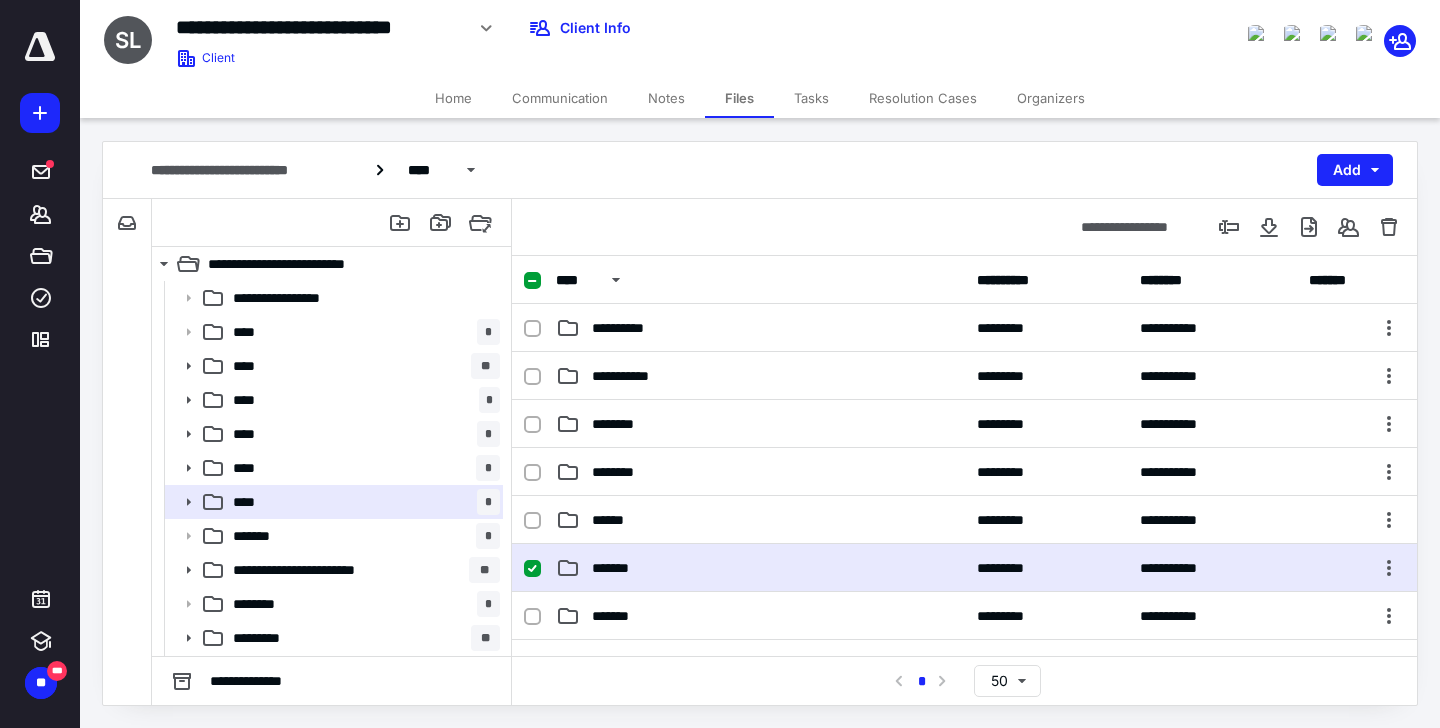 click on "**********" at bounding box center [964, 568] 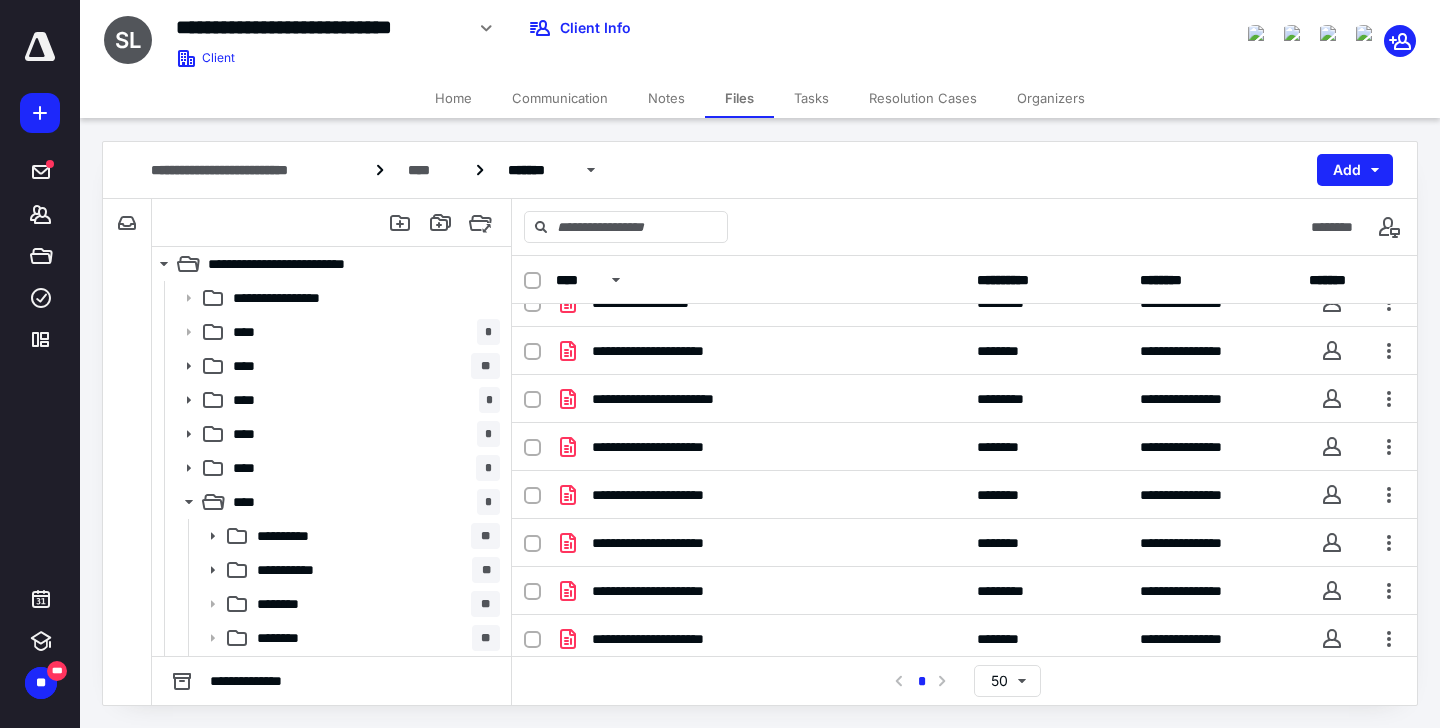 scroll, scrollTop: 29, scrollLeft: 0, axis: vertical 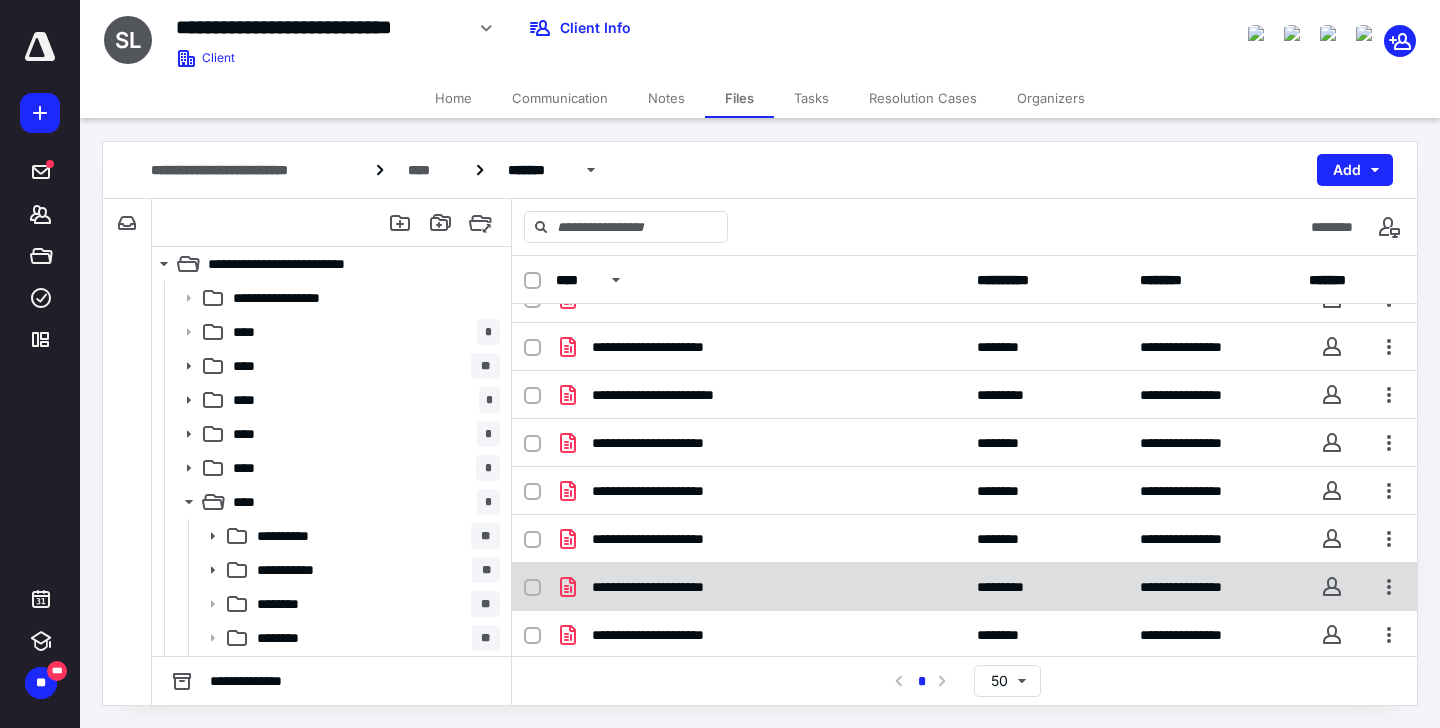 click on "**********" at bounding box center [760, 587] 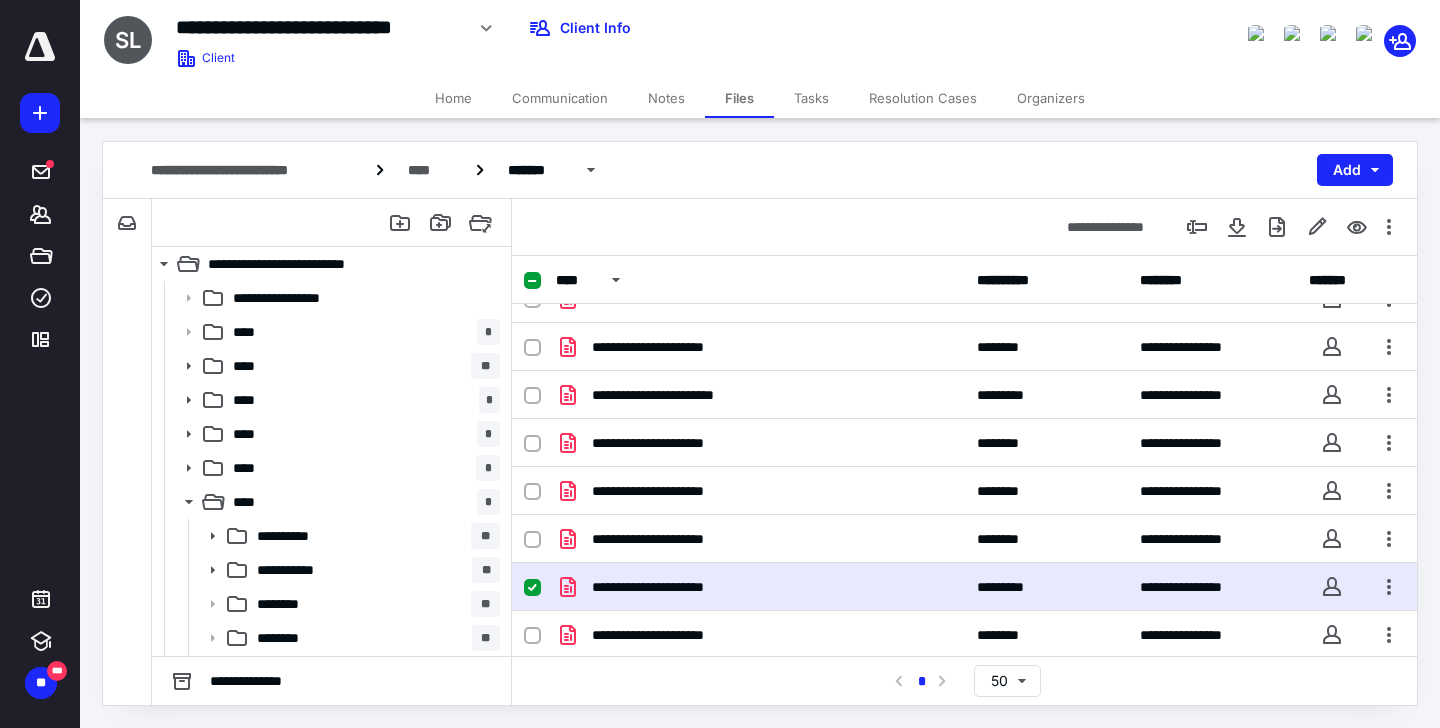 click on "**********" at bounding box center [760, 587] 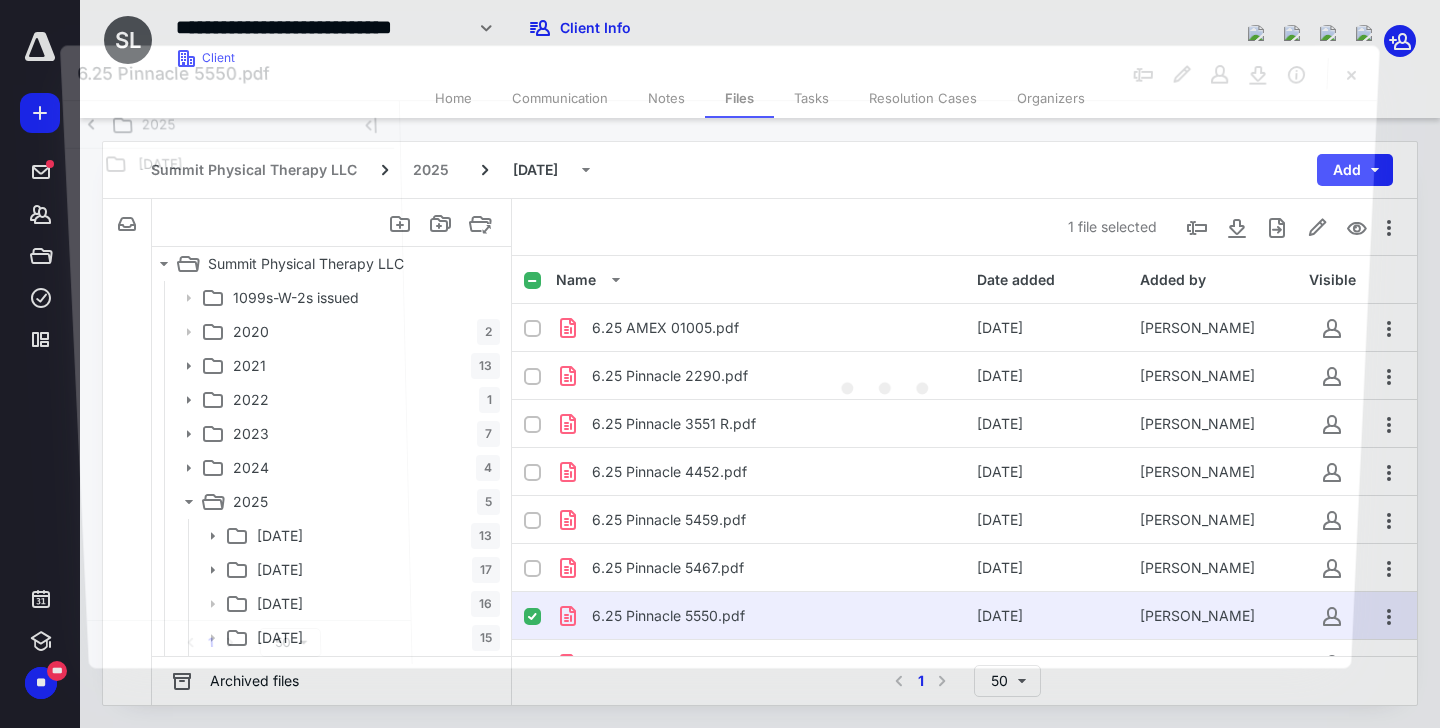 scroll, scrollTop: 29, scrollLeft: 0, axis: vertical 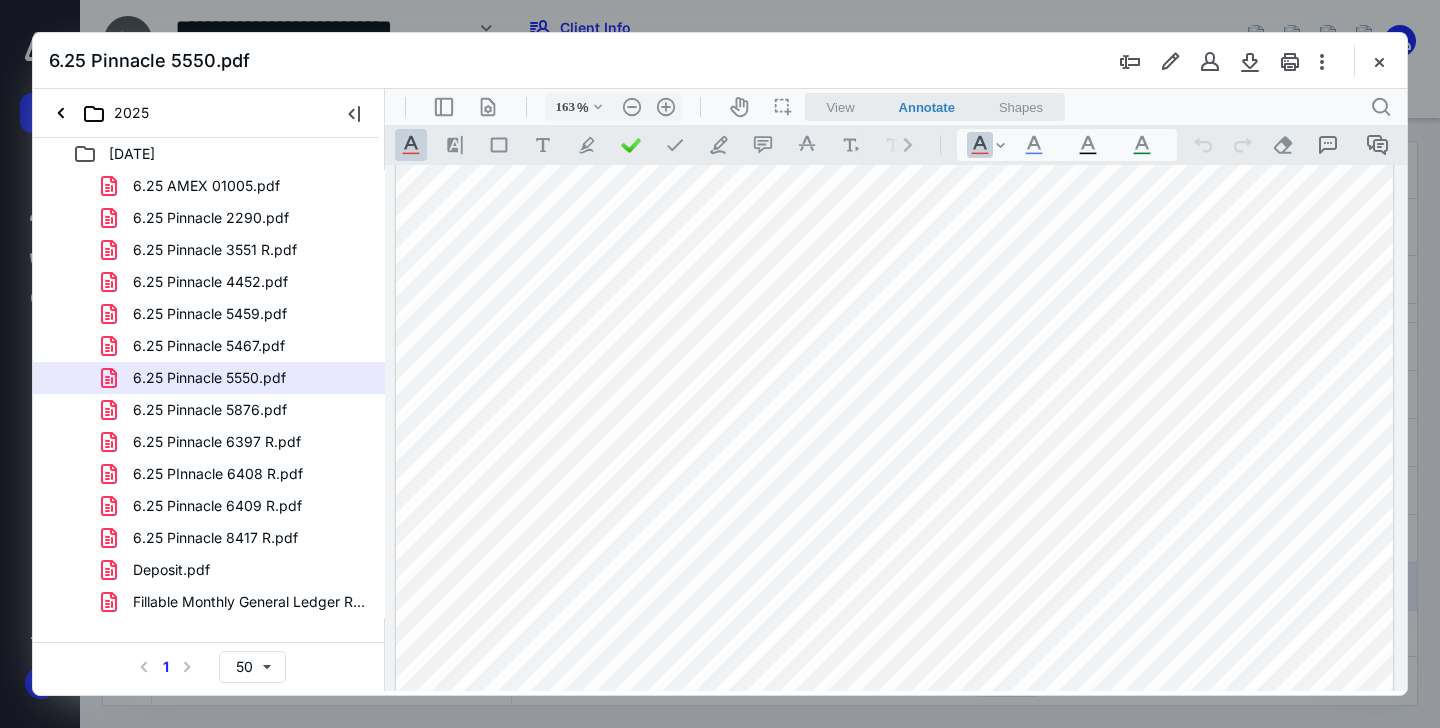 drag, startPoint x: 1088, startPoint y: 561, endPoint x: 1148, endPoint y: 561, distance: 60 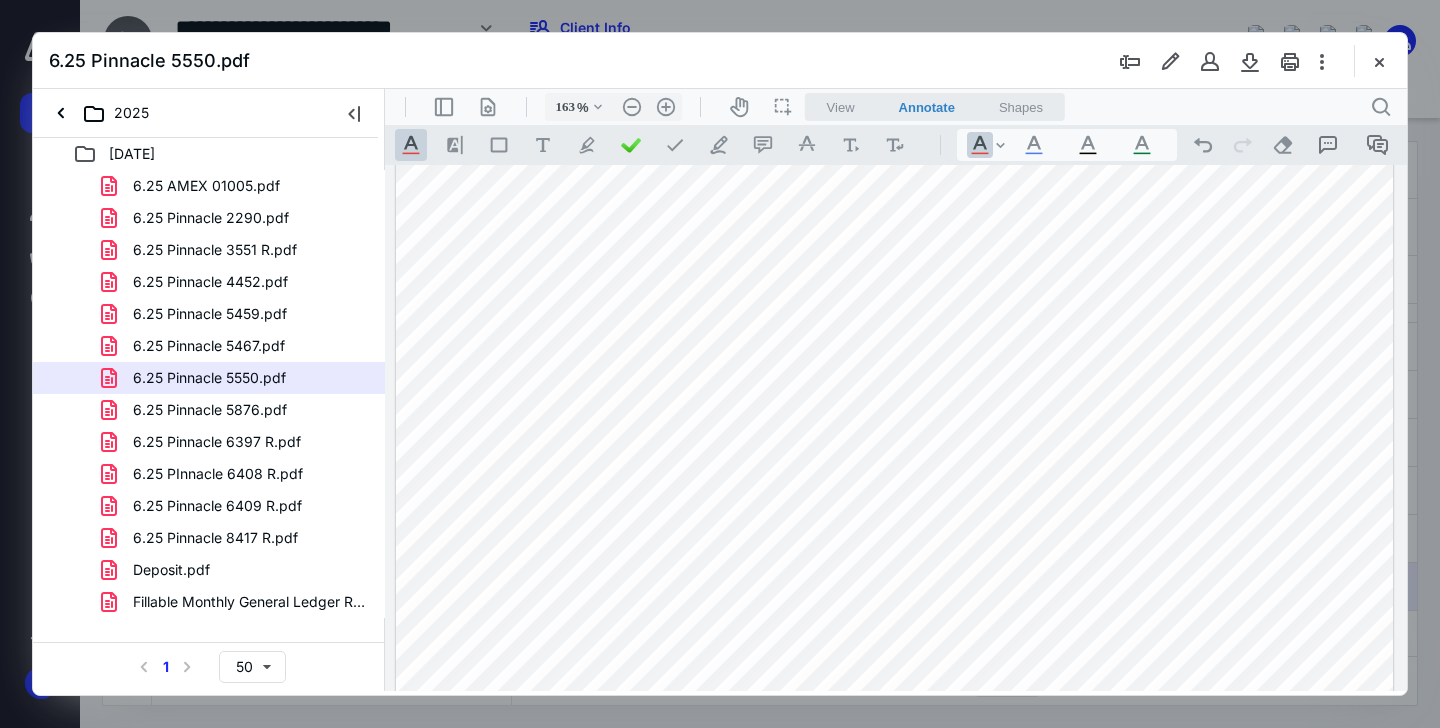click at bounding box center (894, 569) 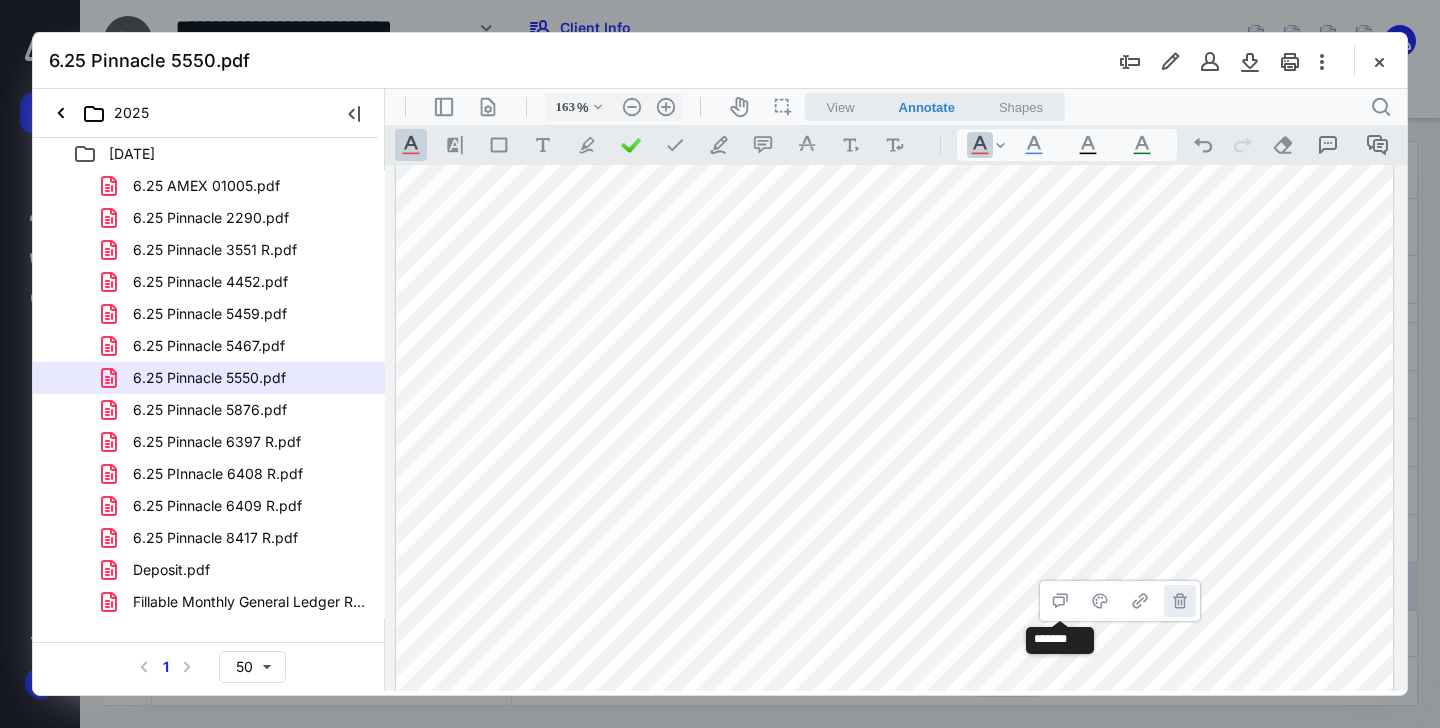 click on "**********" at bounding box center [1180, 601] 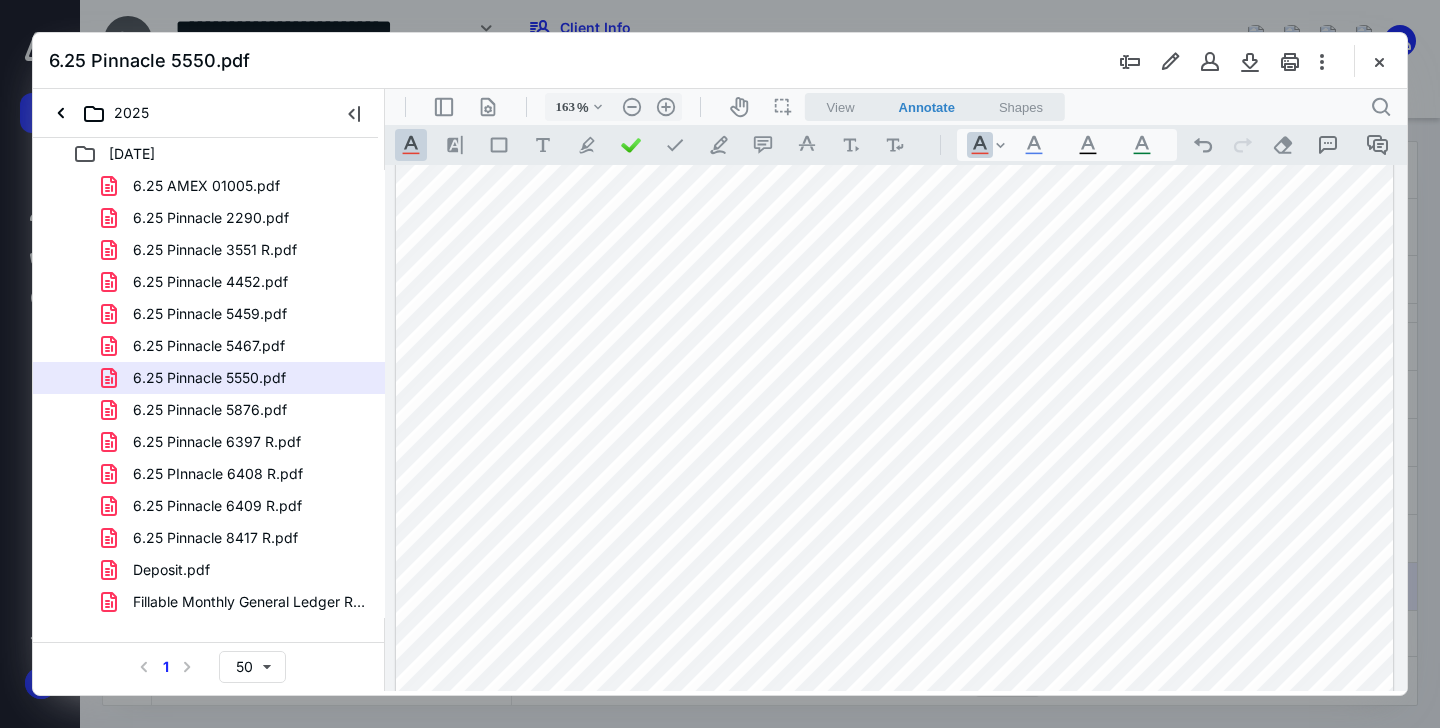 click on "View" at bounding box center (841, 107) 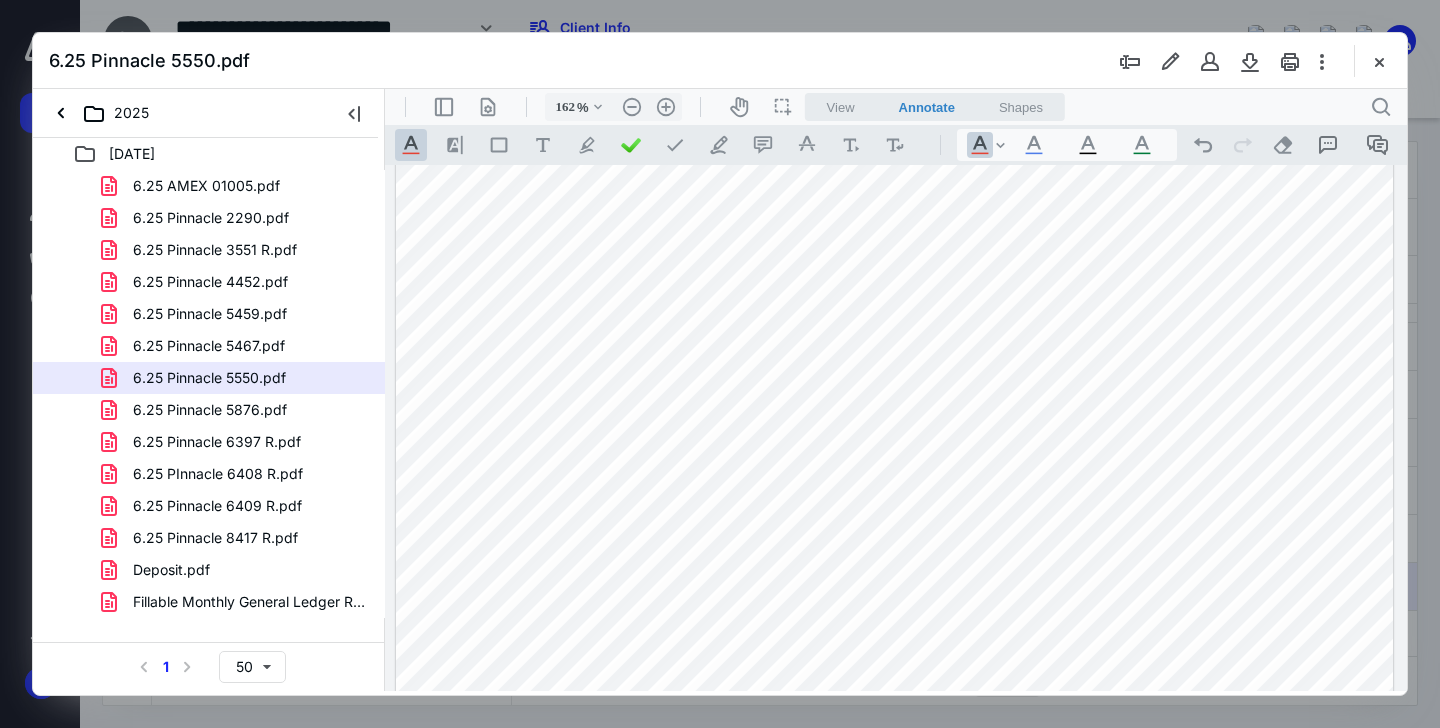 scroll, scrollTop: 207, scrollLeft: 0, axis: vertical 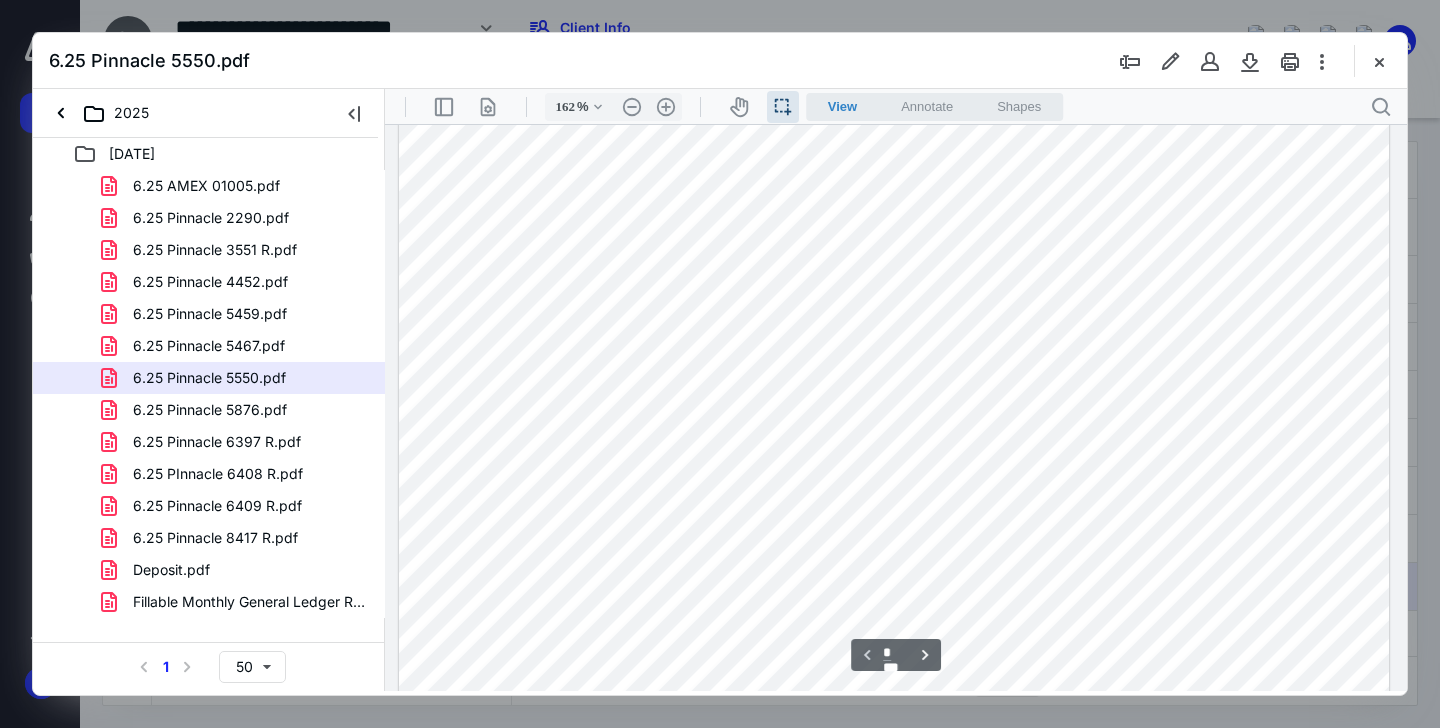 click at bounding box center [894, 565] 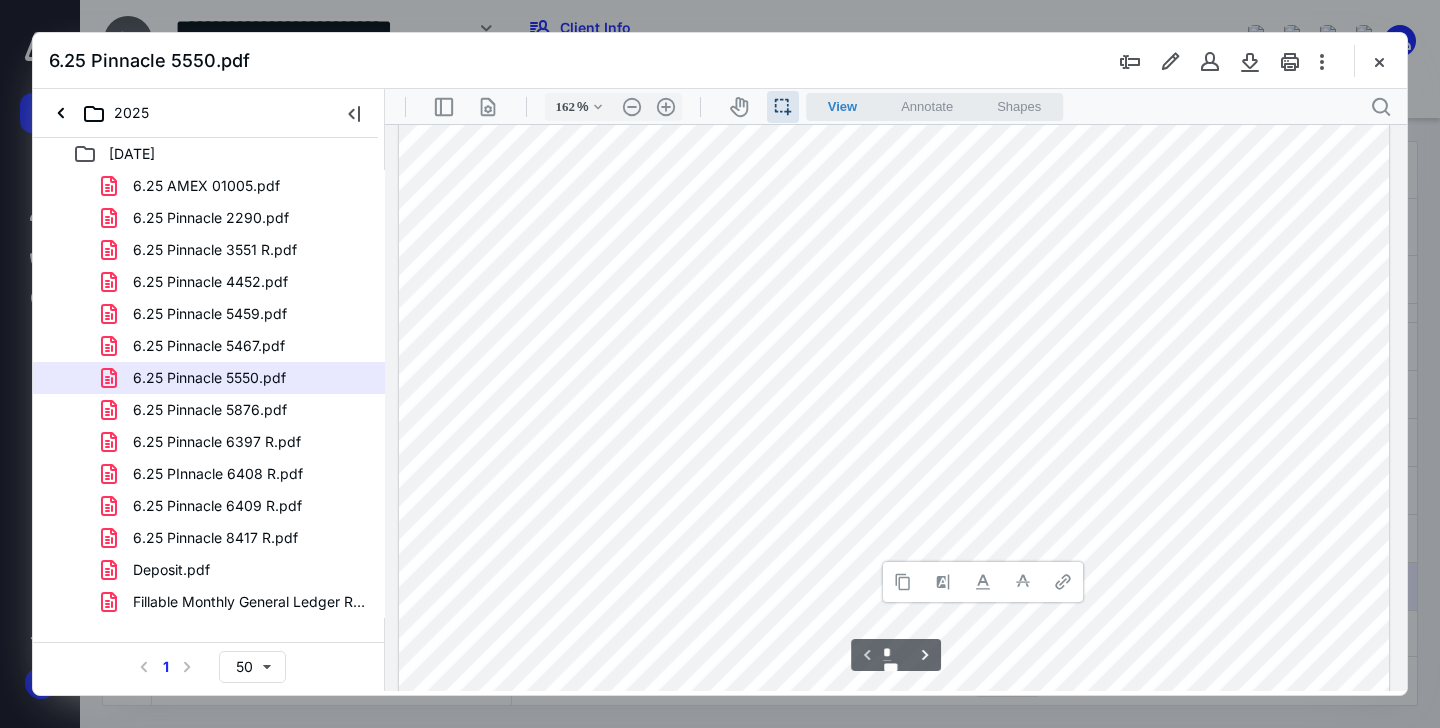 type 